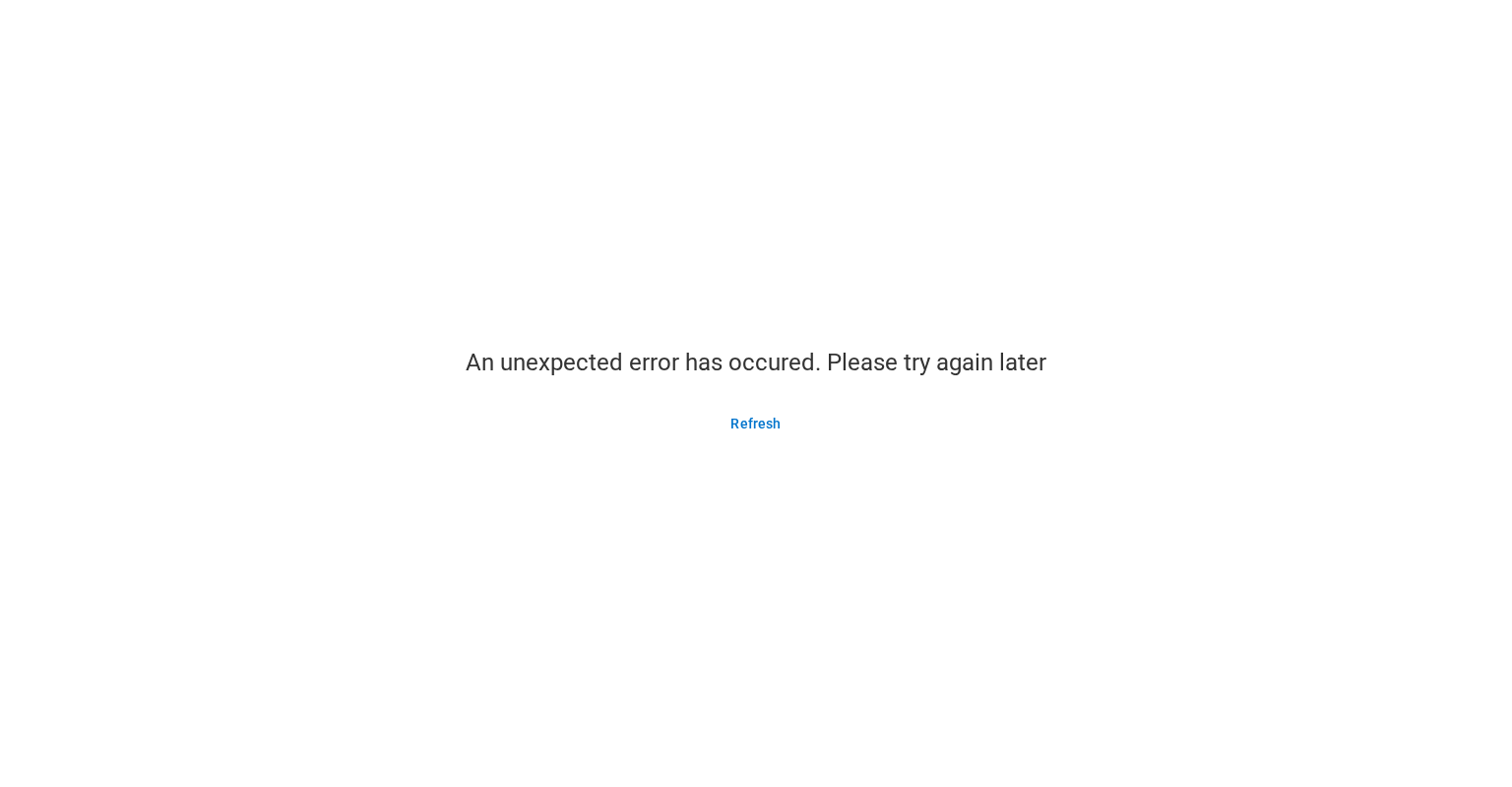scroll, scrollTop: 0, scrollLeft: 0, axis: both 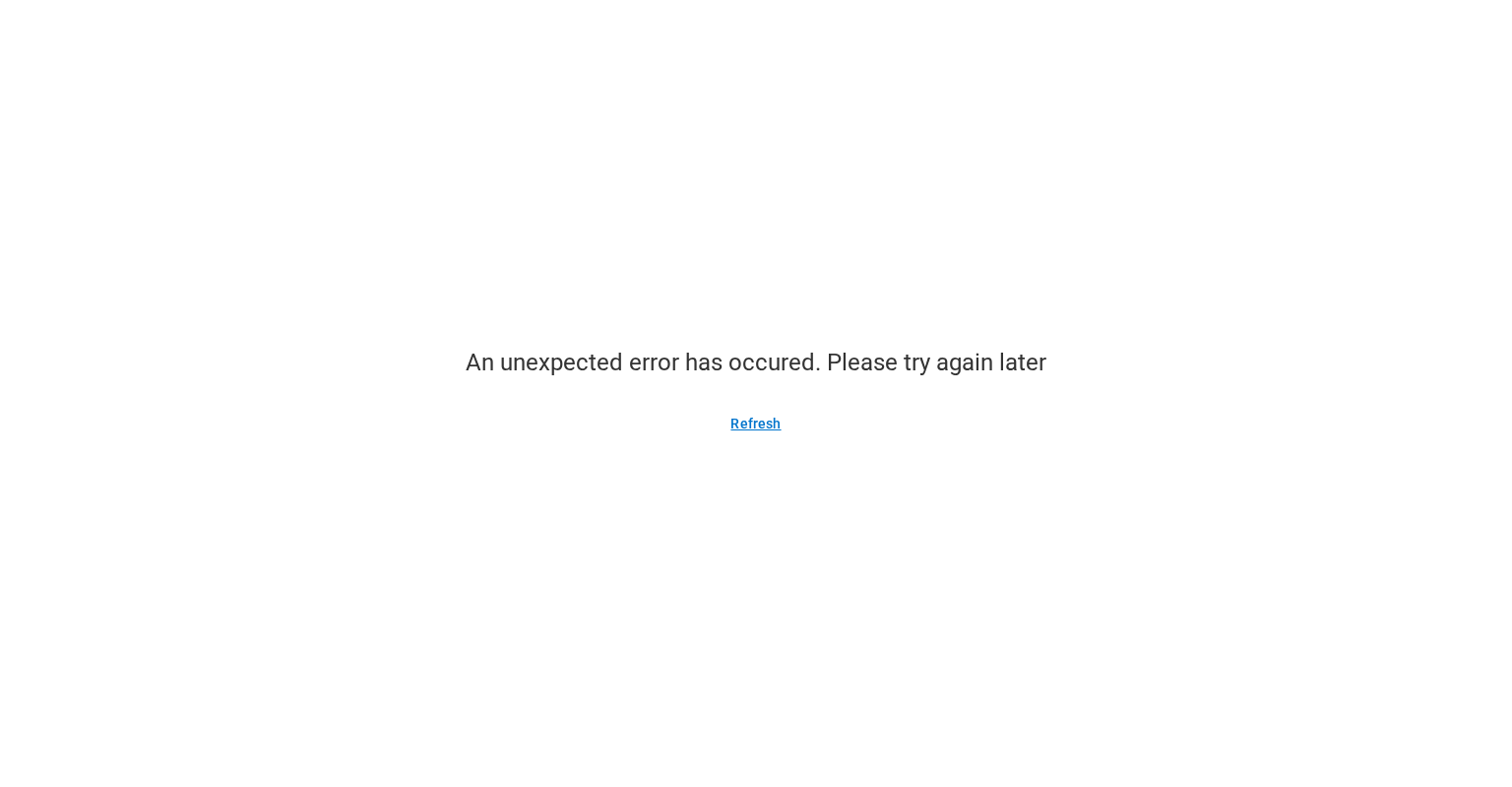 drag, startPoint x: 745, startPoint y: 419, endPoint x: 769, endPoint y: 434, distance: 28.30194 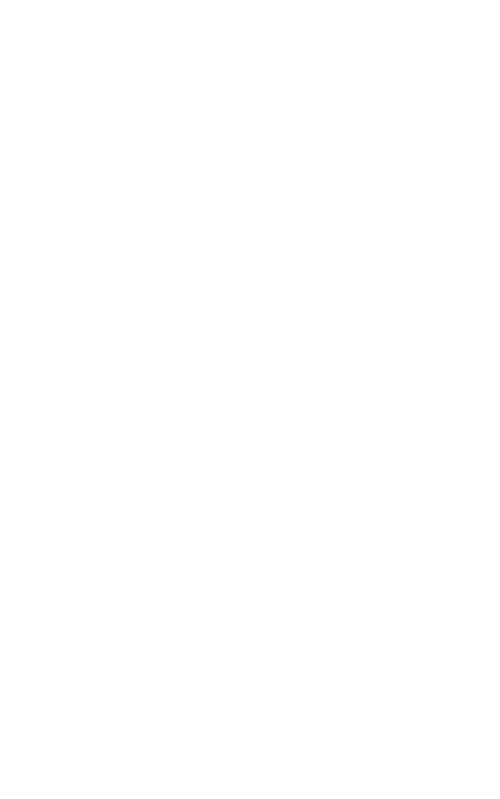 scroll, scrollTop: 0, scrollLeft: 0, axis: both 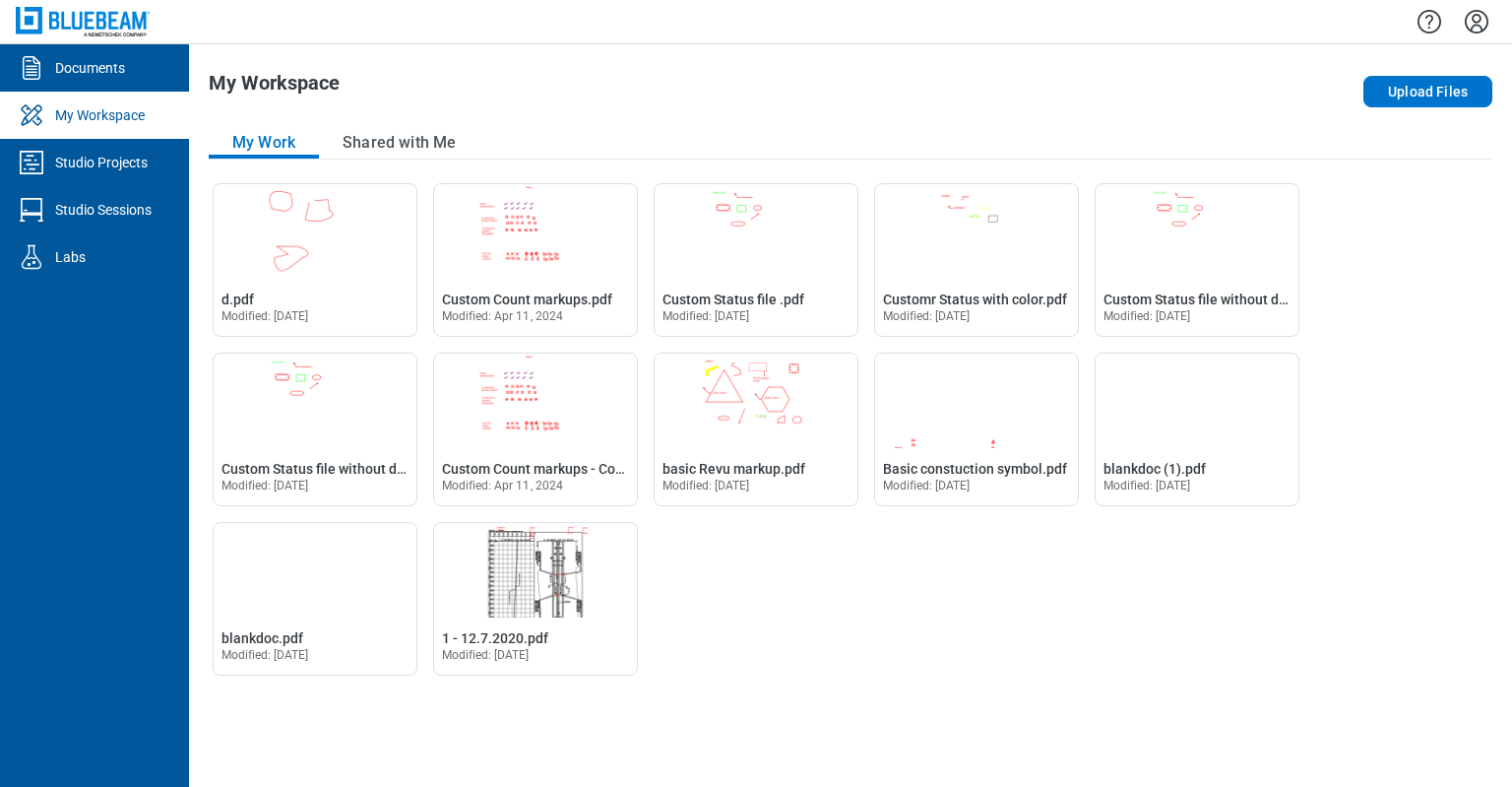 click on "My Workspace" at bounding box center (722, 92) 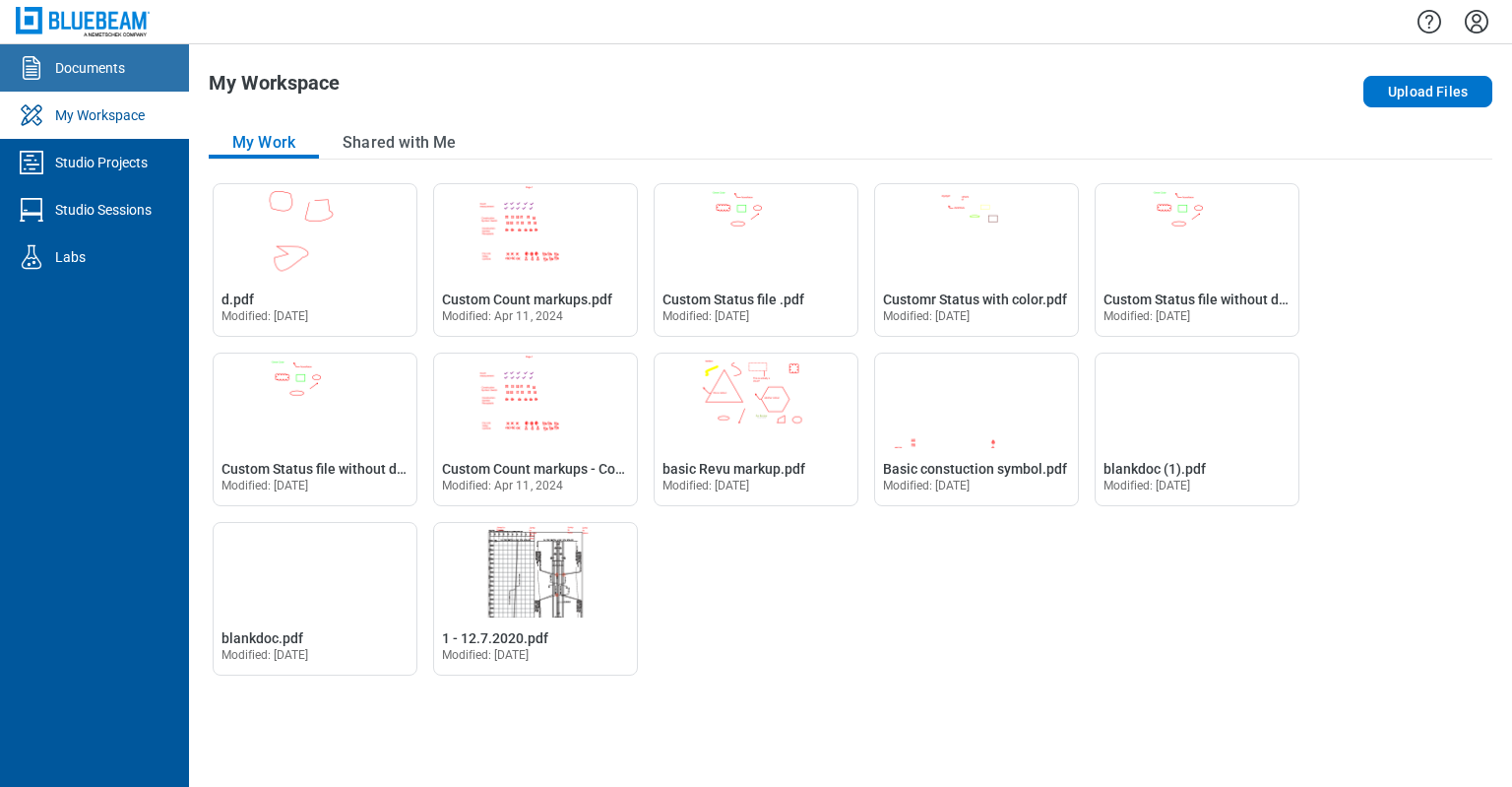 click on "Documents" at bounding box center [94, 68] 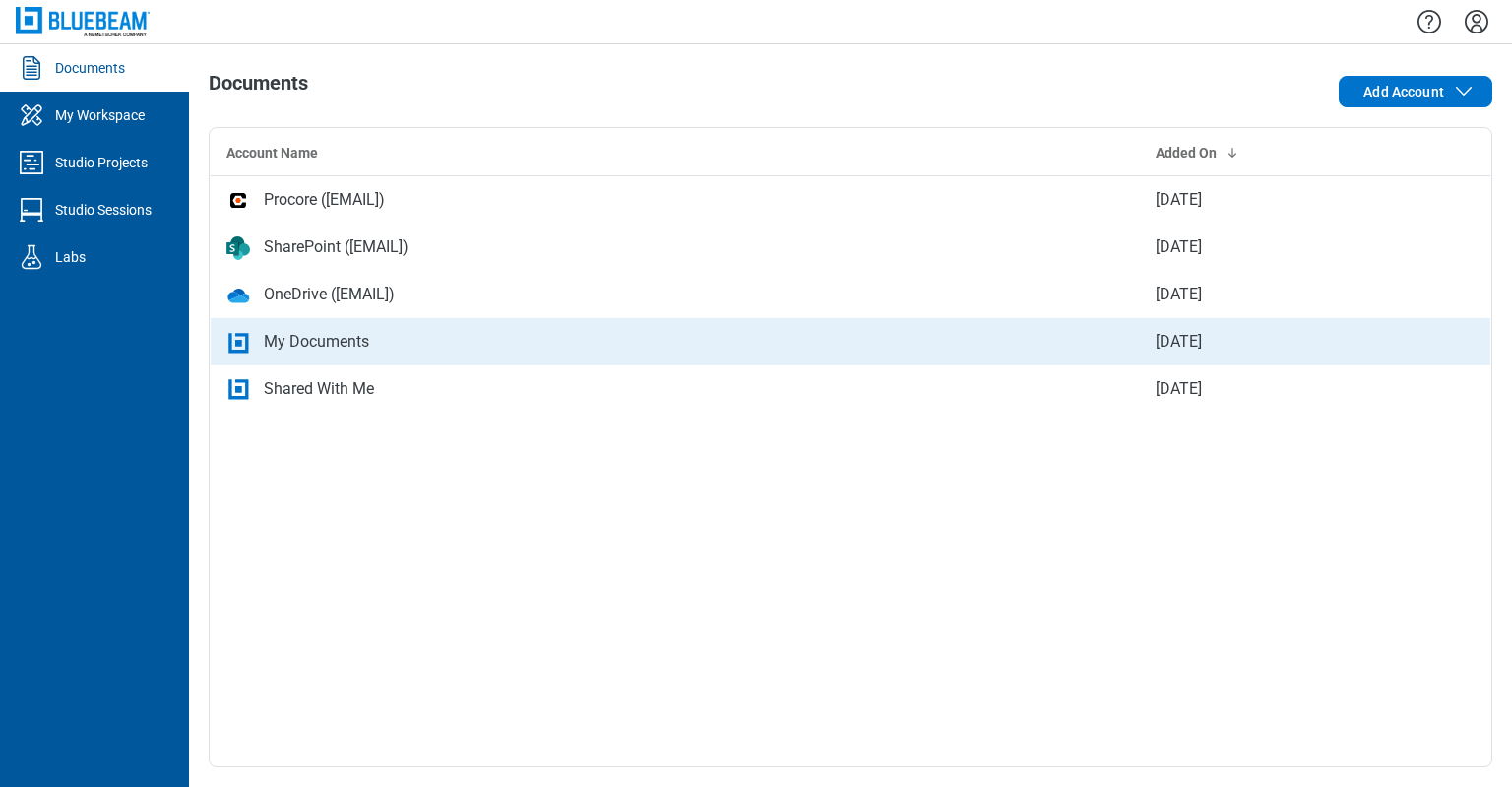click on "My Documents" at bounding box center [675, 342] 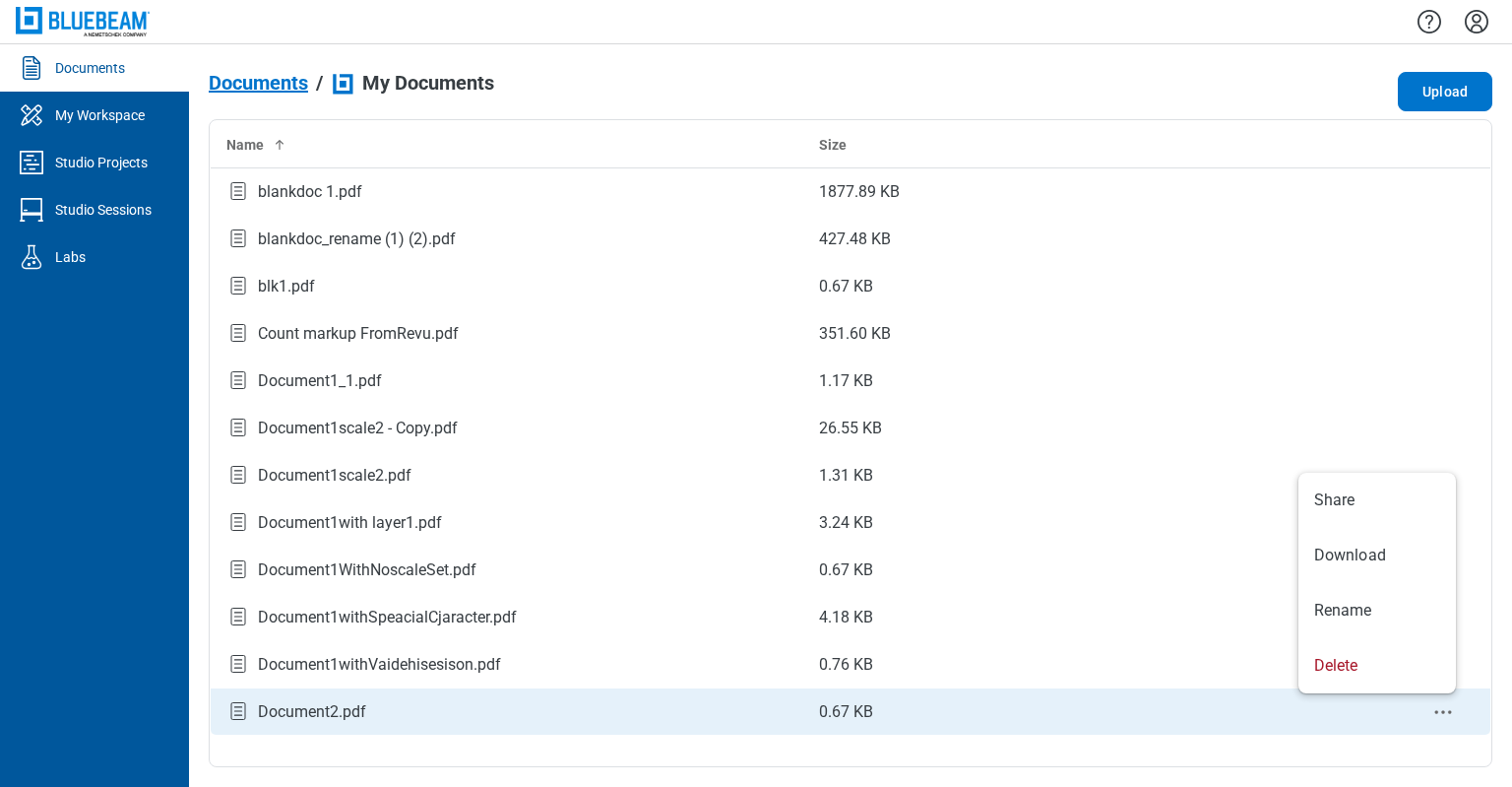 click 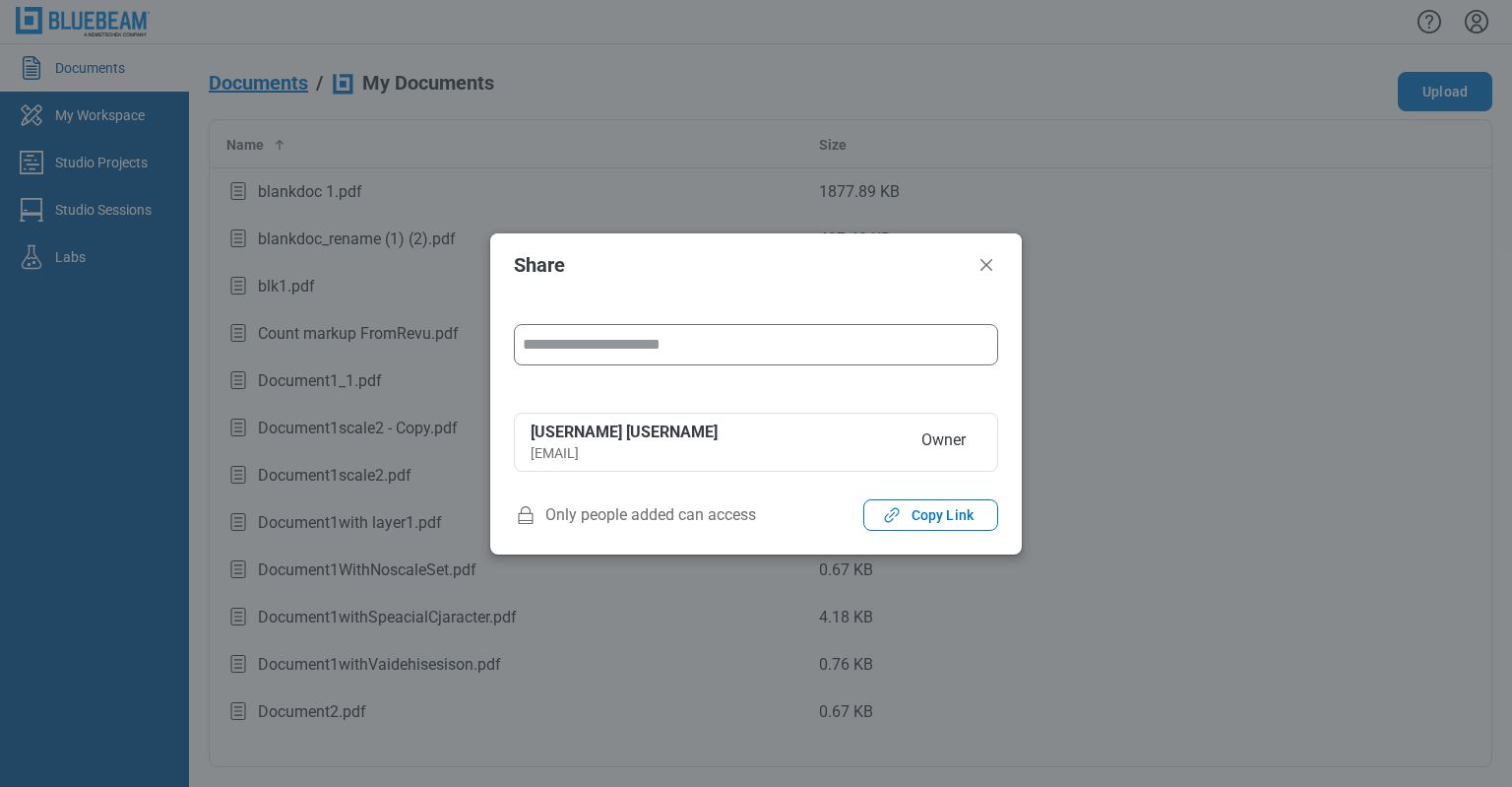 click at bounding box center (756, 345) 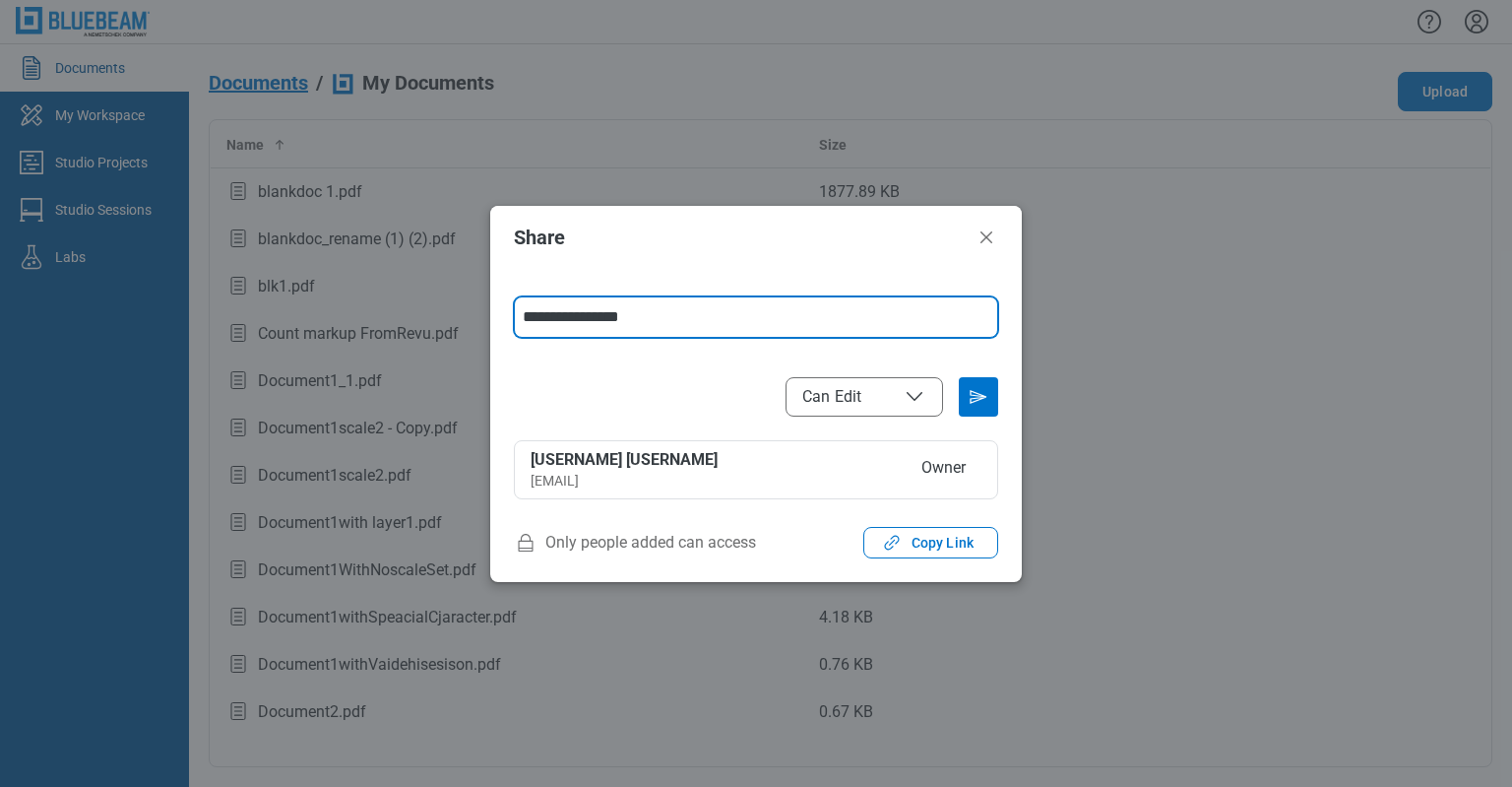 type on "**********" 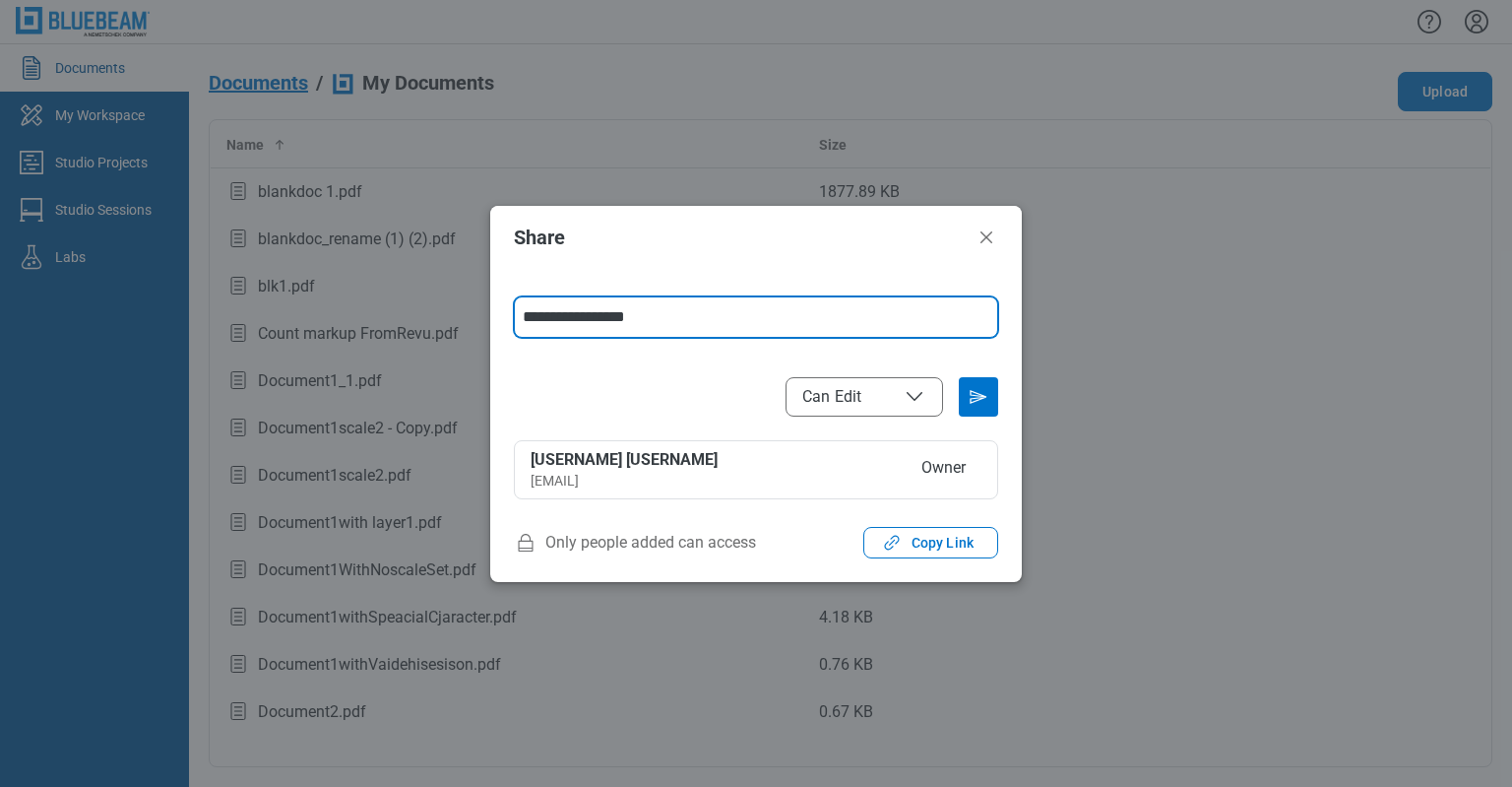 type 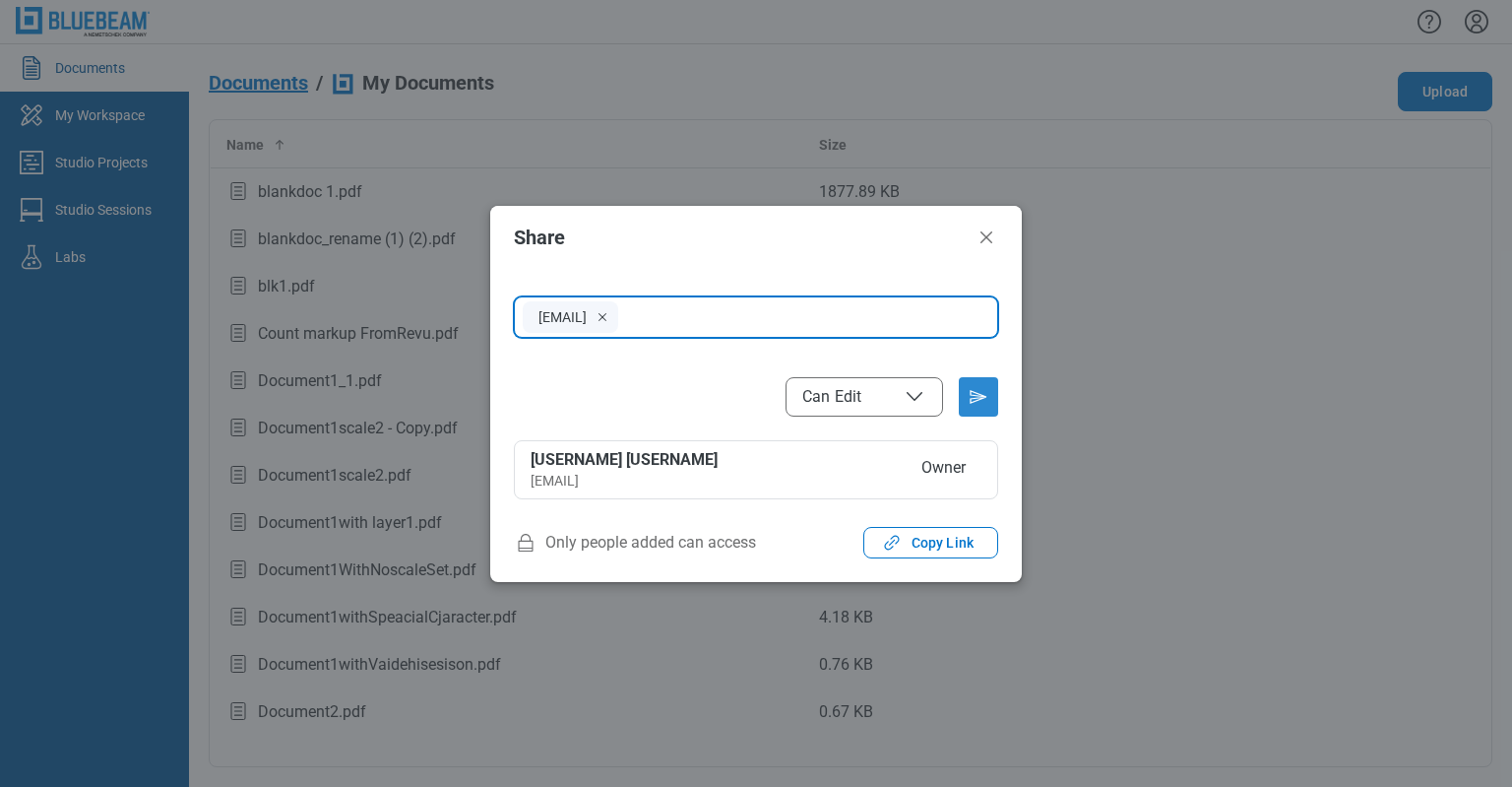 click 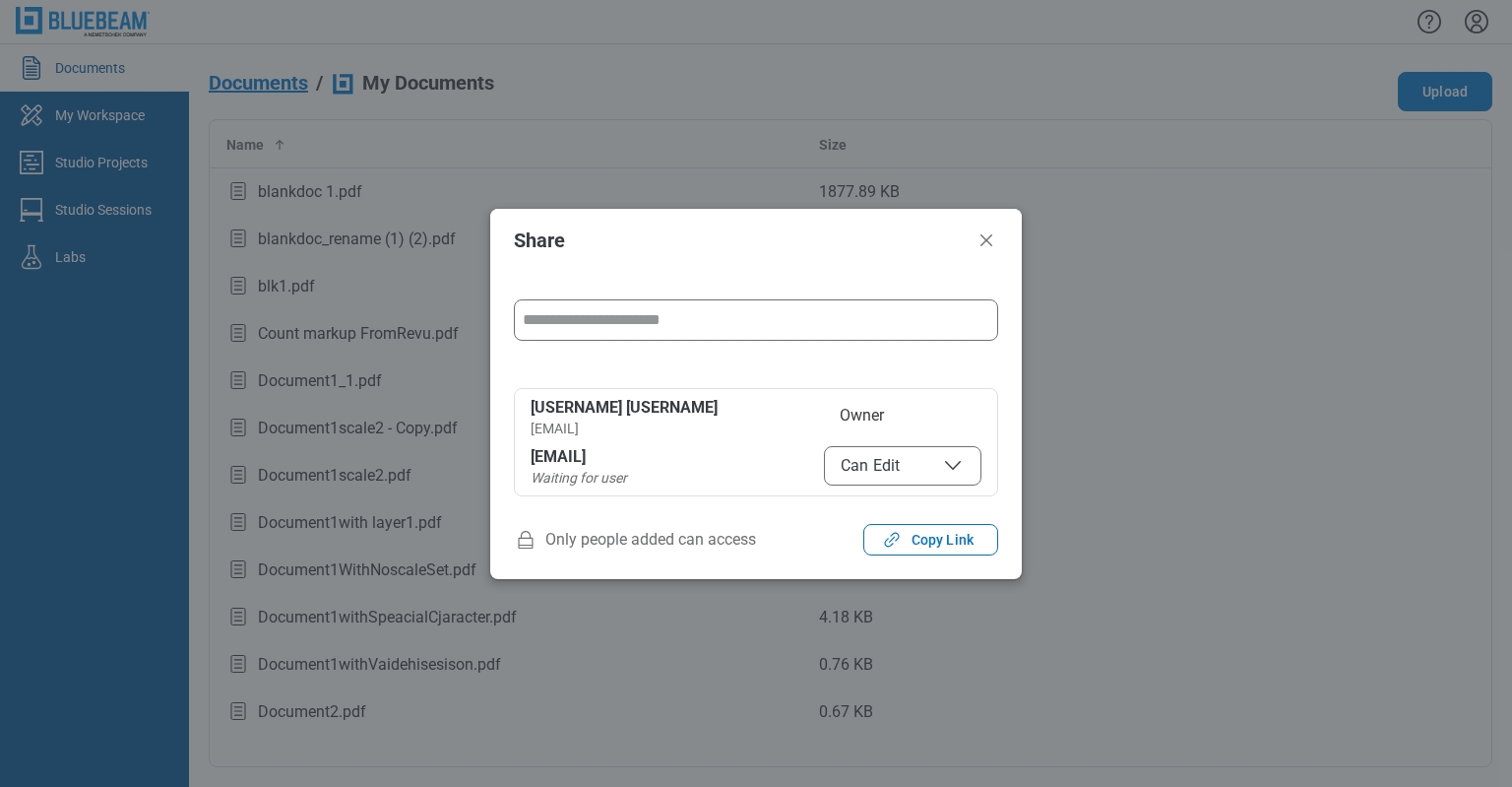 click on "Share ******** Can Edit cxicore8   core8 cxicore8@mail.com Owner cxicore1@mail.com Waiting for user Can Edit Only people added can access Copy Link" at bounding box center [756, 393] 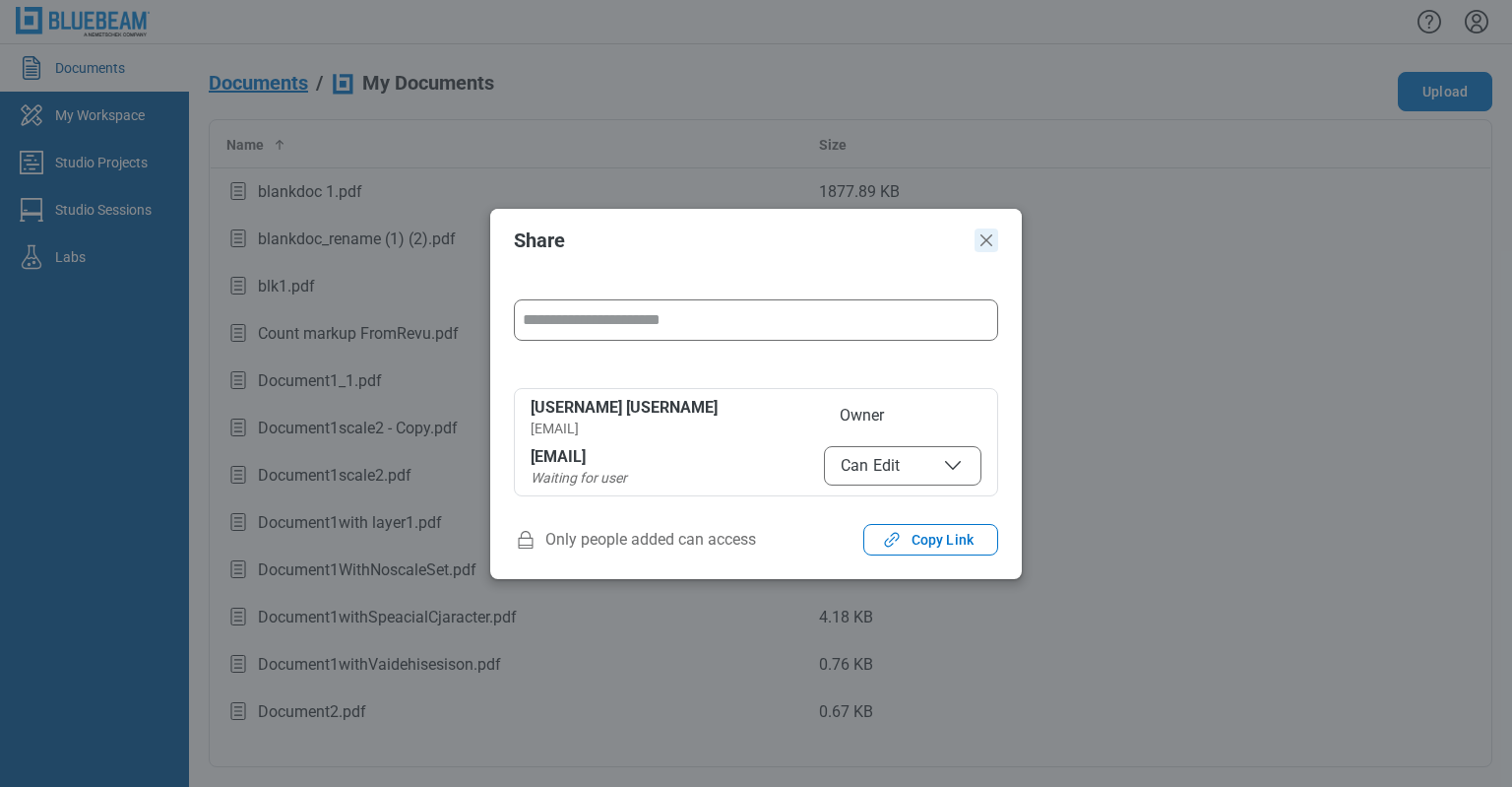 click 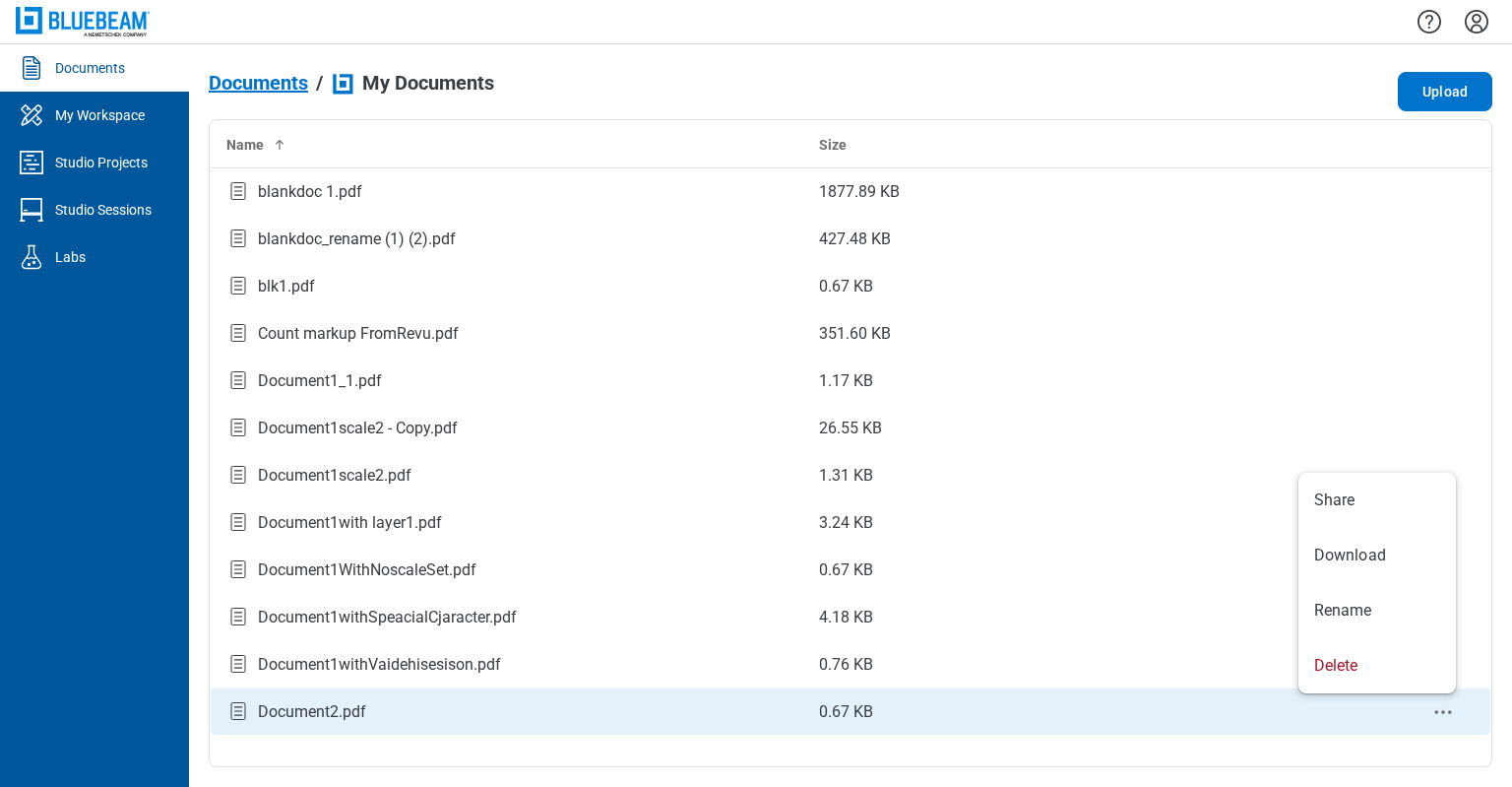 click 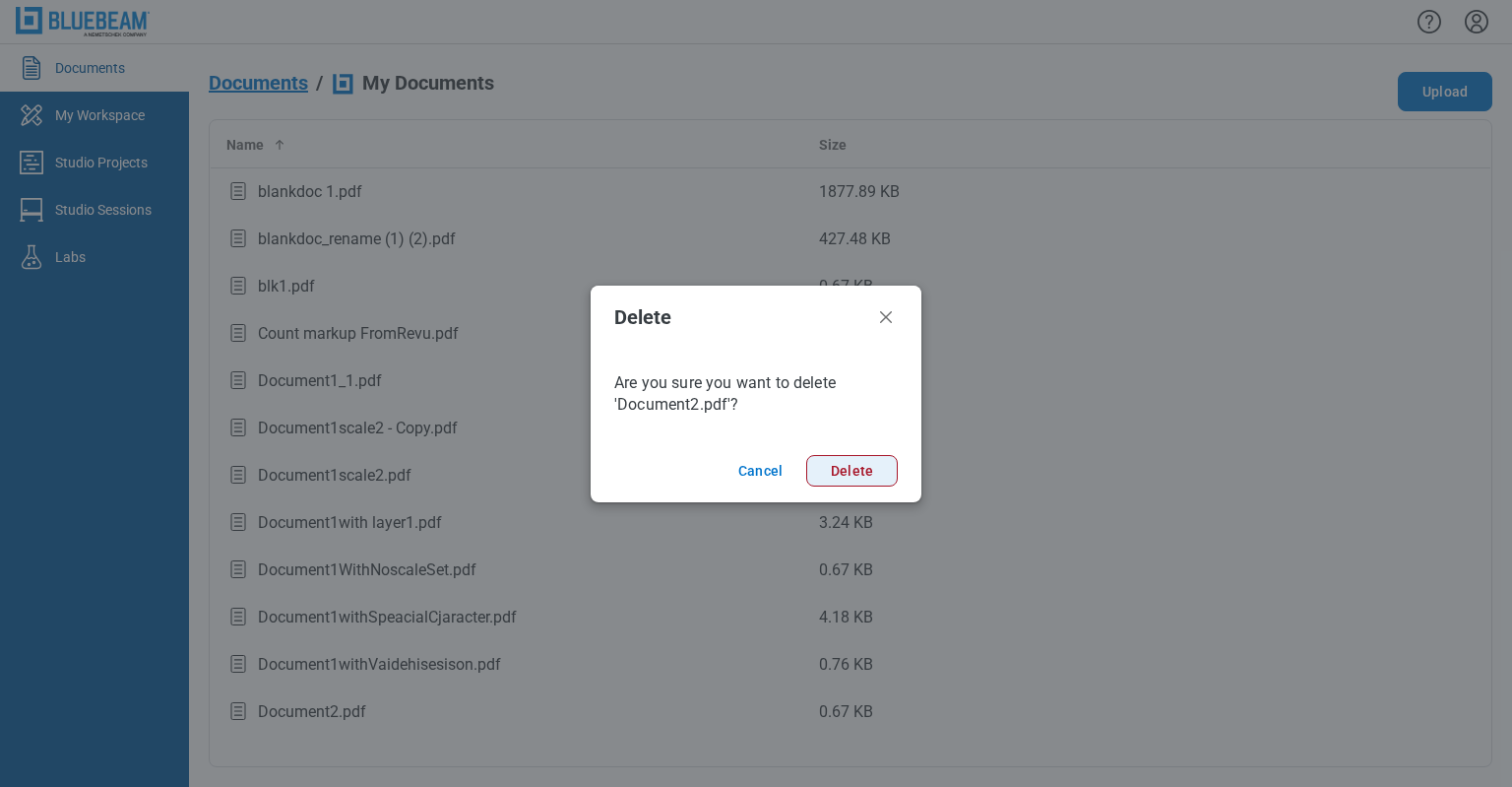 click on "Delete" at bounding box center (851, 471) 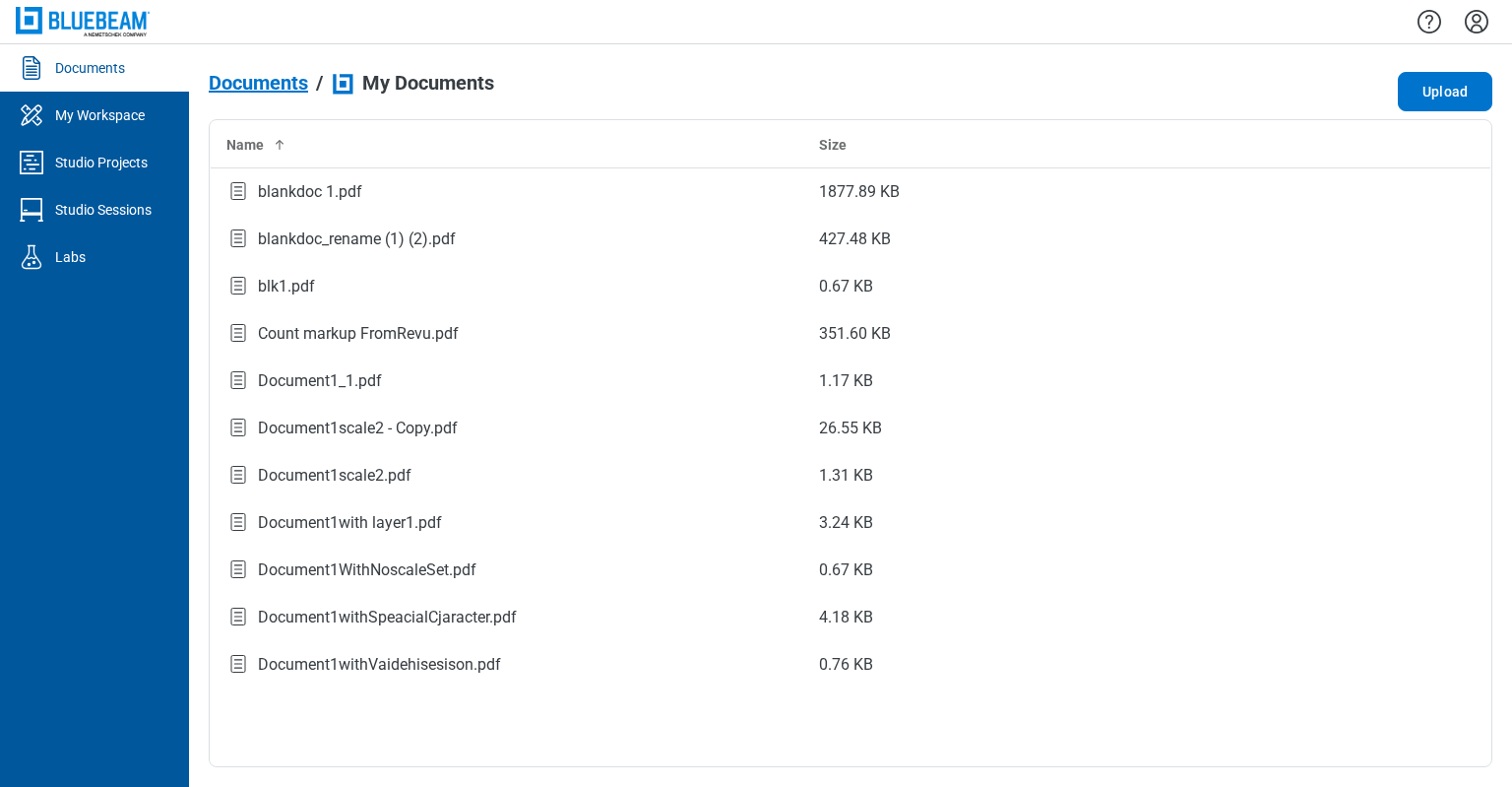 click on "Name Size blankdoc 1.pdf 1877.89 KB blankdoc_rename (1) (2).pdf 427.48 KB blk1.pdf 0.67 KB Count markup FromRevu.pdf 351.60 KB Document1_1.pdf 1.17 KB Document1scale2 - Copy.pdf 26.55 KB Document1scale2.pdf 1.31 KB Document1with layer1.pdf 3.24 KB Document1WithNoscaleSet.pdf 0.67 KB Document1withSpeacialCjaracter.pdf 4.18 KB Document1withVaidehisesison.pdf 0.76 KB" at bounding box center [850, 443] 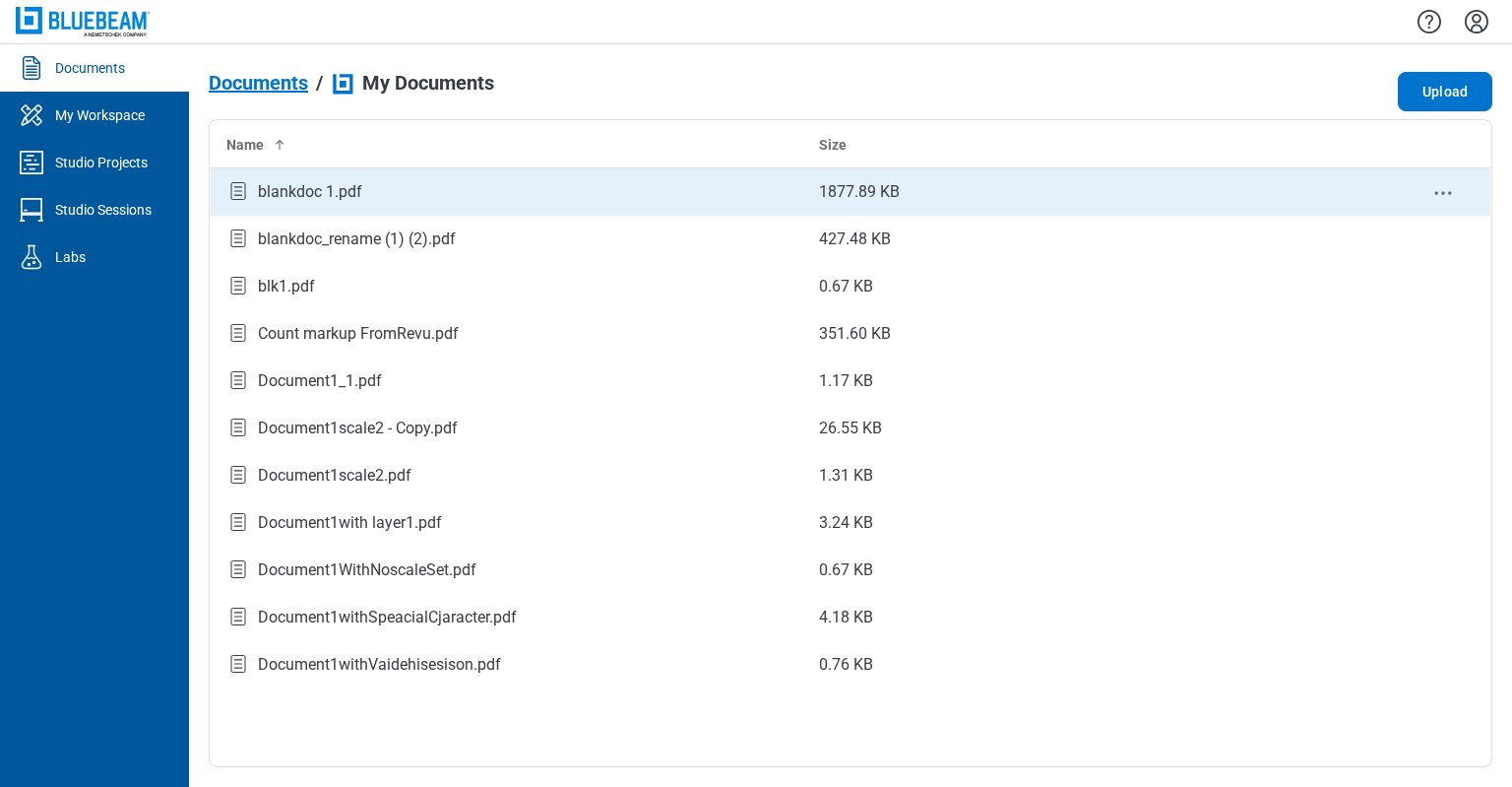 click 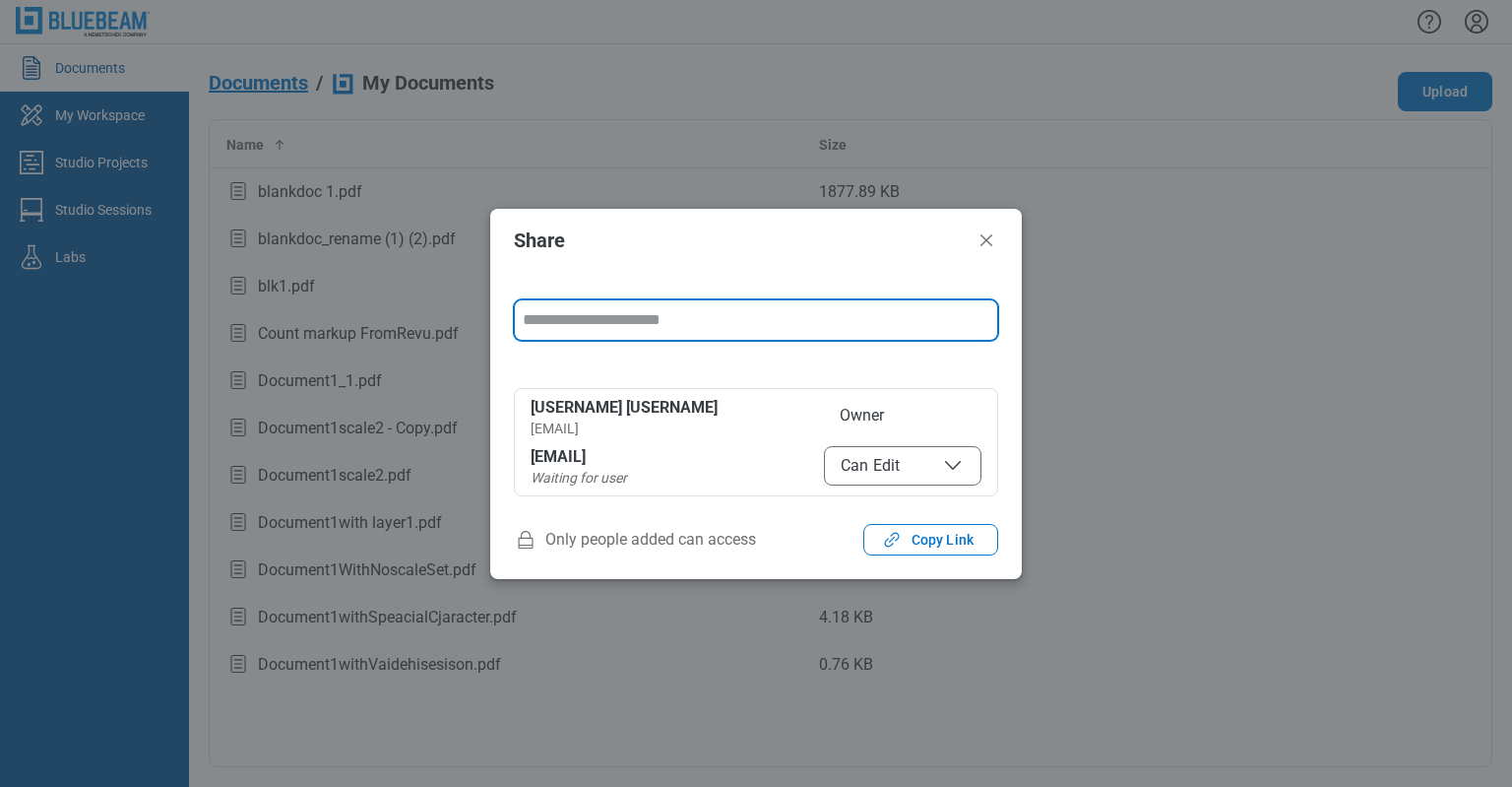 click at bounding box center (756, 320) 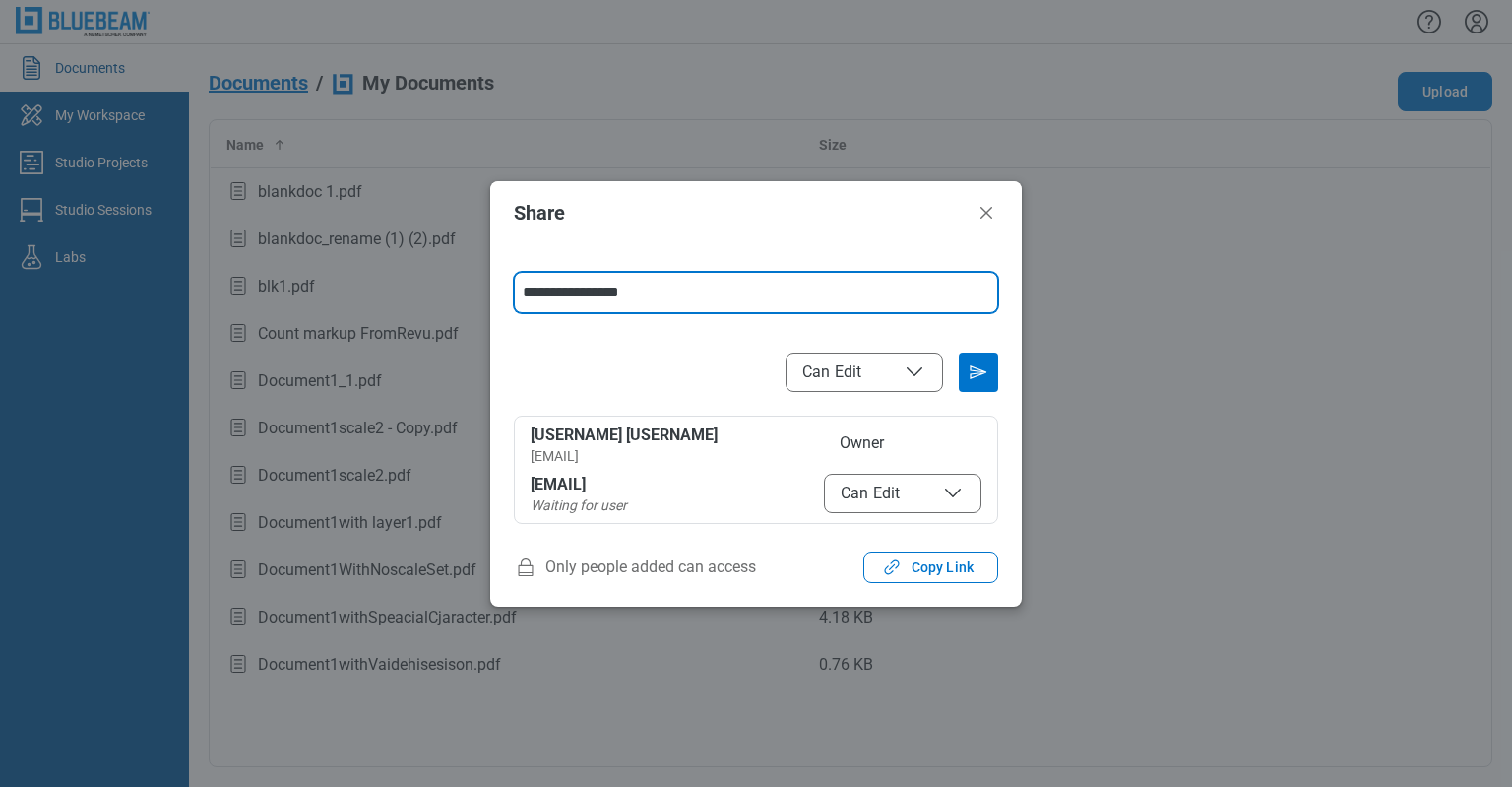 type on "**********" 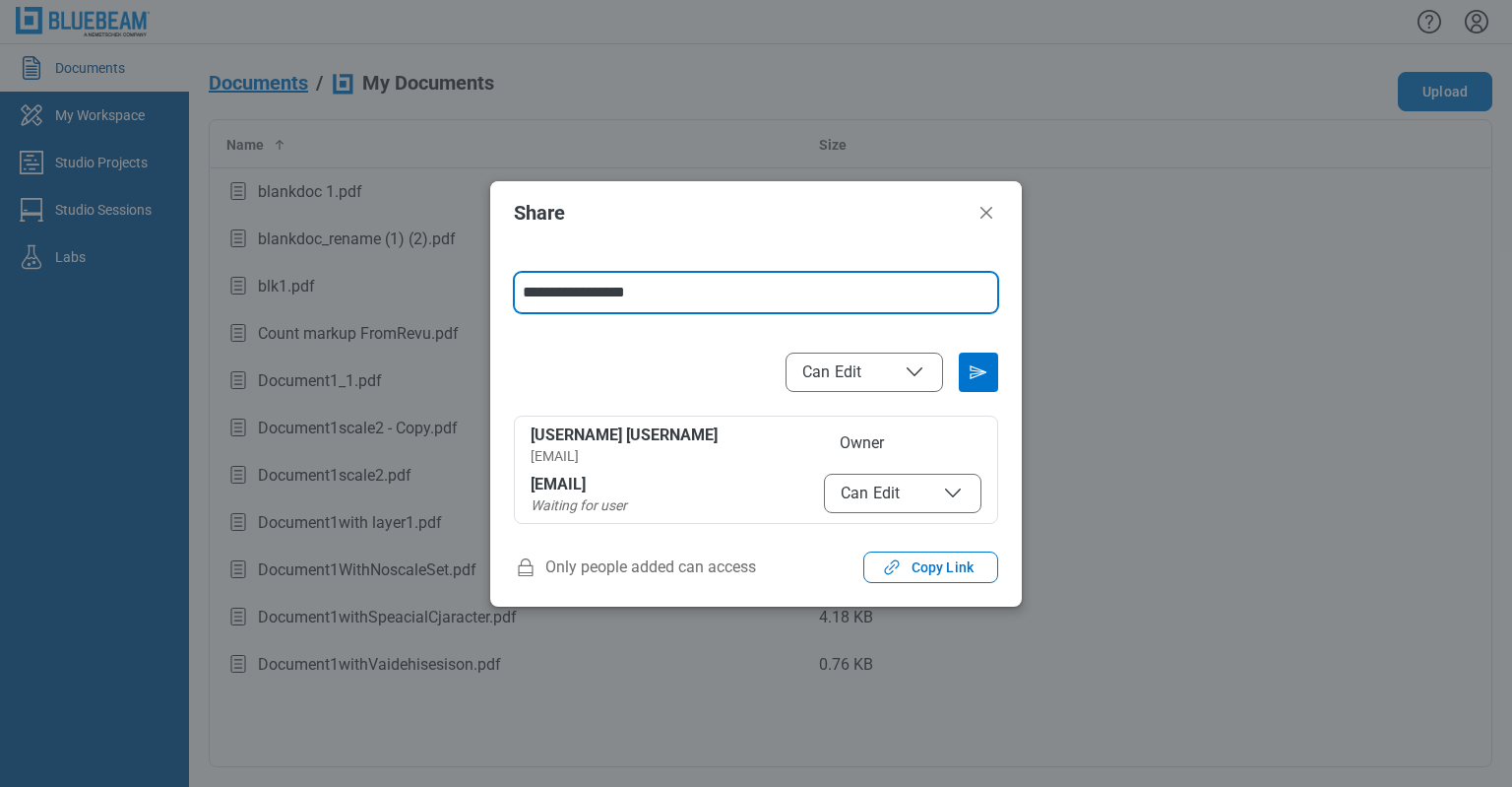 type 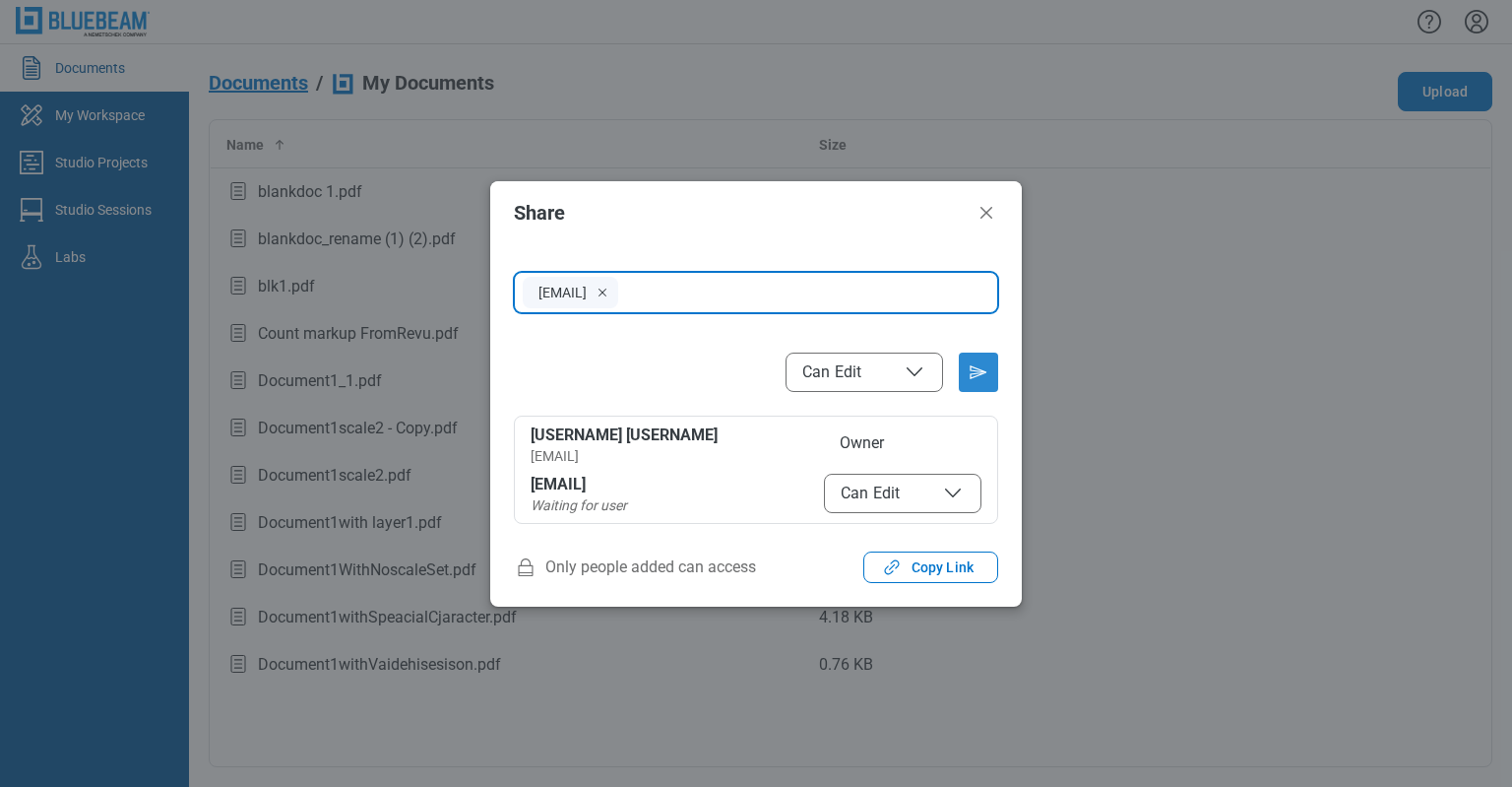 click 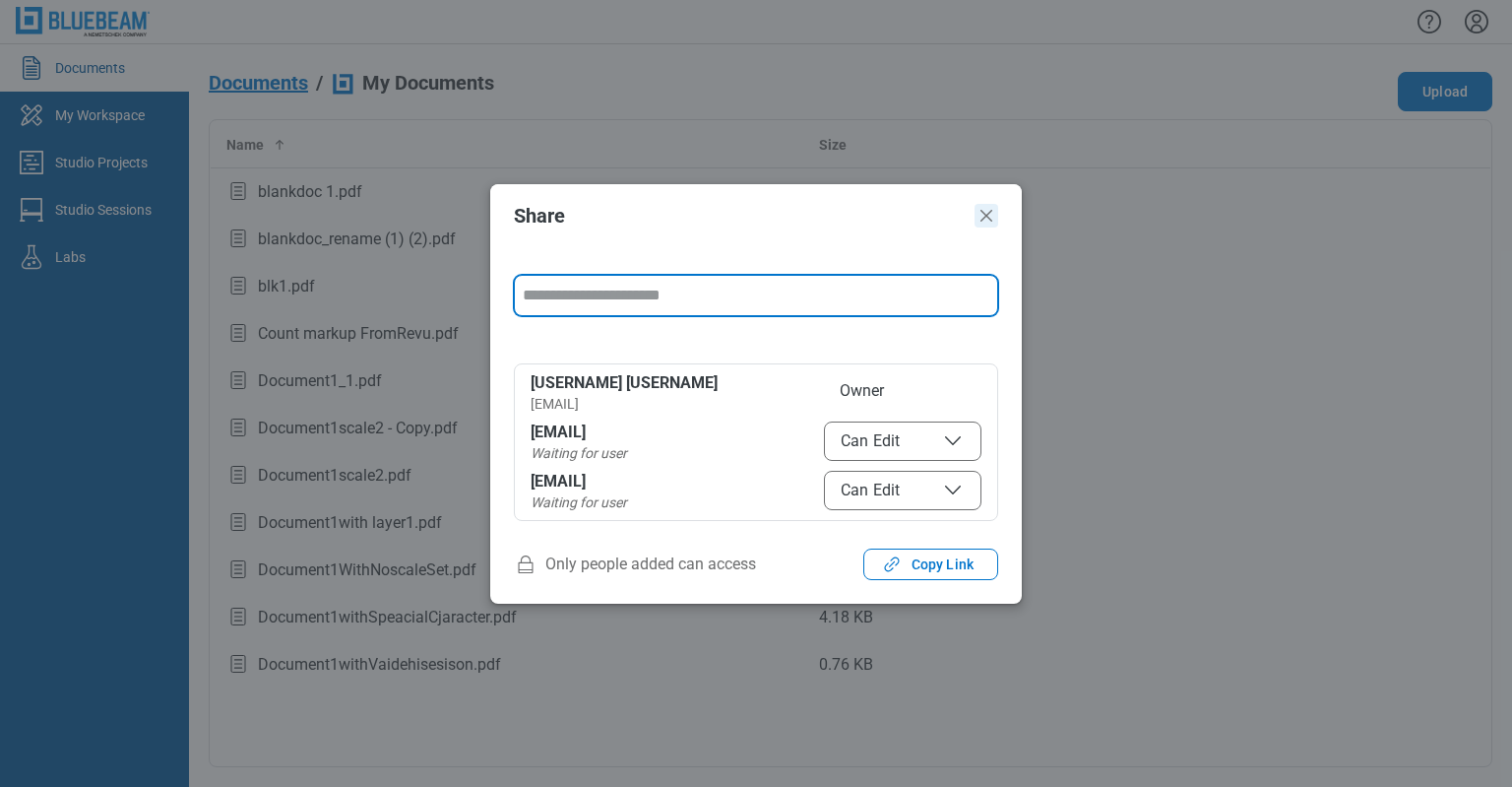 click 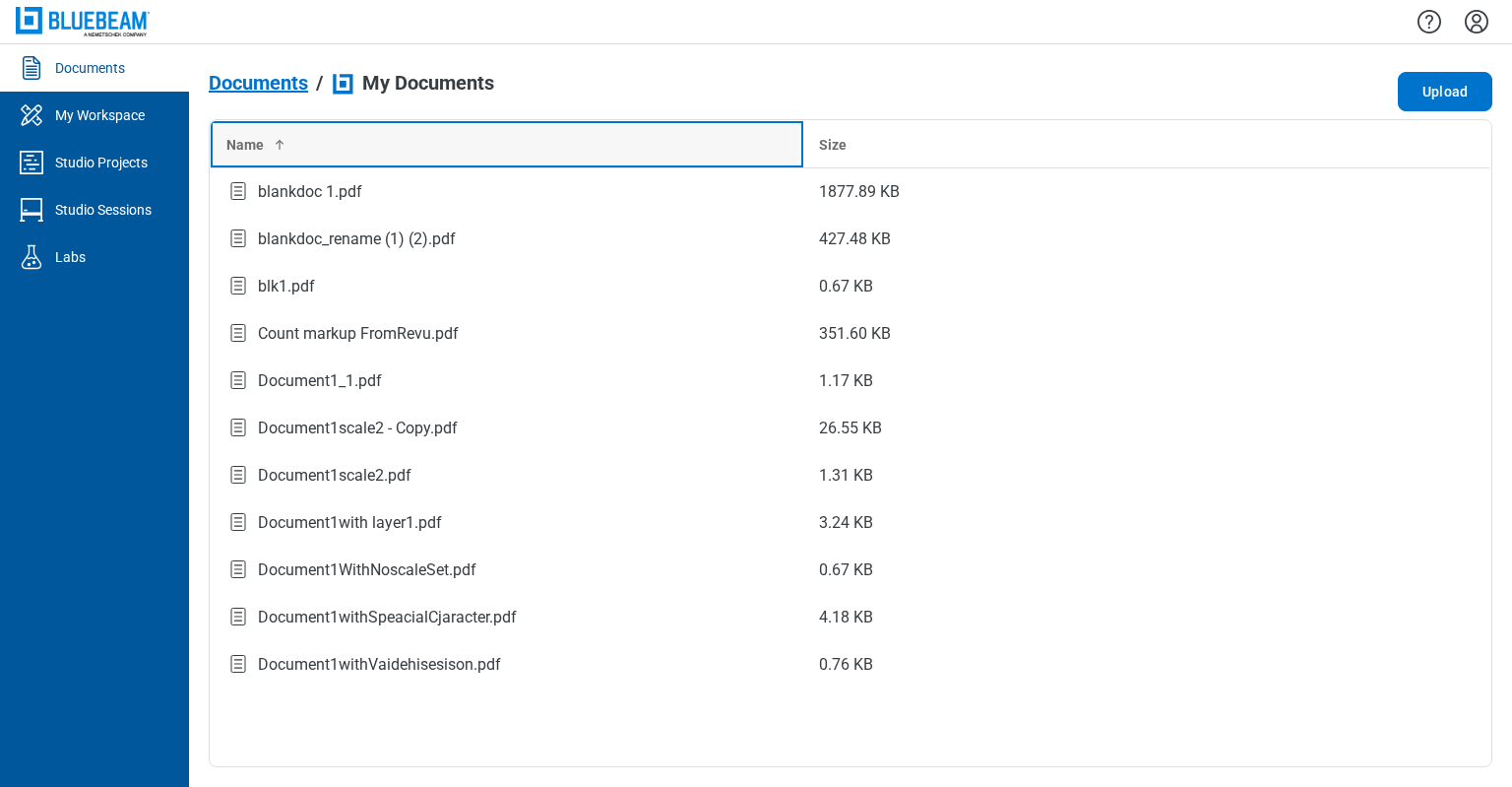 click on "Name" at bounding box center [507, 145] 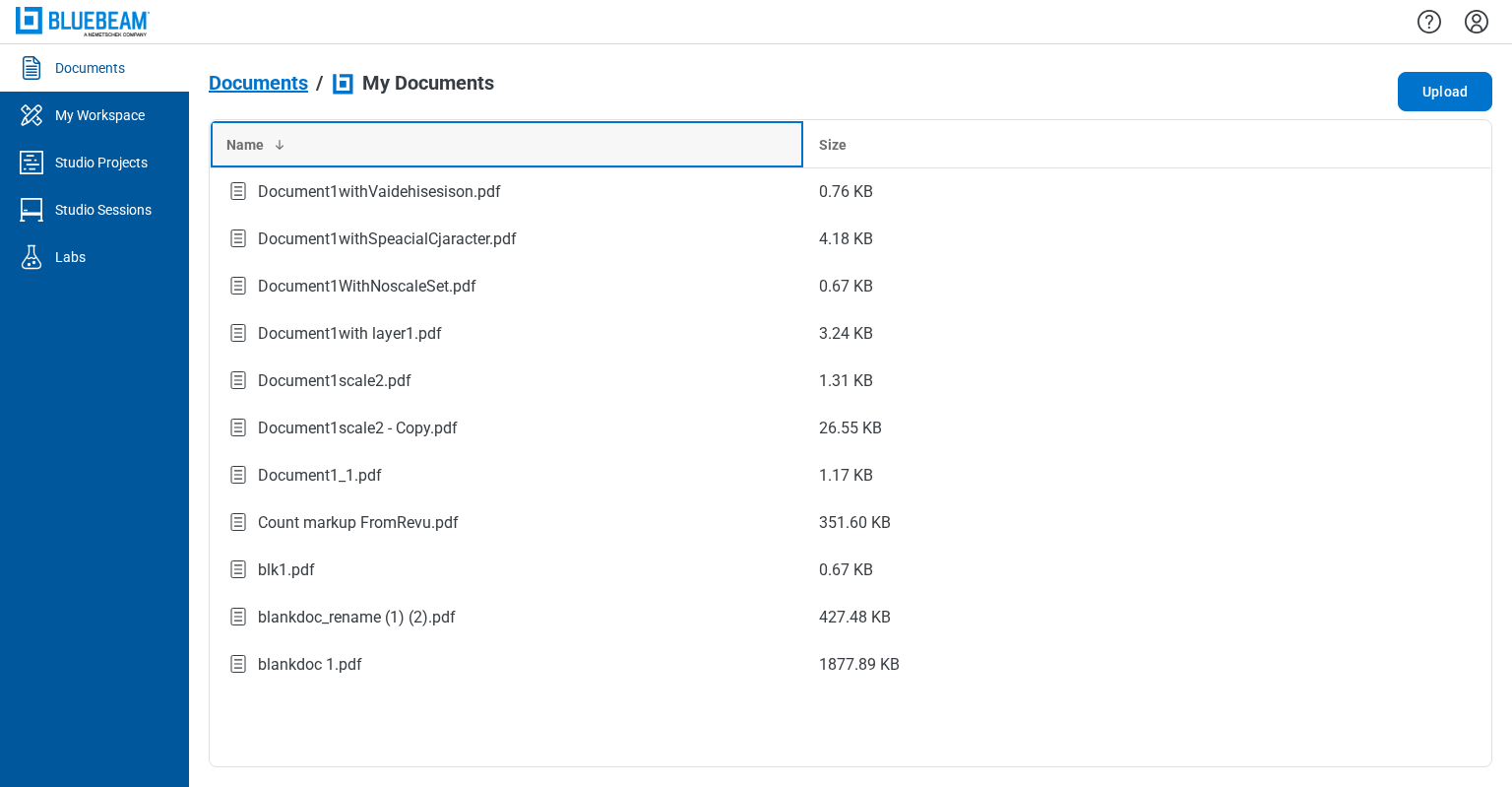 click on "Name" at bounding box center [507, 145] 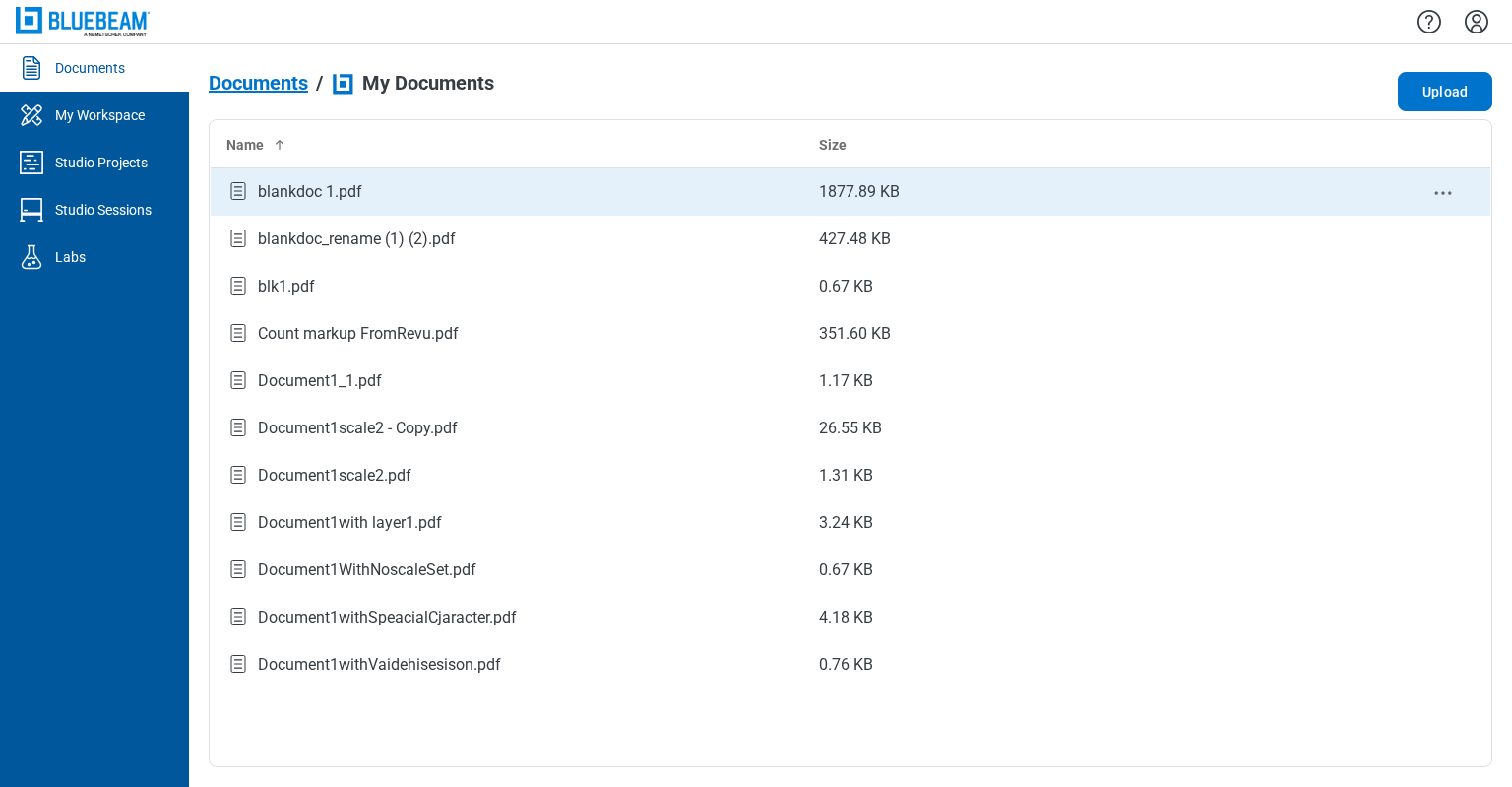 click 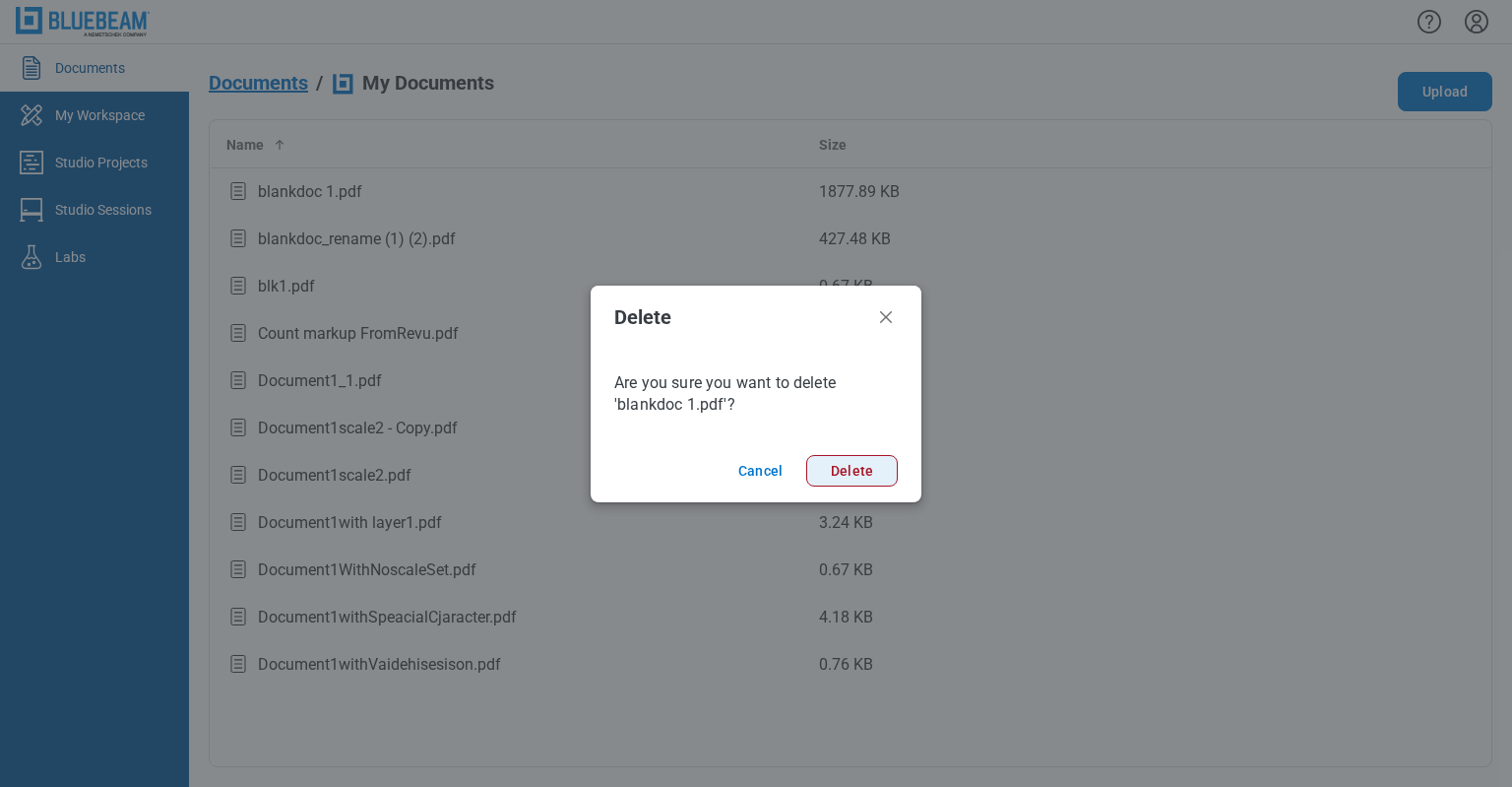 click on "Delete" at bounding box center (851, 471) 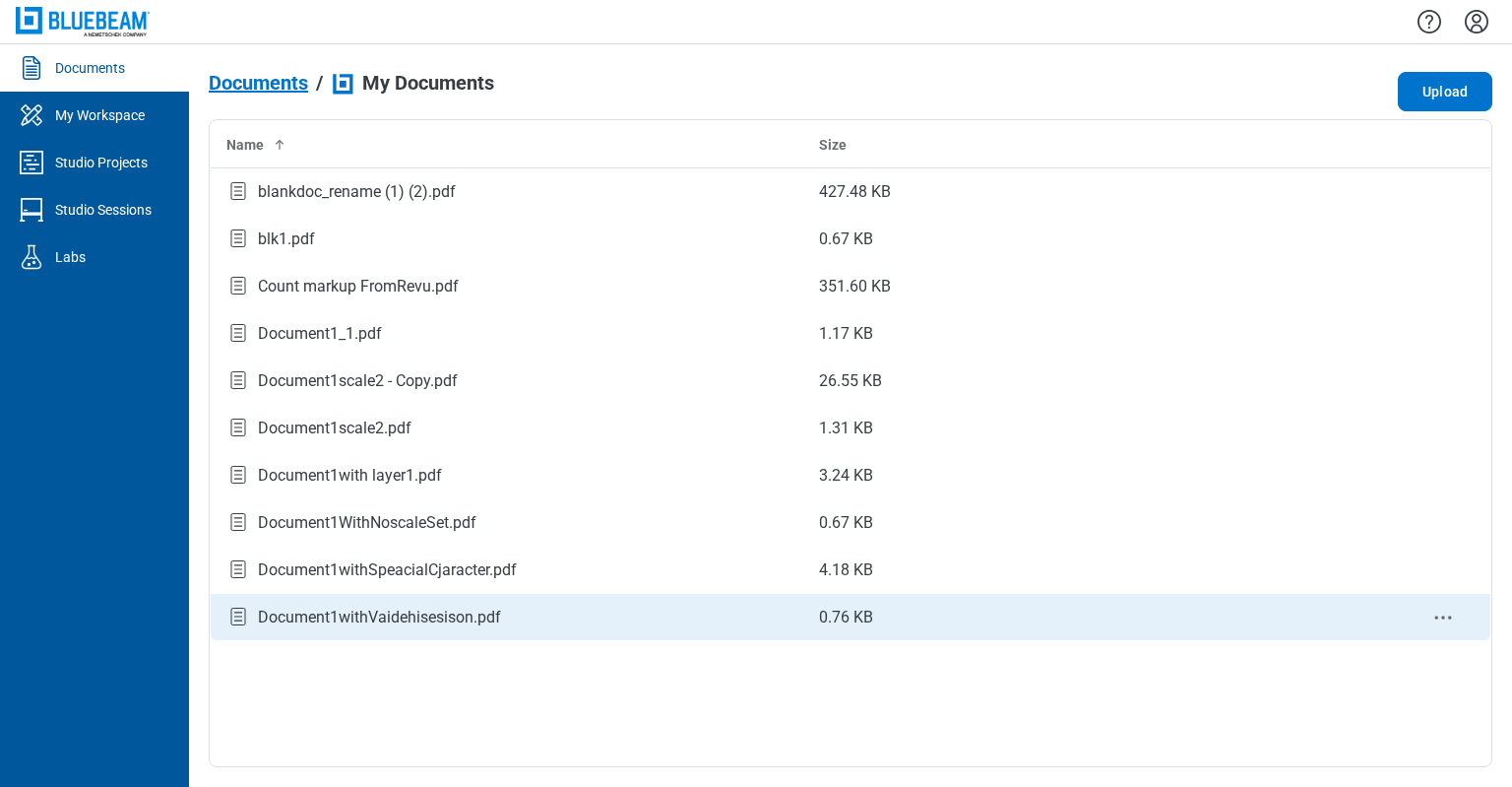 drag, startPoint x: 346, startPoint y: 654, endPoint x: 392, endPoint y: 633, distance: 50.56679 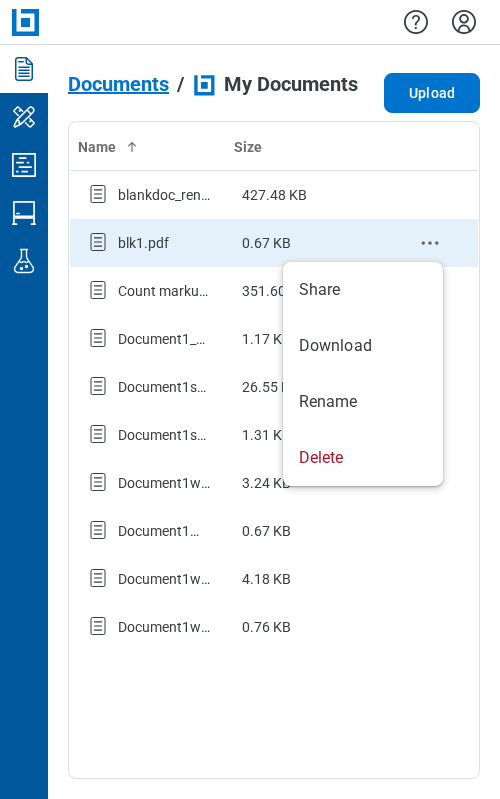 click 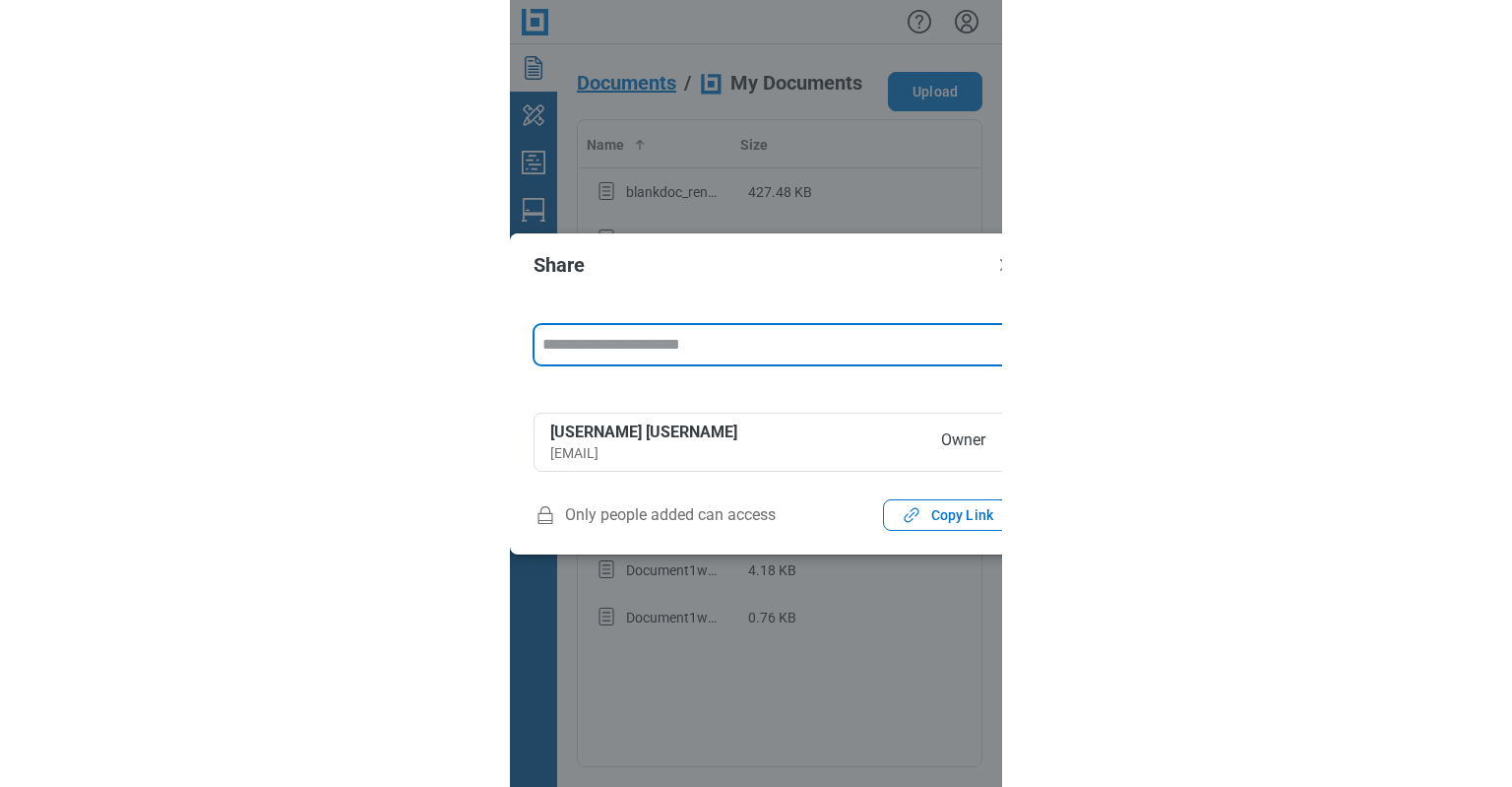 scroll, scrollTop: 0, scrollLeft: 7, axis: horizontal 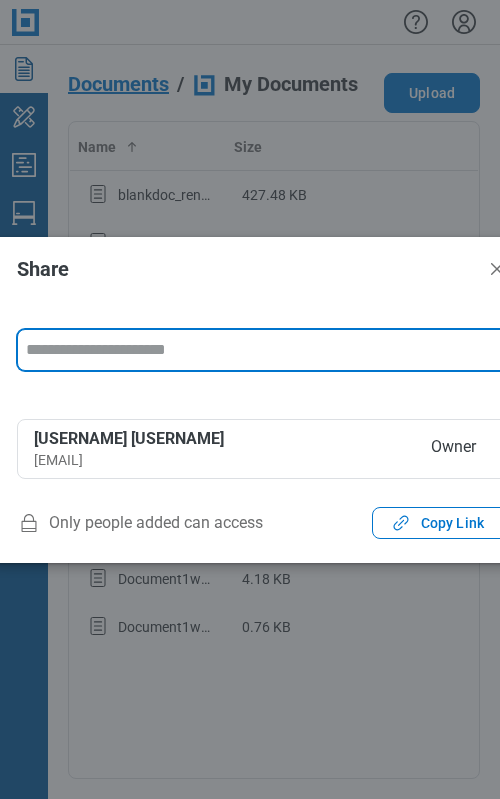 click at bounding box center [263, 350] 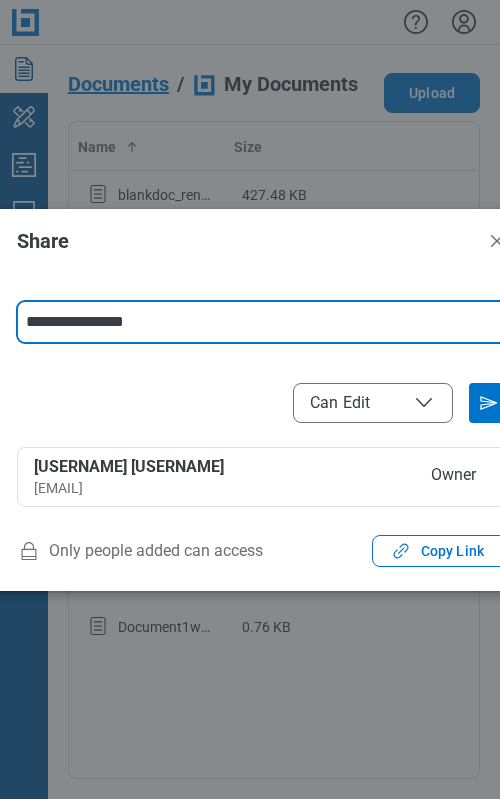 type on "**********" 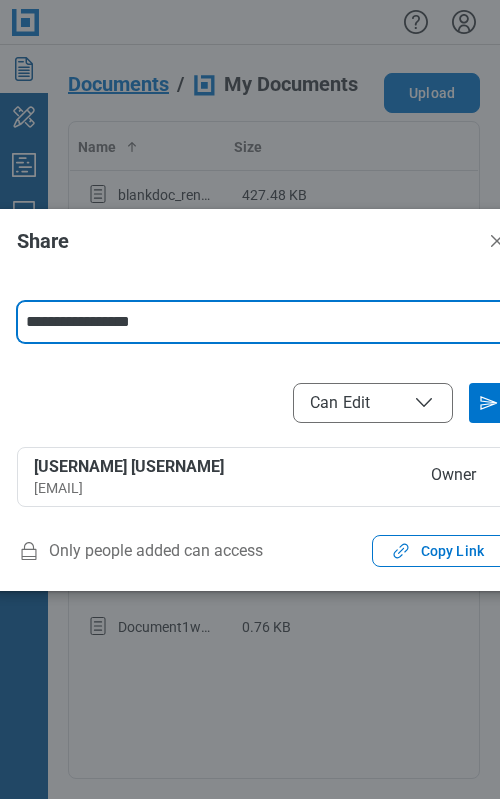 type 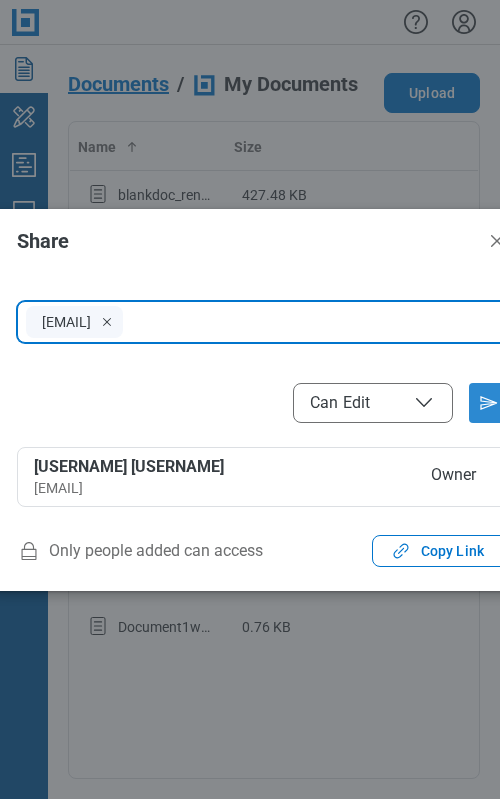 click 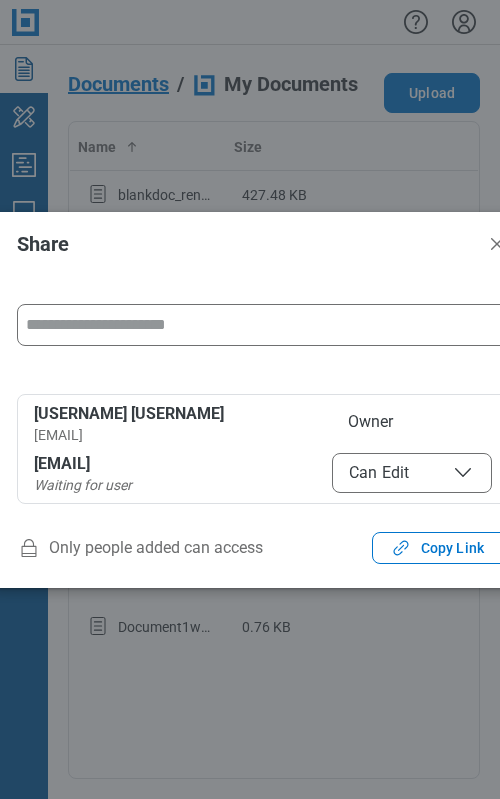 click on "Share ******** Can Edit cxicore8   core8 cxicore8@mail.com Owner cxicore1@mail.com Waiting for user Can Edit Only people added can access Copy Link" at bounding box center (250, 399) 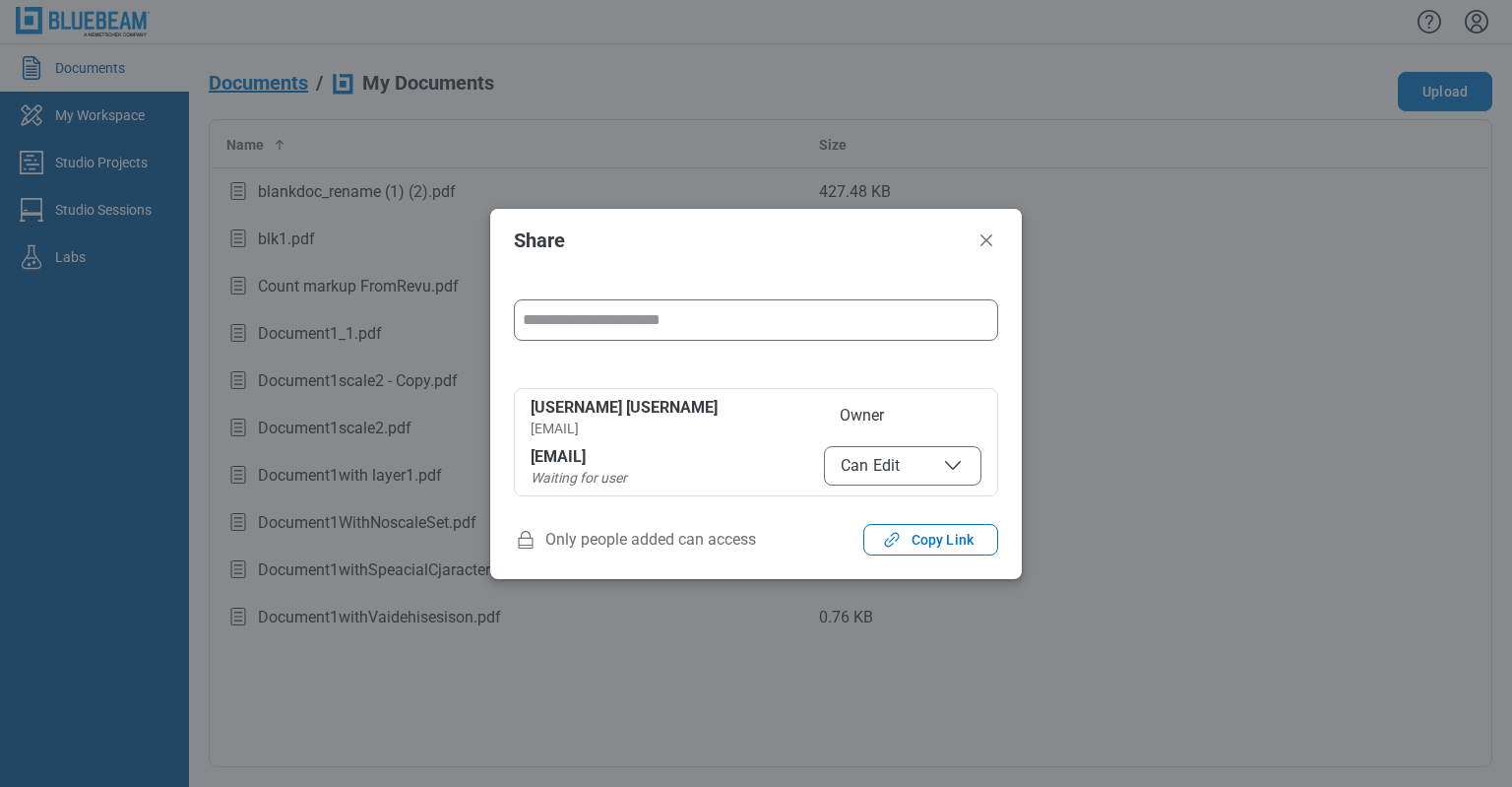 scroll, scrollTop: 0, scrollLeft: 0, axis: both 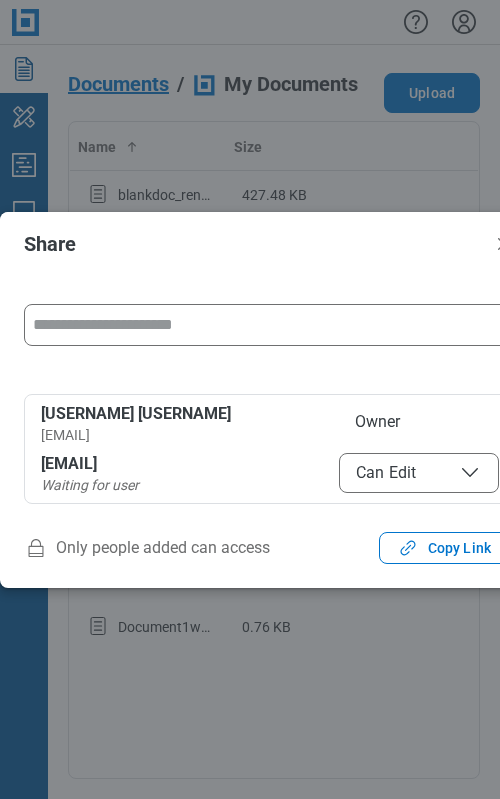 drag, startPoint x: 222, startPoint y: 281, endPoint x: 238, endPoint y: 278, distance: 16.27882 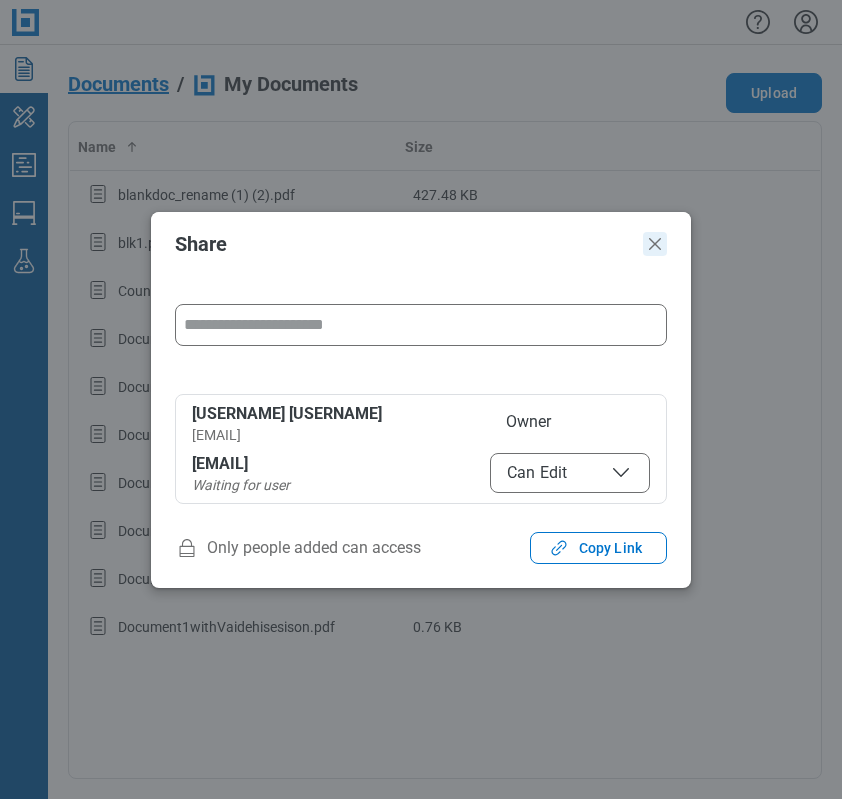 click 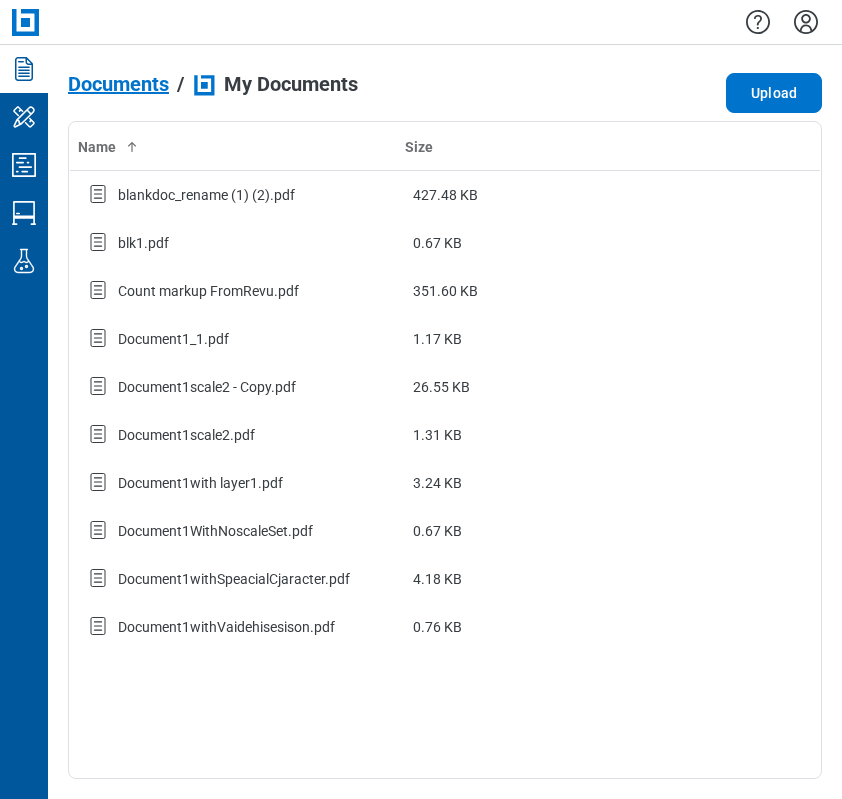 click on "Documents / My Documents Upload" at bounding box center (445, 93) 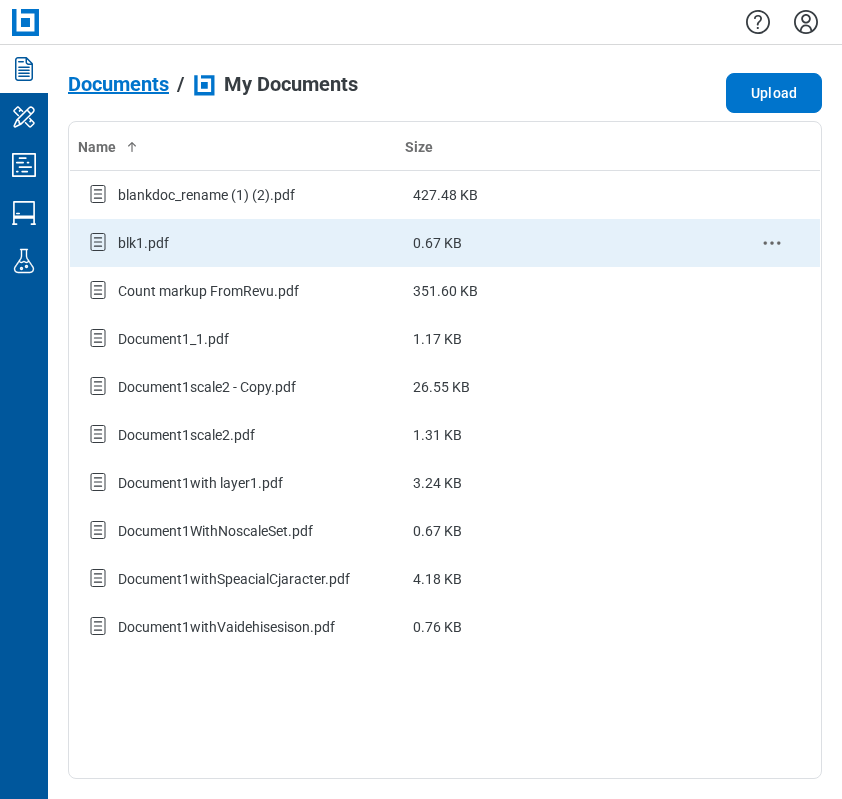 click 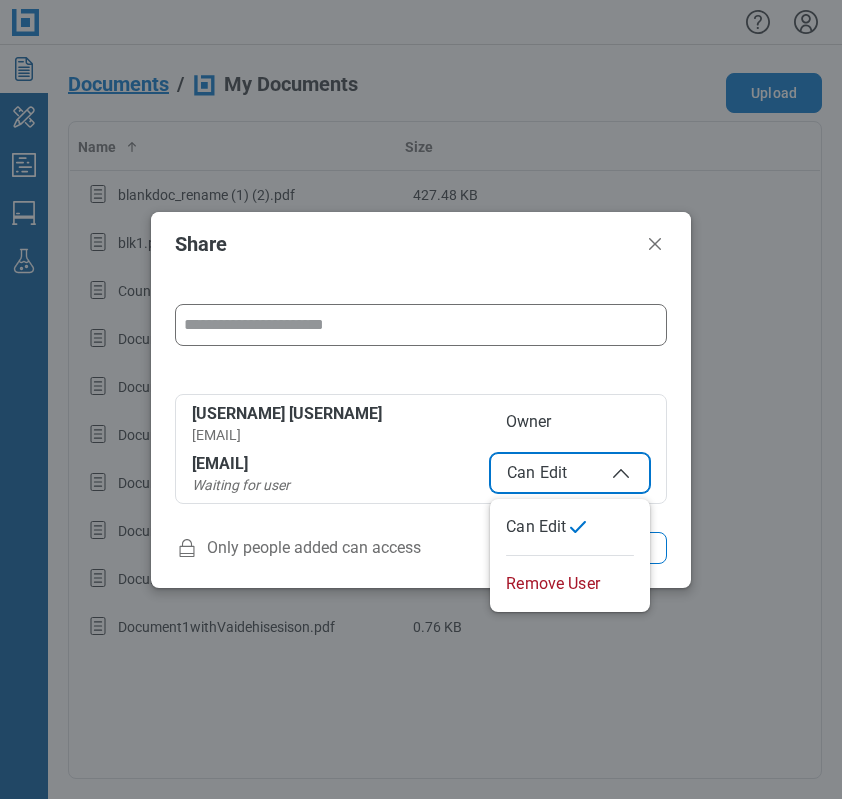 click on "Can Edit" at bounding box center [570, 473] 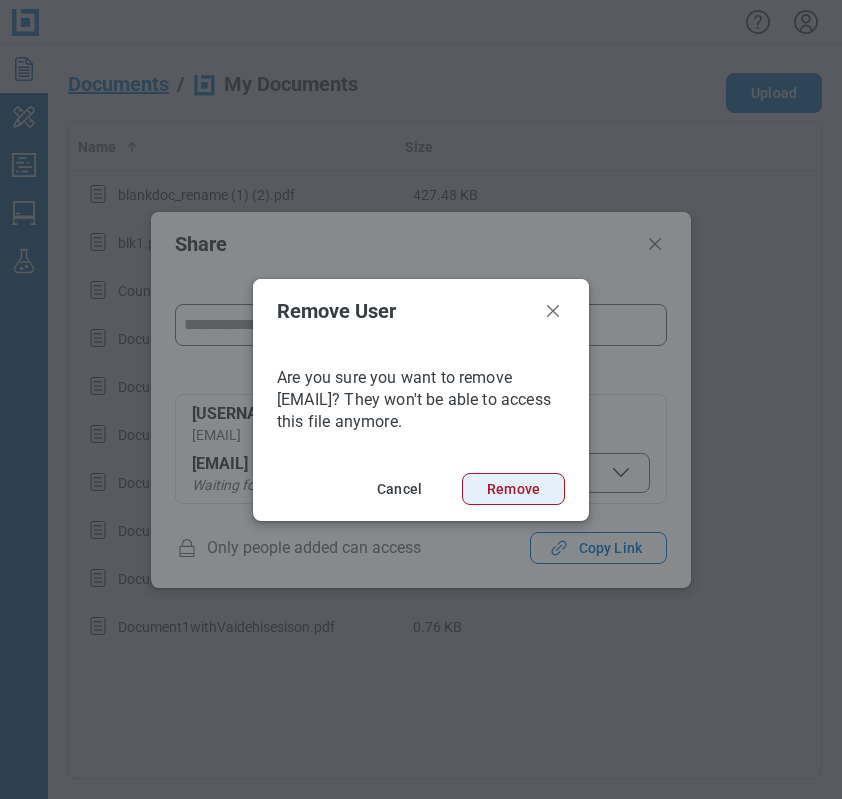 click on "Remove" at bounding box center [513, 489] 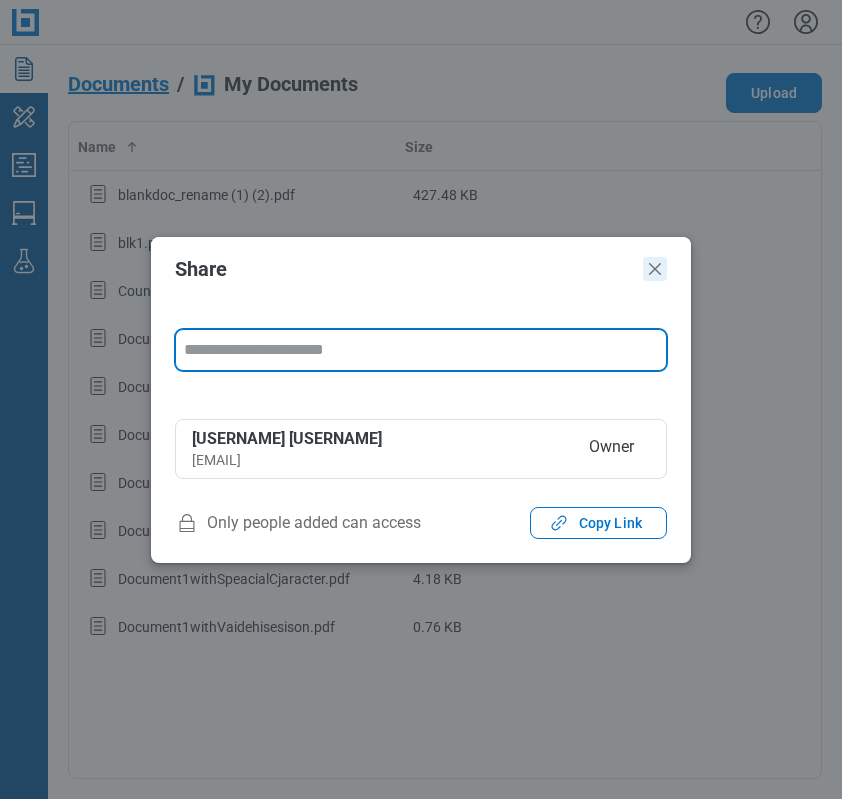 click 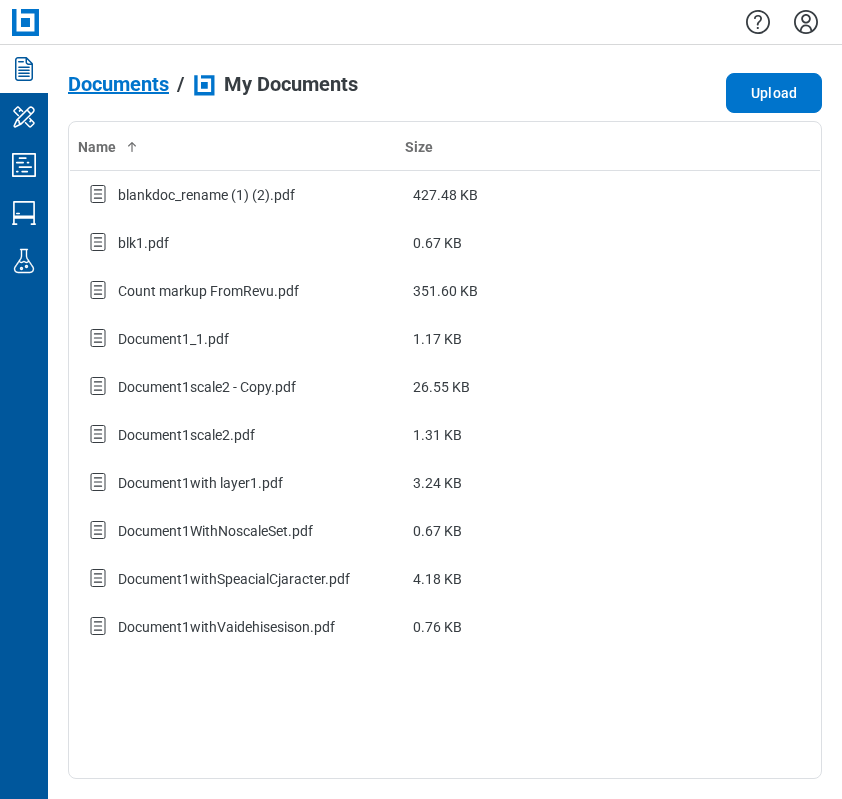 click on "Documents / My Documents Upload Name Size blankdoc_rename (1) (2).pdf 427.48 KB blk1.pdf 0.67 KB Count markup FromRevu.pdf 351.60 KB Document1_1.pdf 1.17 KB Document1scale2 - Copy.pdf 26.55 KB Document1scale2.pdf 1.31 KB Document1with layer1.pdf 3.24 KB Document1WithNoscaleSet.pdf 0.67 KB Document1withSpeacialCjaracter.pdf 4.18 KB Document1withVaidehisesison.pdf 0.76 KB No Documents To get started, upload a document. Upload" at bounding box center [445, 422] 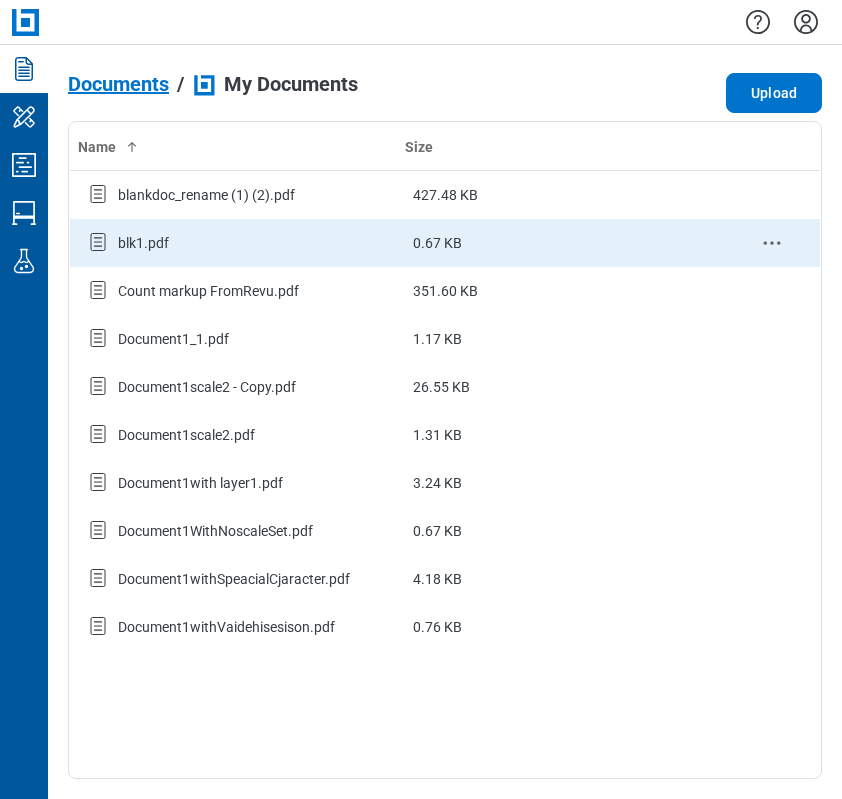 click 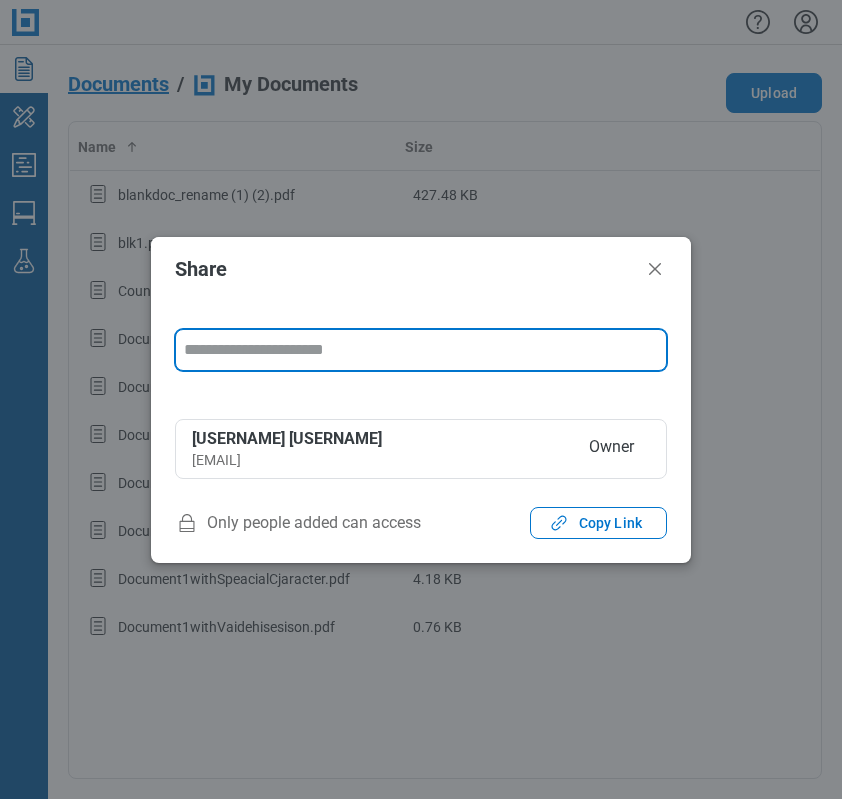 click at bounding box center (421, 350) 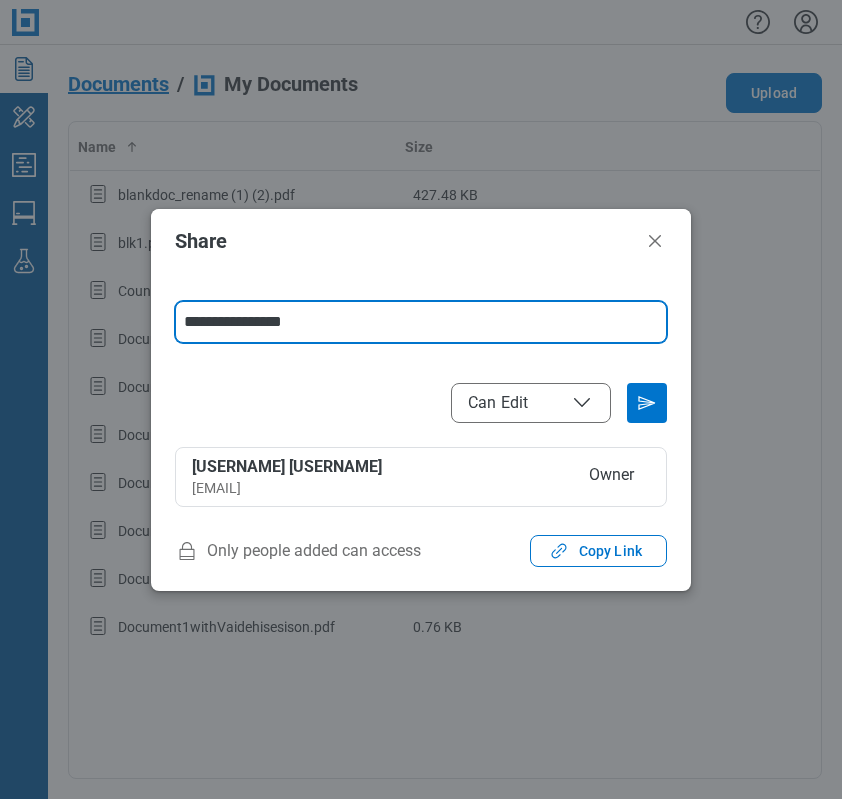 type on "**********" 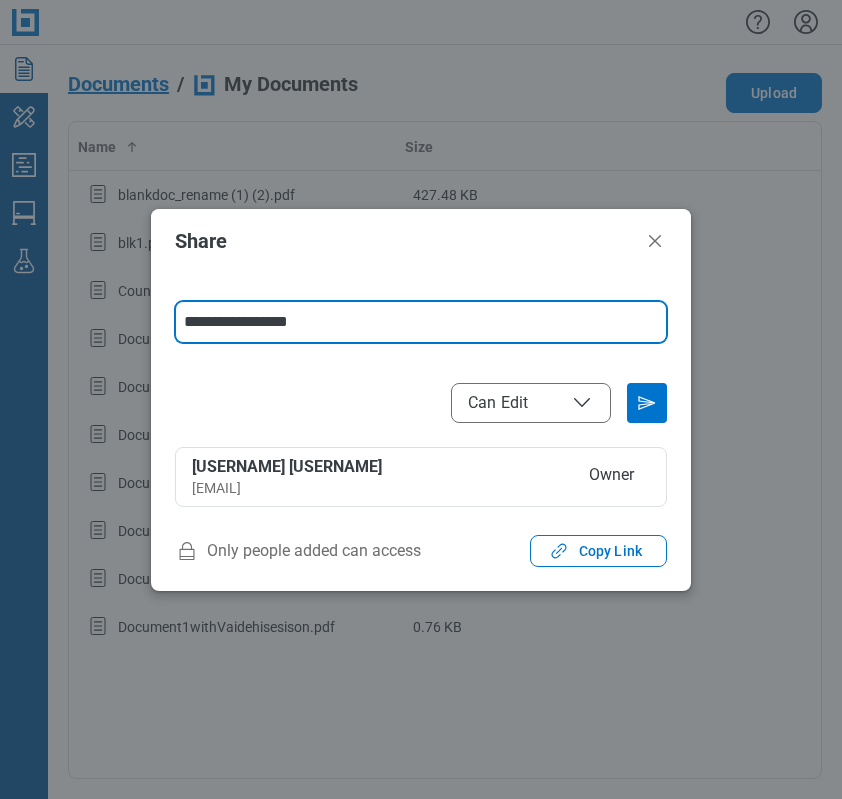 type 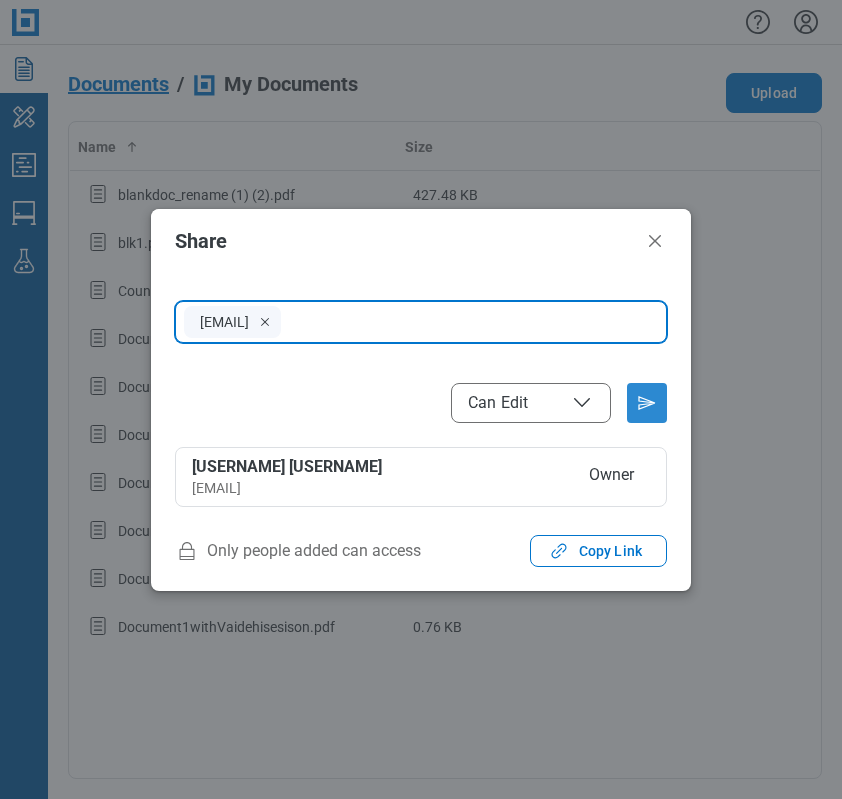 click 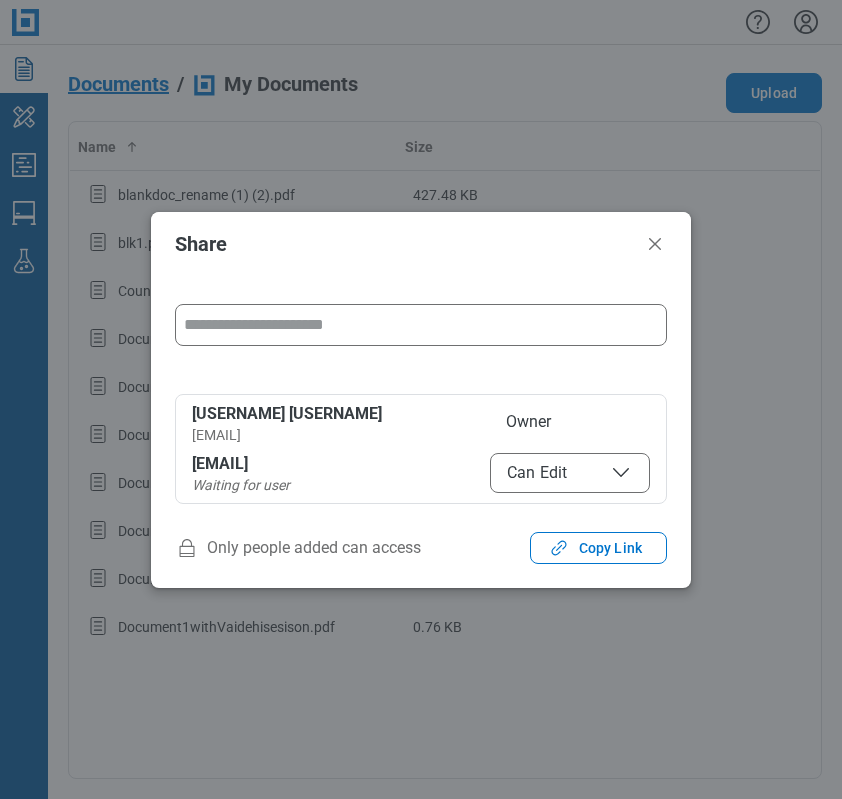 click on "Share" at bounding box center (421, 244) 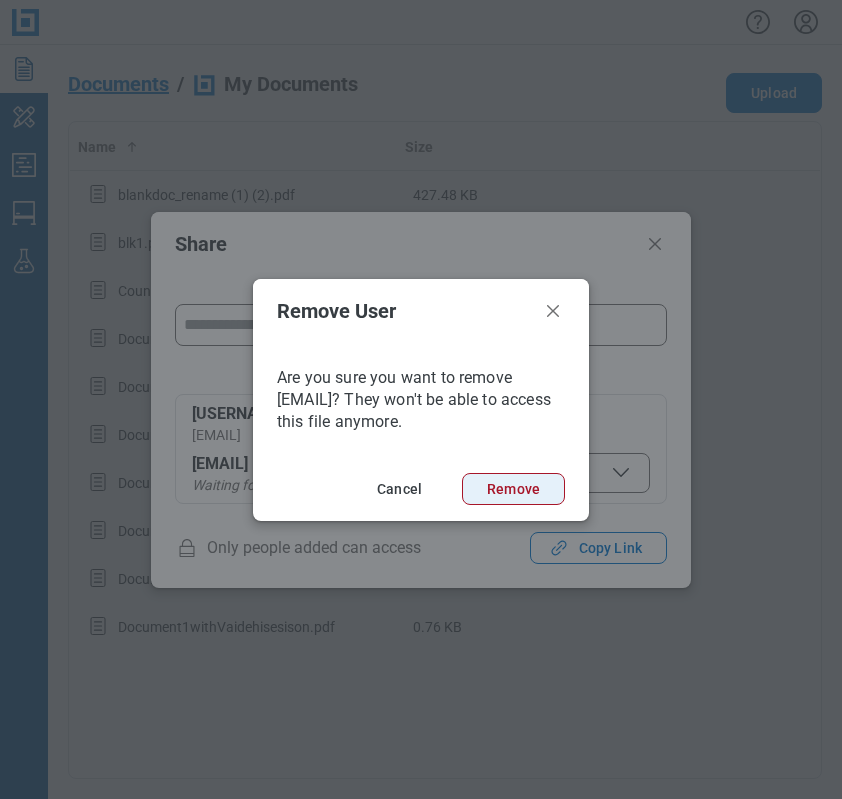click on "Remove" at bounding box center (513, 489) 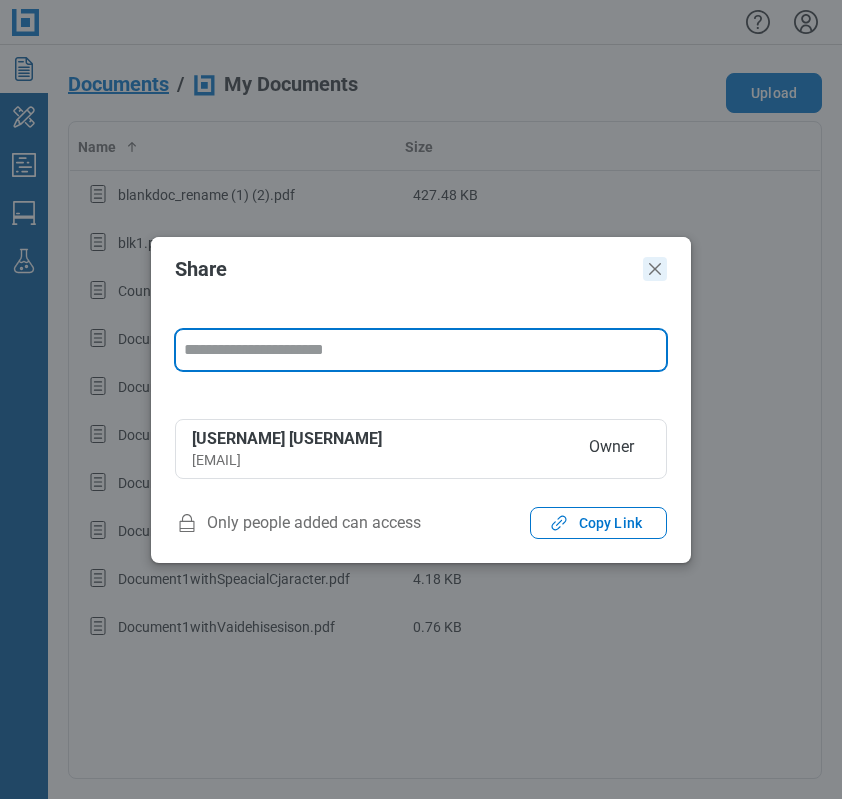 click 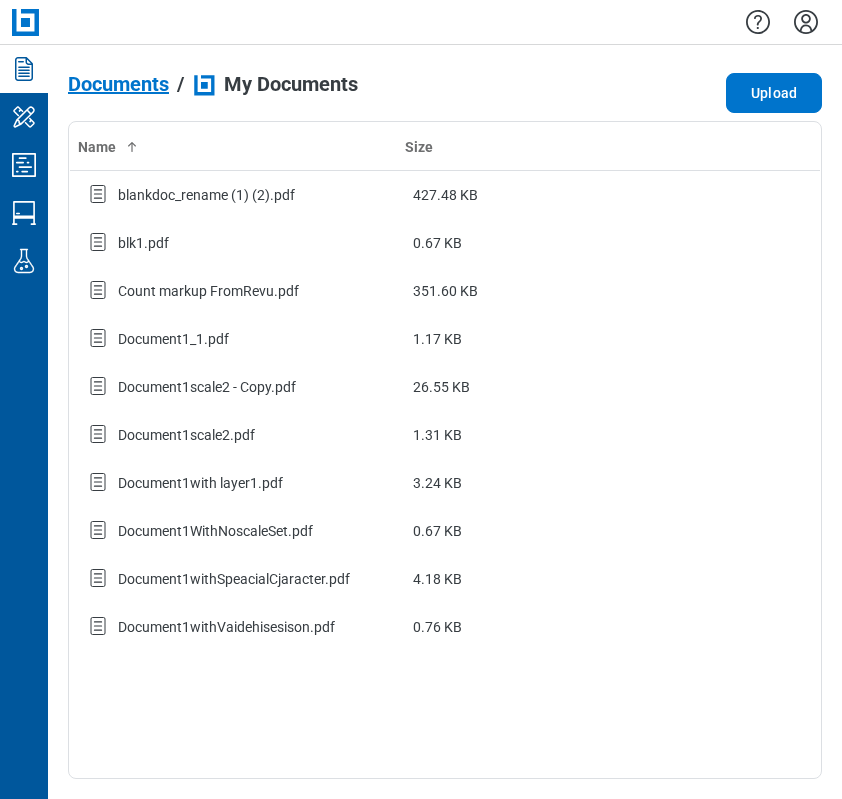 drag, startPoint x: 352, startPoint y: 20, endPoint x: 348, endPoint y: 3, distance: 17.464249 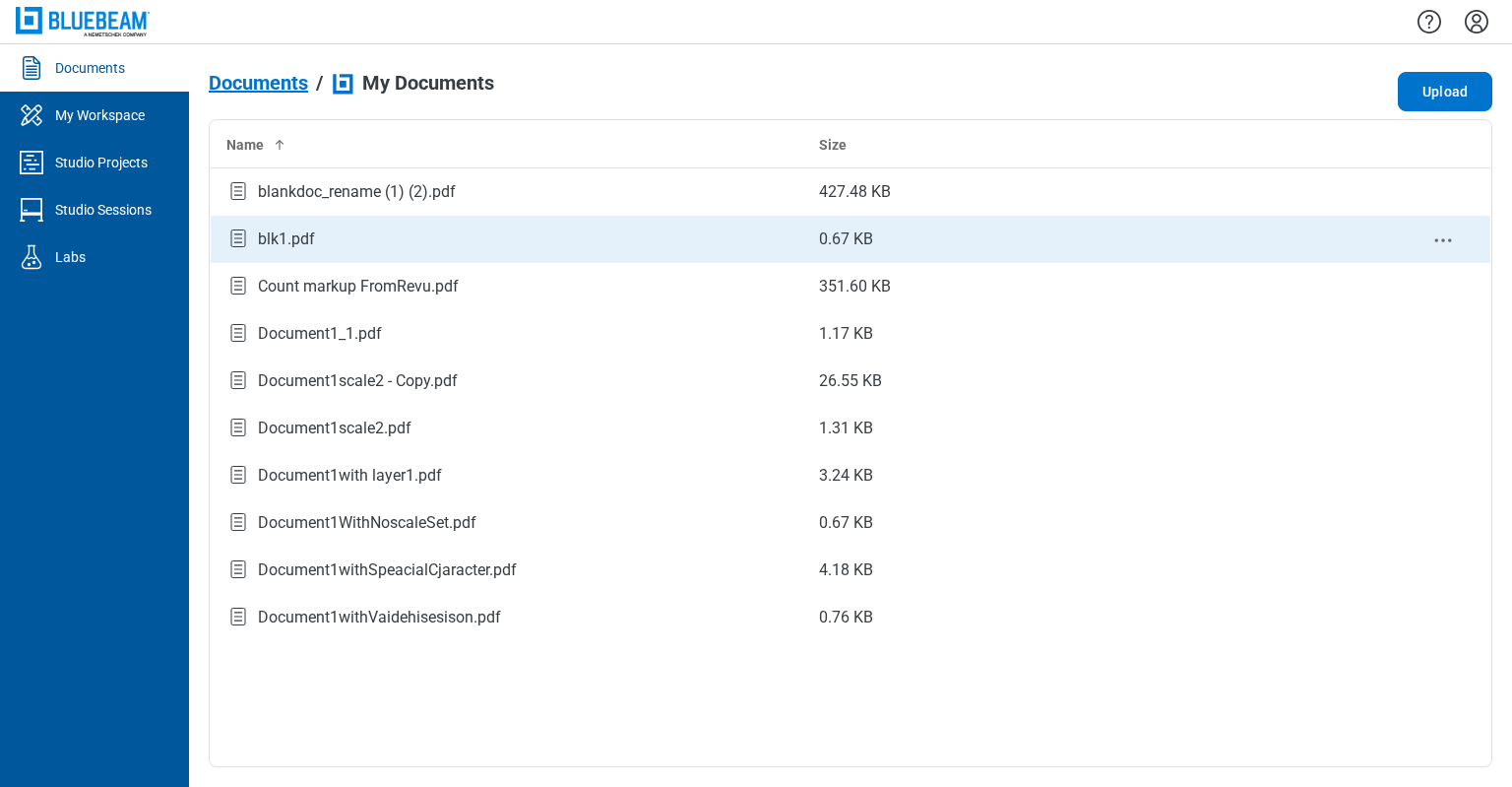 click on "blk1.pdf" at bounding box center (286, 239) 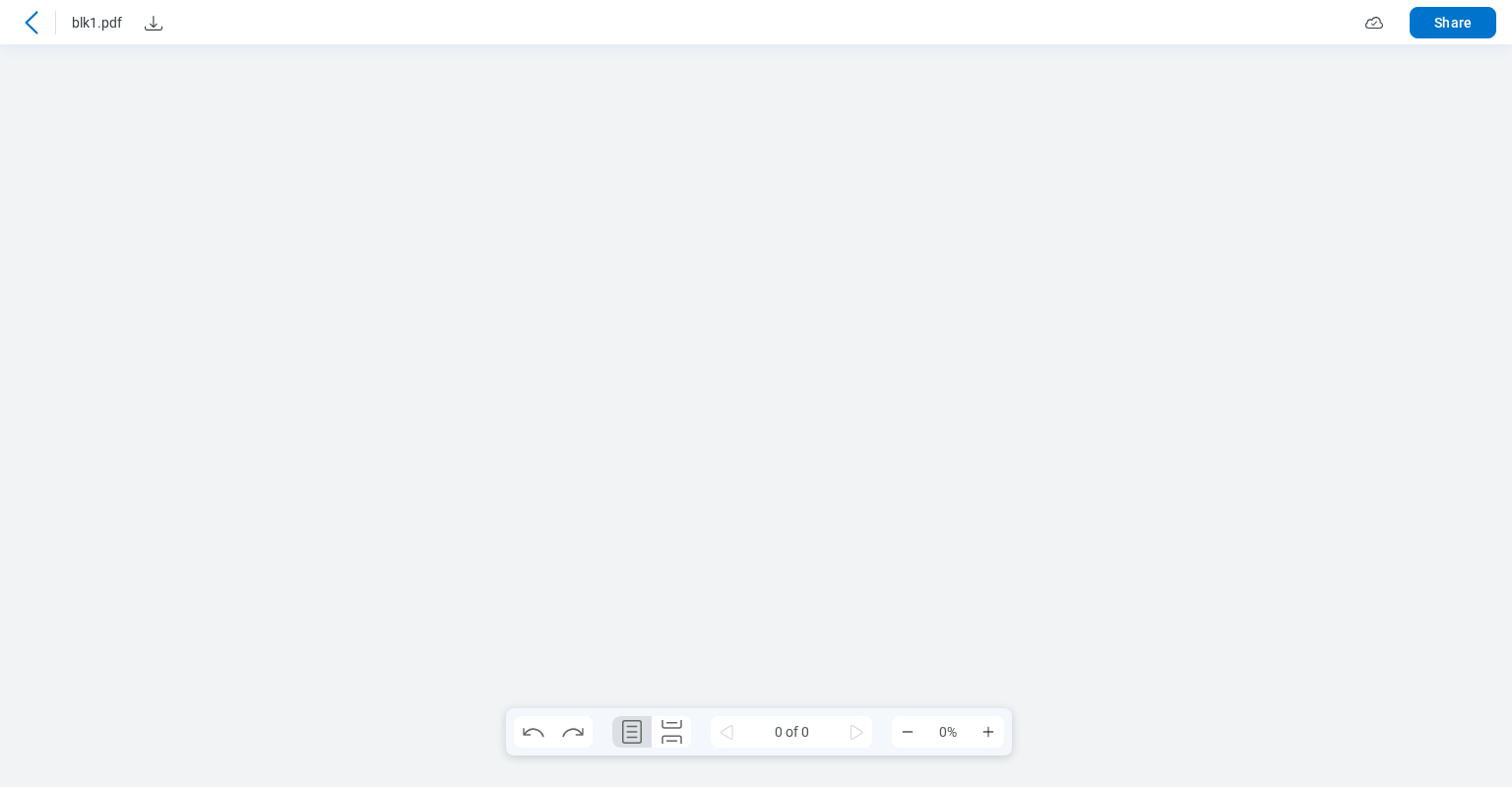 scroll, scrollTop: 0, scrollLeft: 0, axis: both 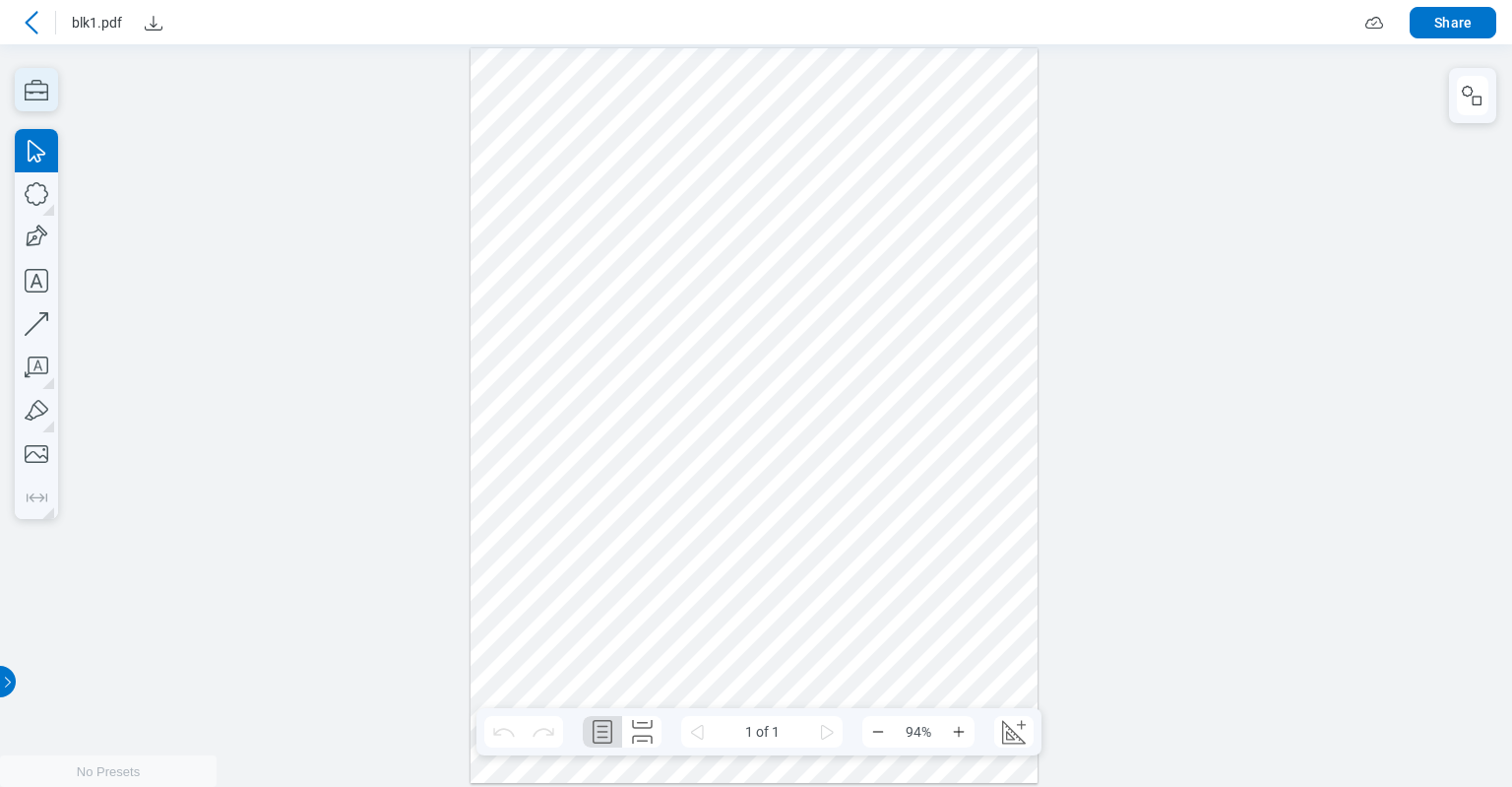 click 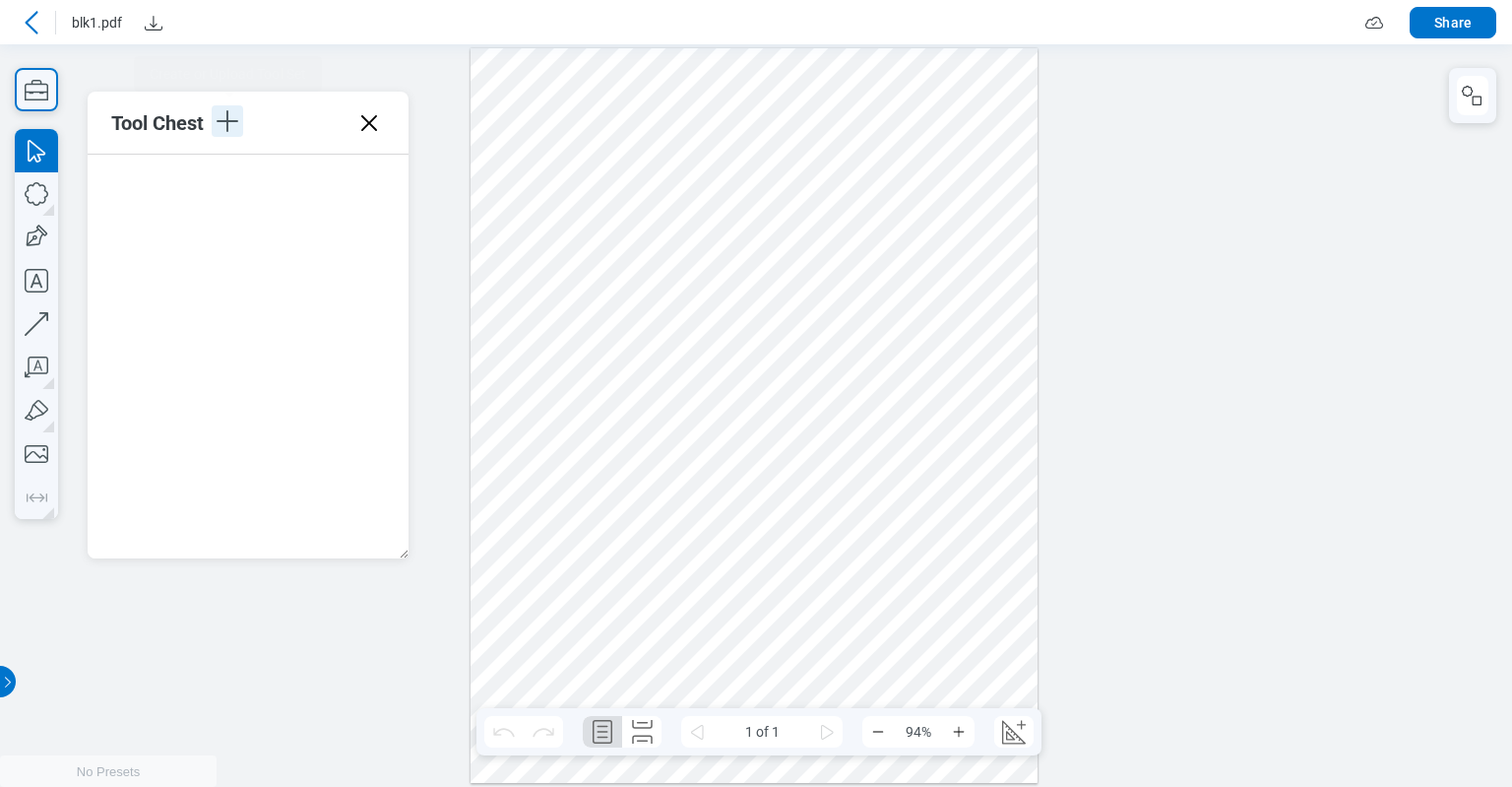 click 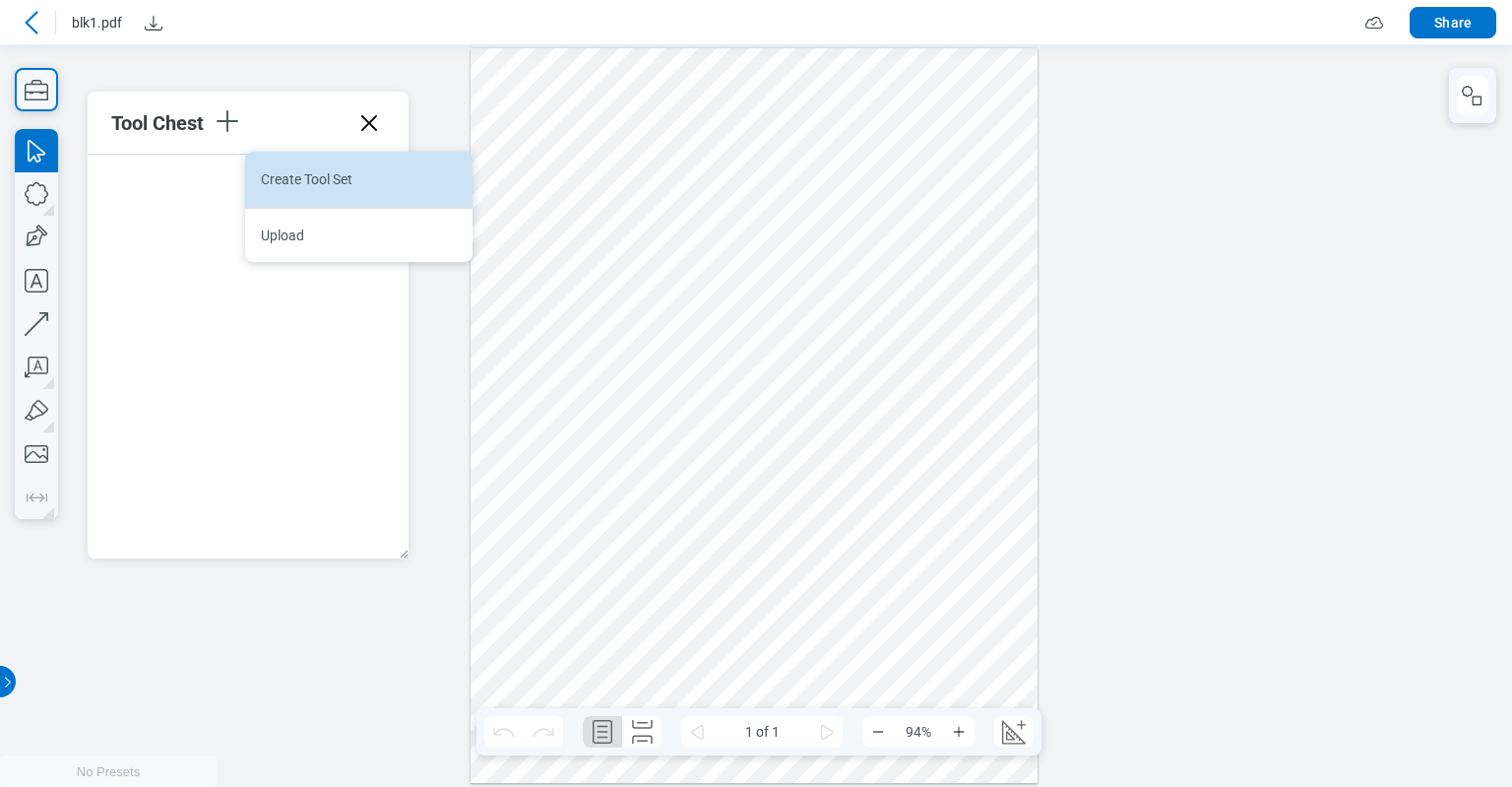 click on "Create Tool Set" at bounding box center (358, 179) 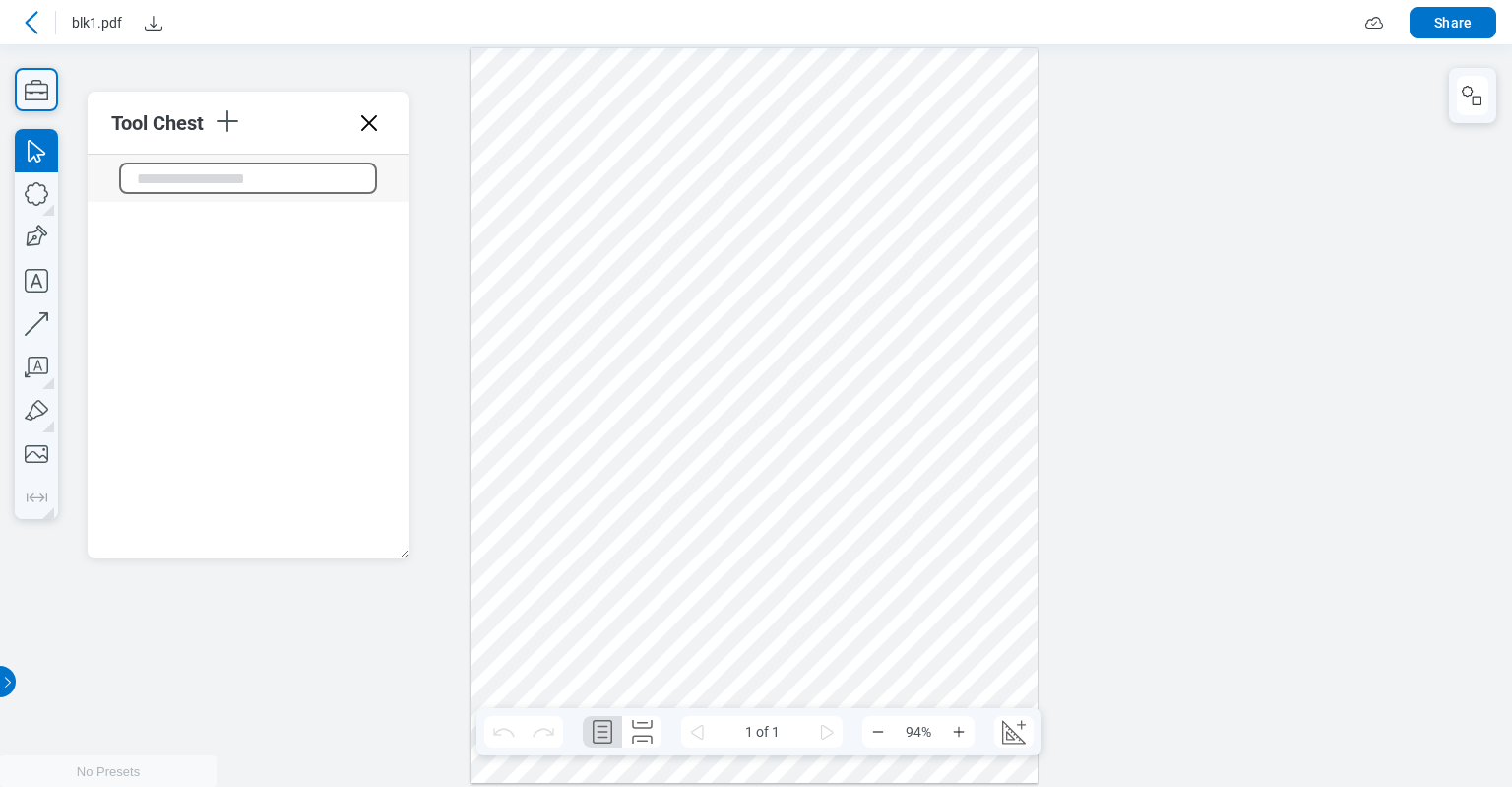 click at bounding box center (248, 178) 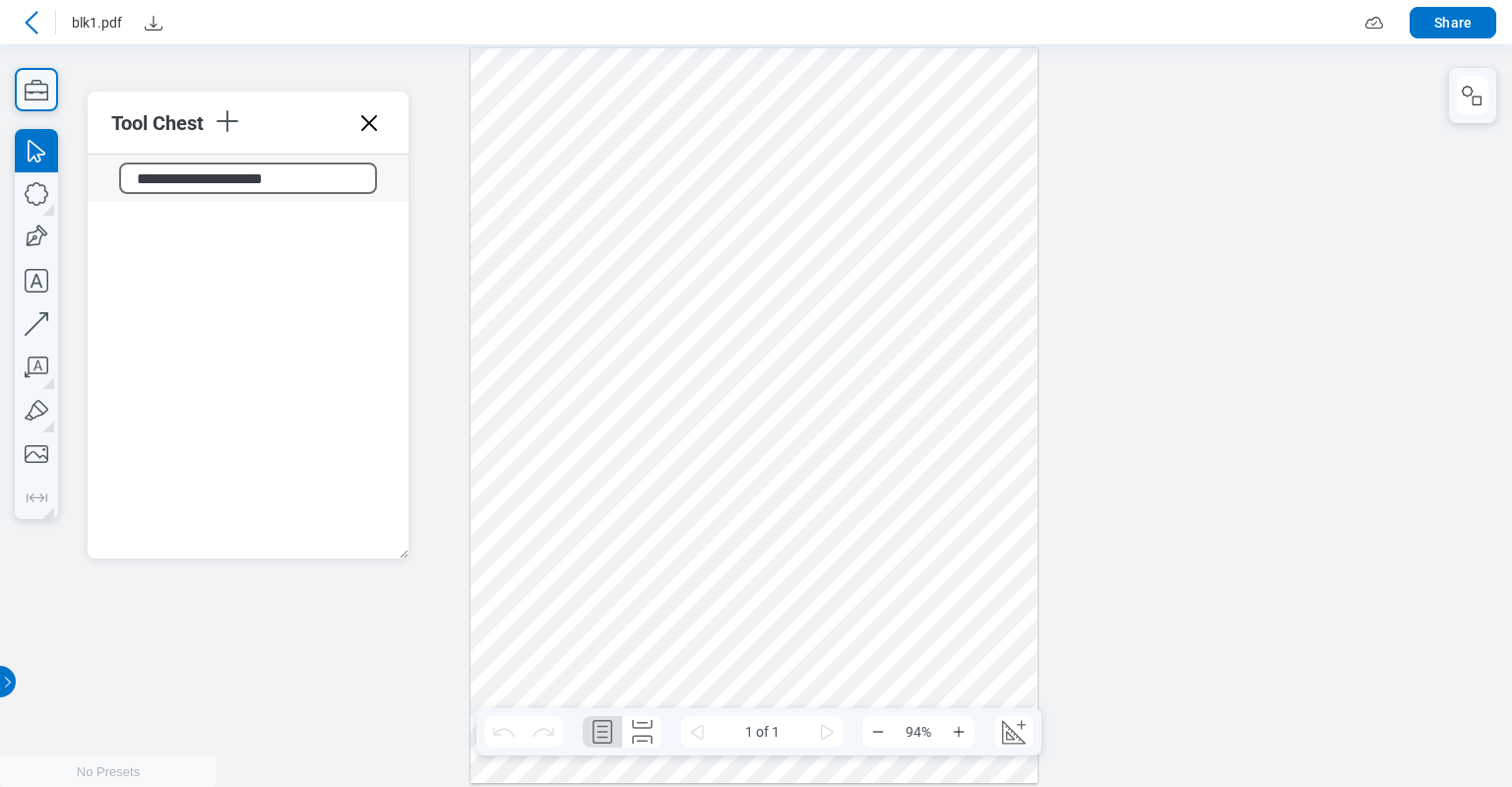 type on "**********" 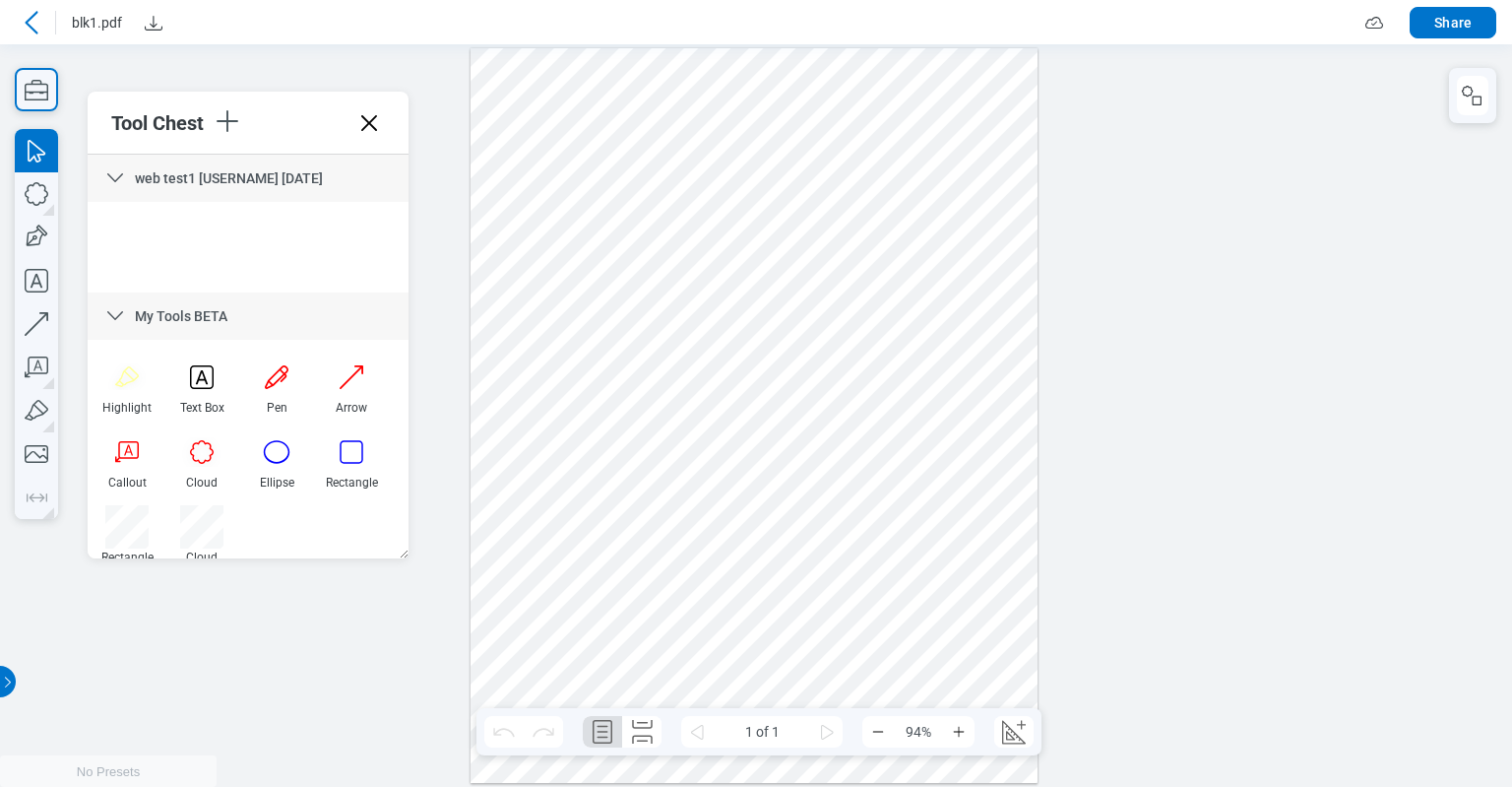 scroll, scrollTop: 22, scrollLeft: 0, axis: vertical 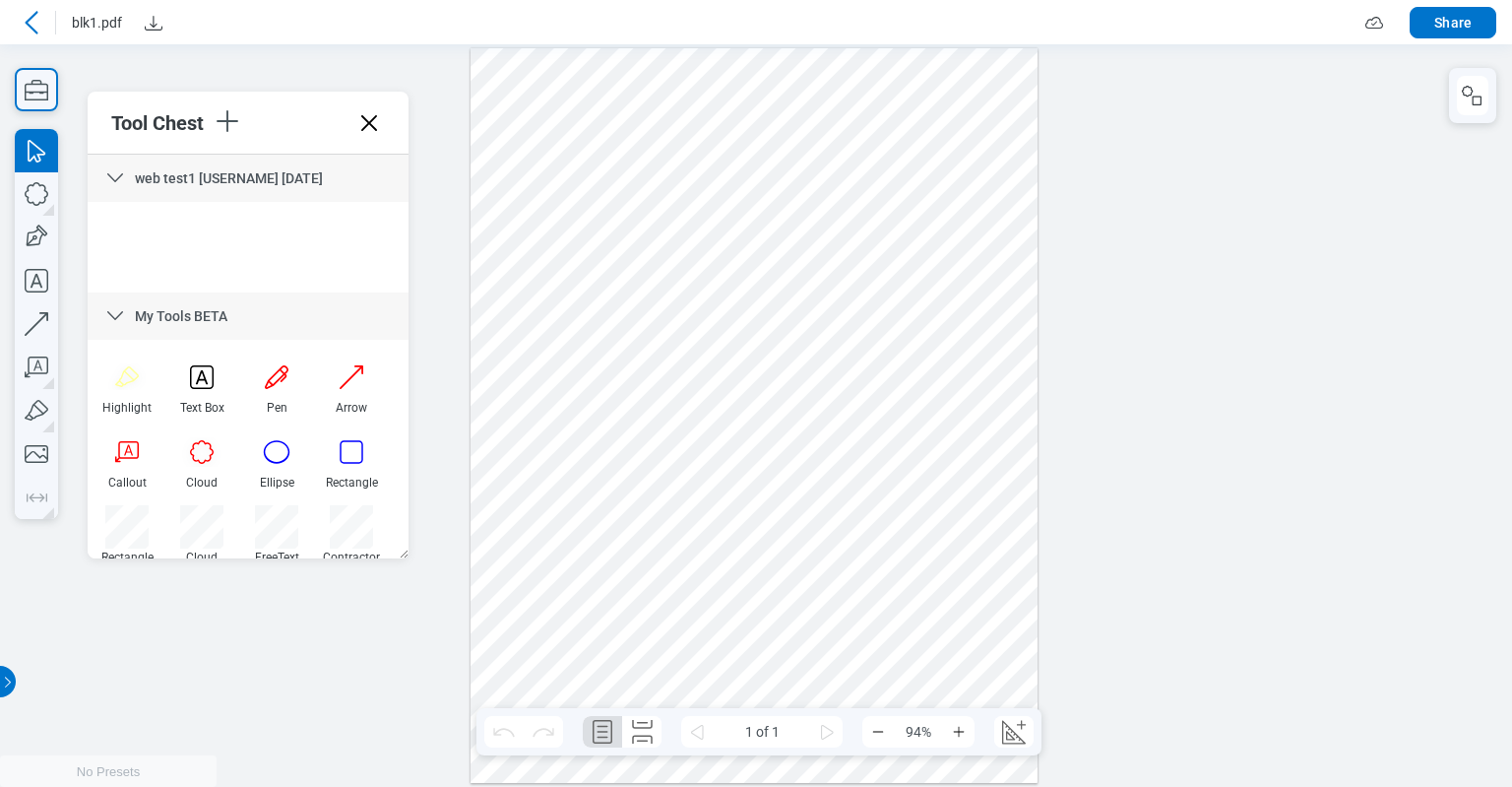 drag, startPoint x: 402, startPoint y: 329, endPoint x: 409, endPoint y: 183, distance: 146.16771 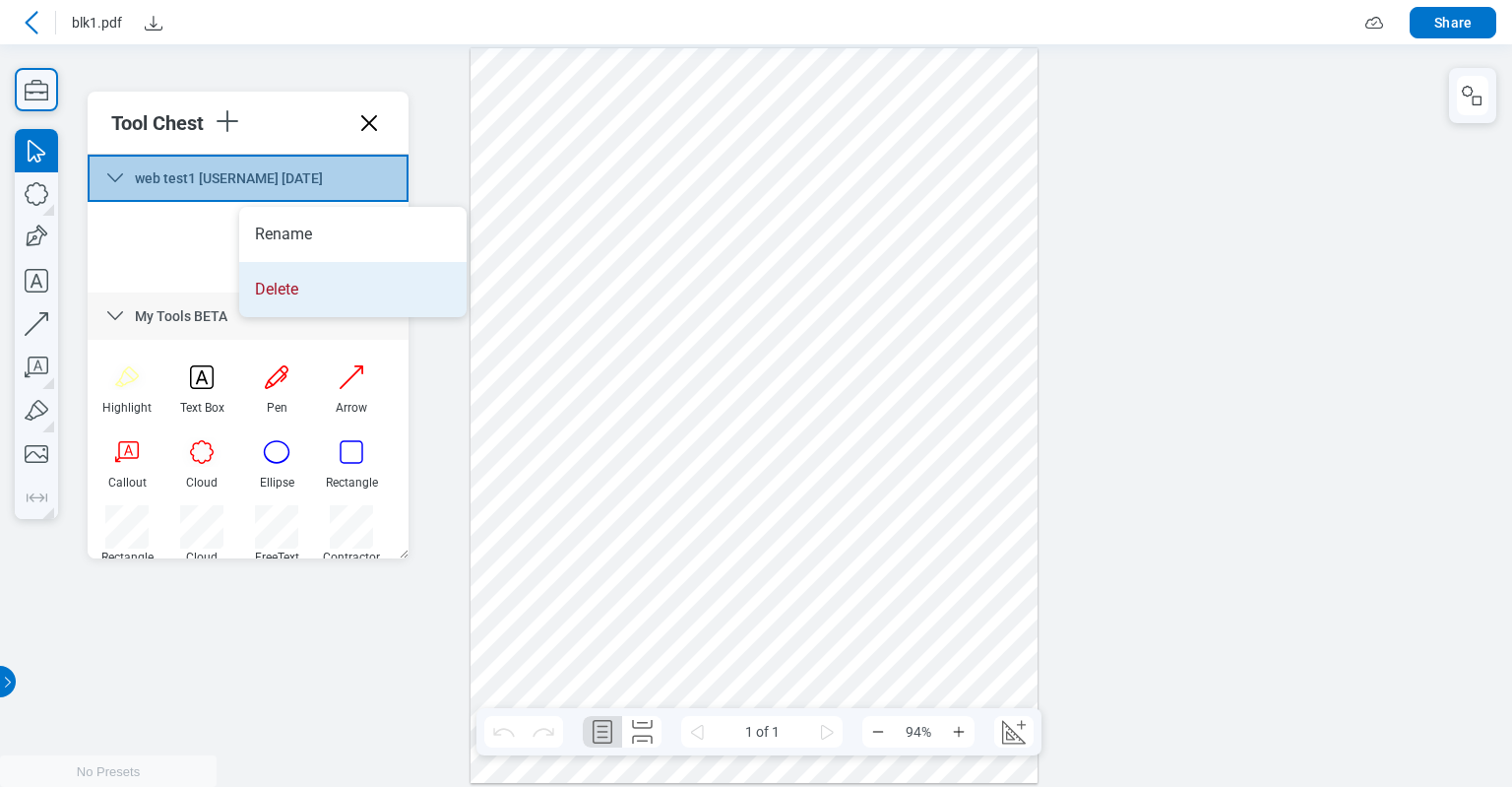 click on "Delete" at bounding box center (352, 290) 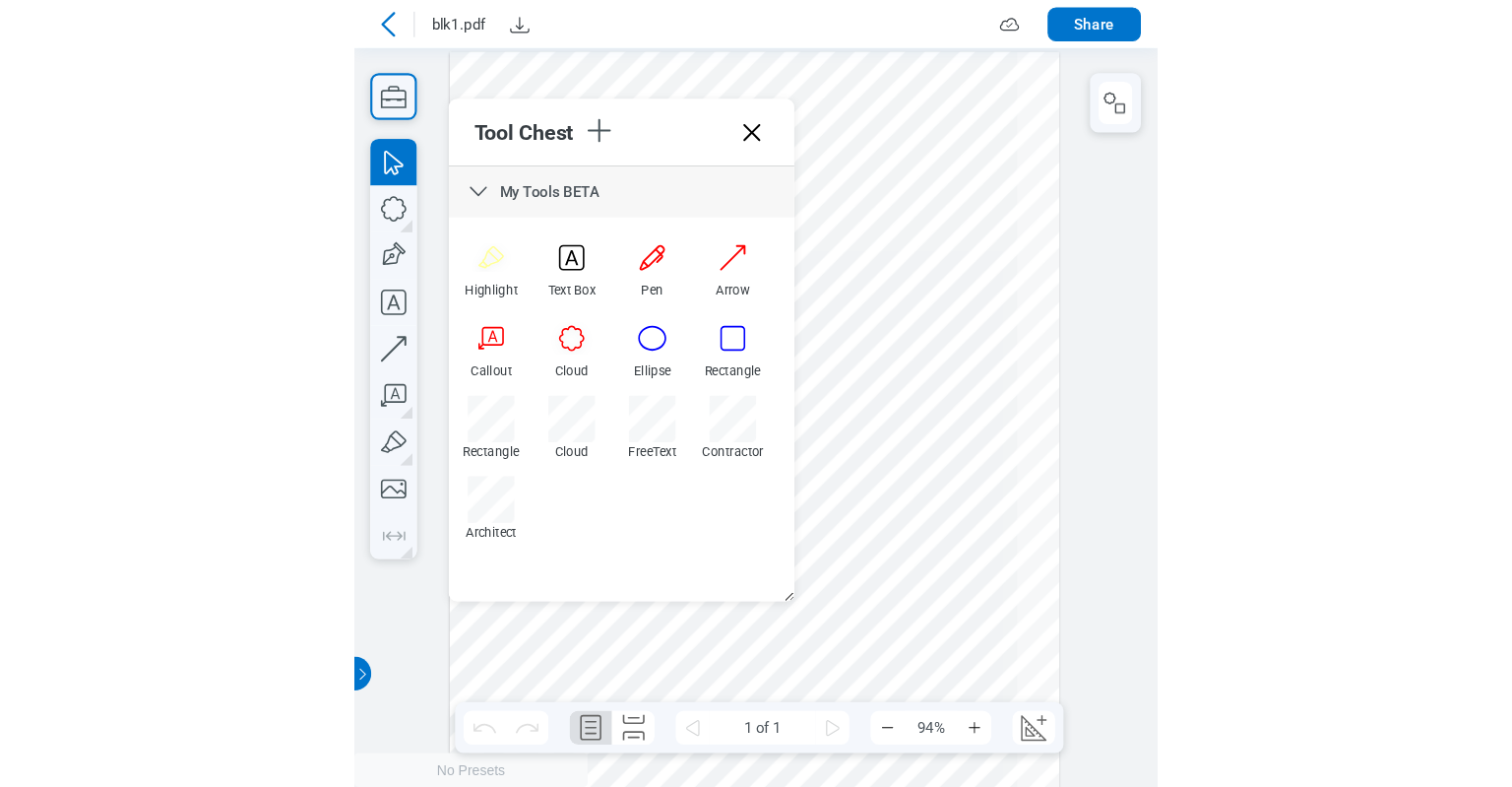 scroll, scrollTop: 0, scrollLeft: 0, axis: both 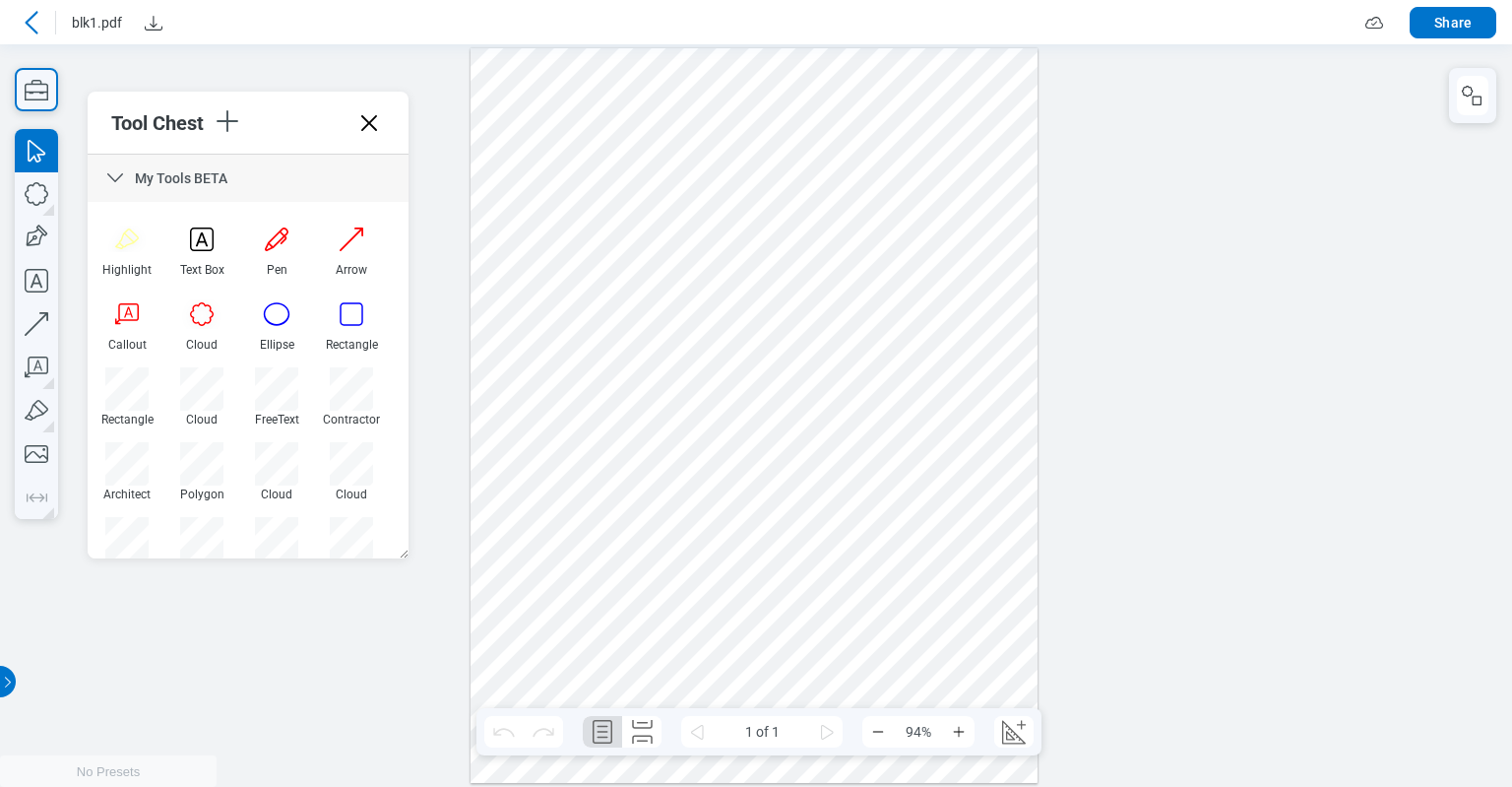 drag, startPoint x: 939, startPoint y: 150, endPoint x: 1142, endPoint y: 53, distance: 224.98444 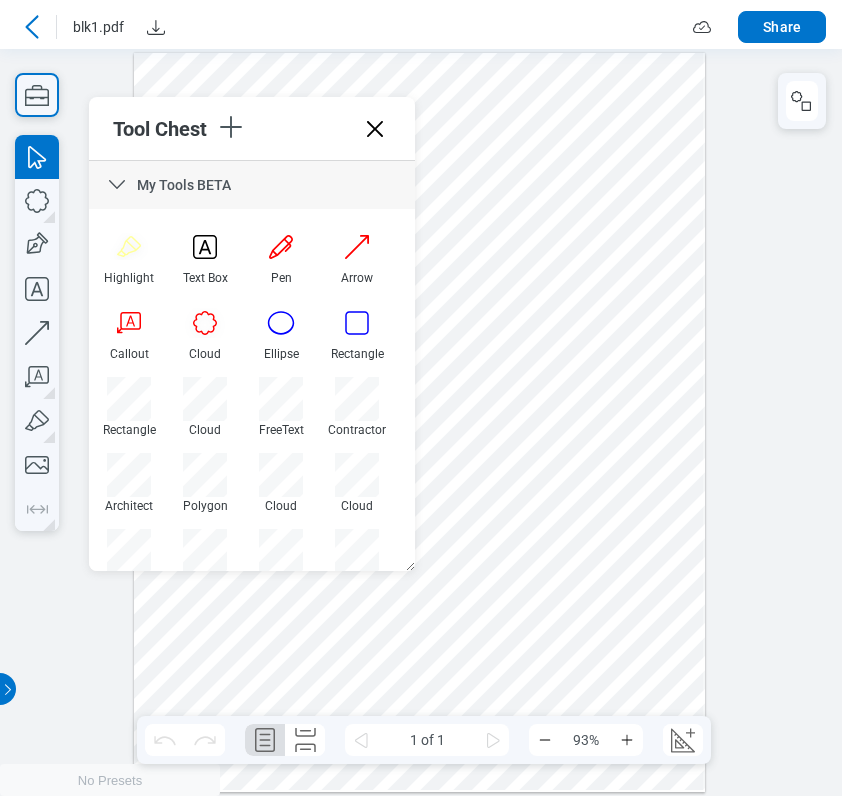 scroll, scrollTop: 0, scrollLeft: 0, axis: both 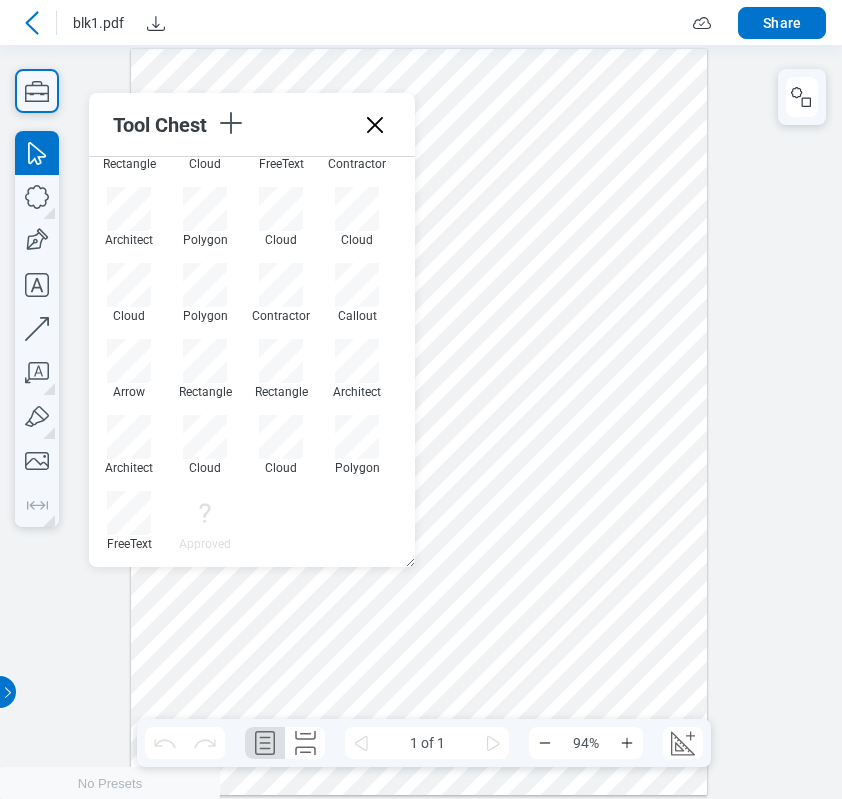 click 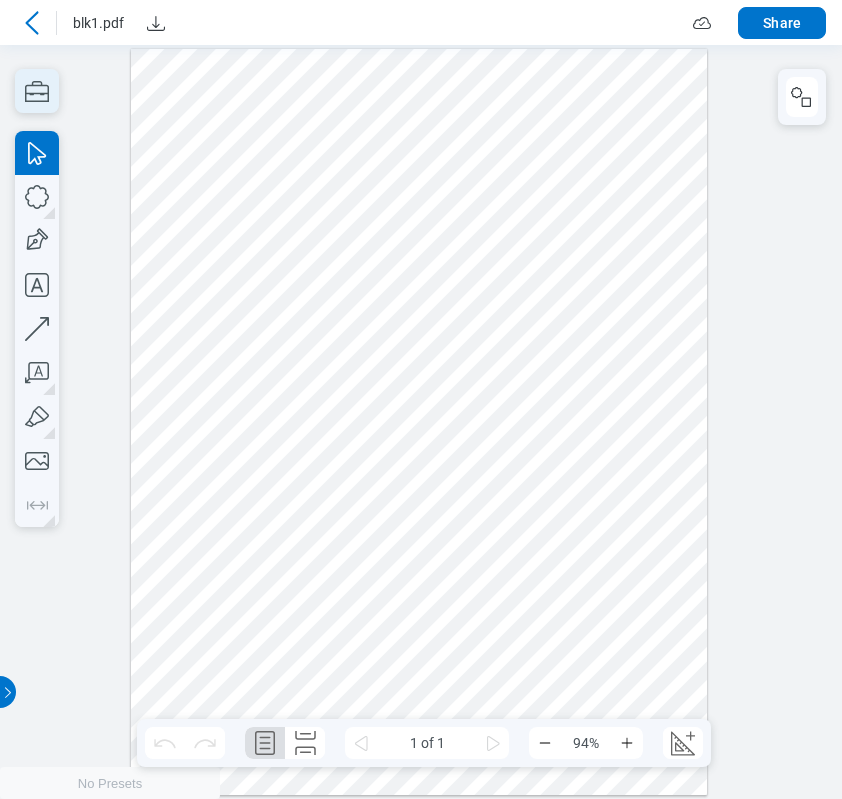 click 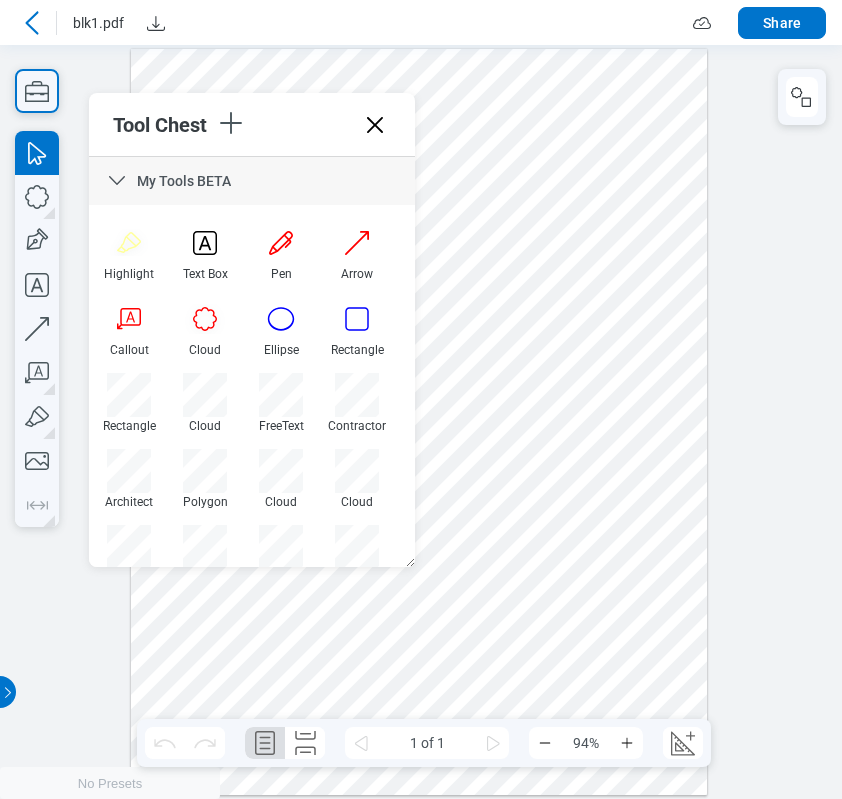 click 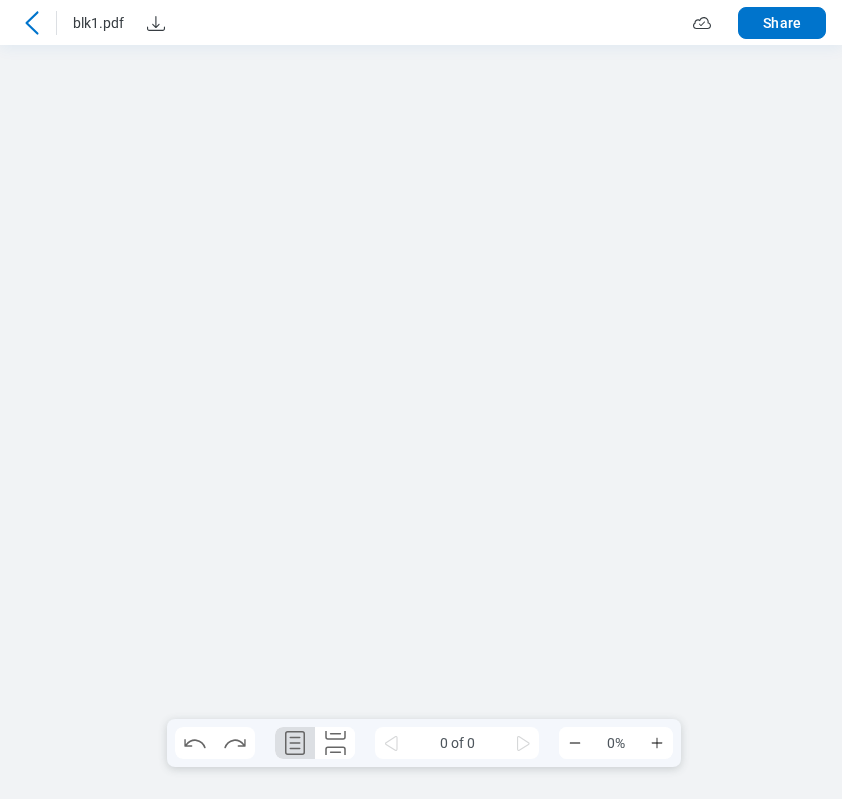 scroll, scrollTop: 0, scrollLeft: 0, axis: both 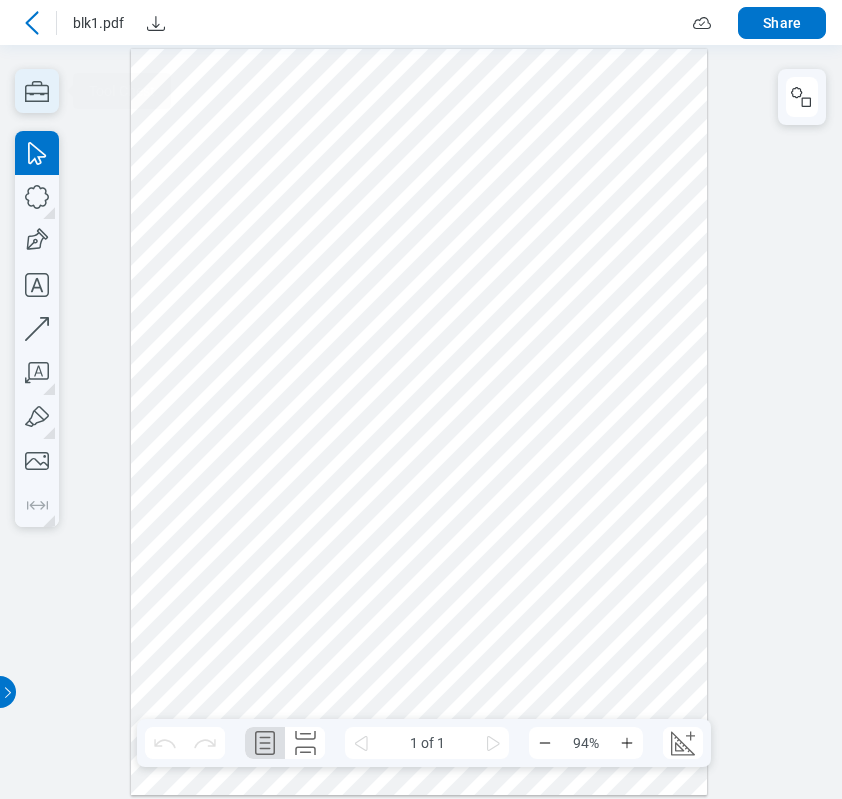 click 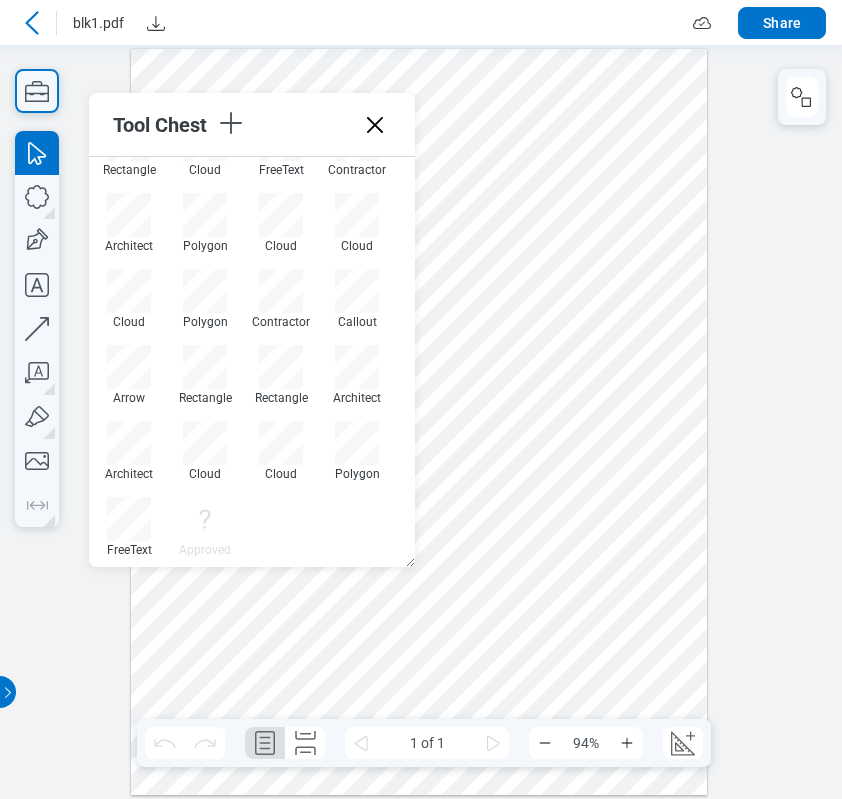 scroll, scrollTop: 262, scrollLeft: 0, axis: vertical 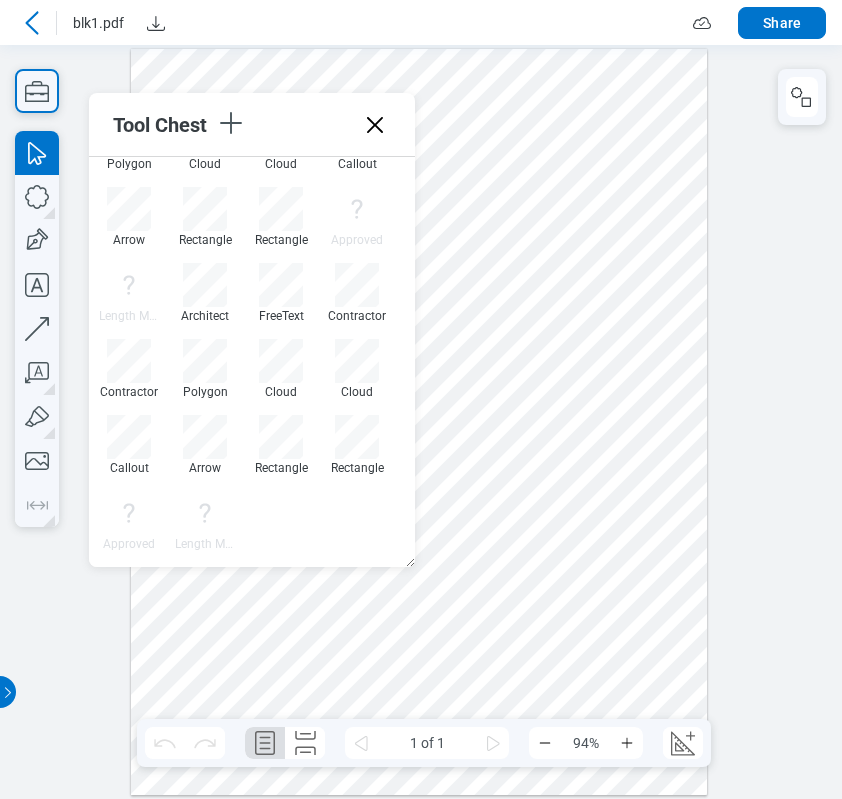 drag, startPoint x: 380, startPoint y: 123, endPoint x: 290, endPoint y: 25, distance: 133.05638 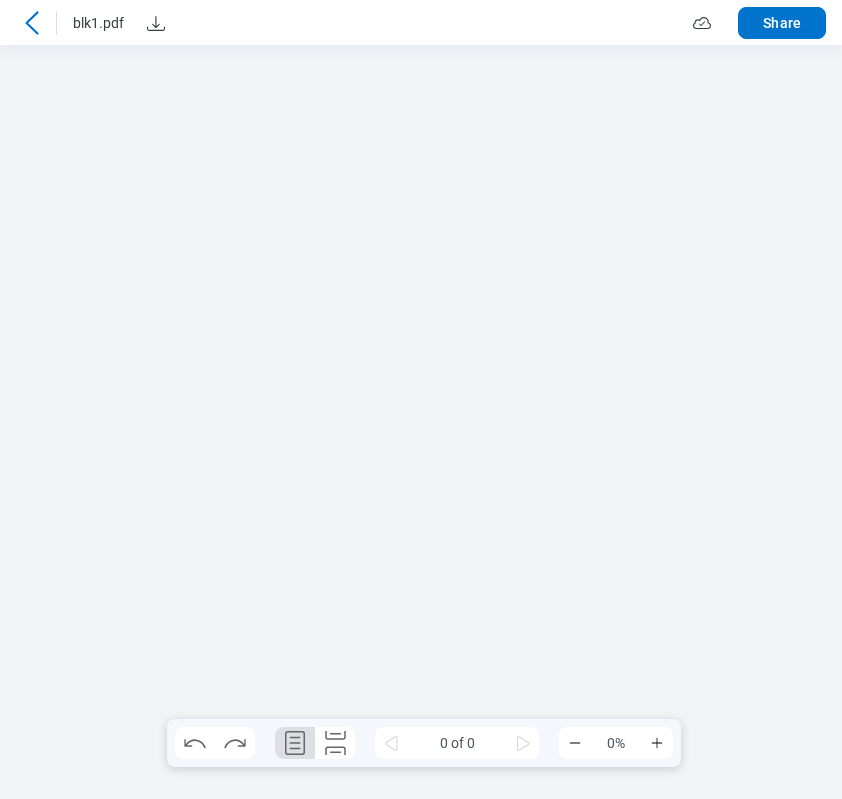 scroll, scrollTop: 0, scrollLeft: 0, axis: both 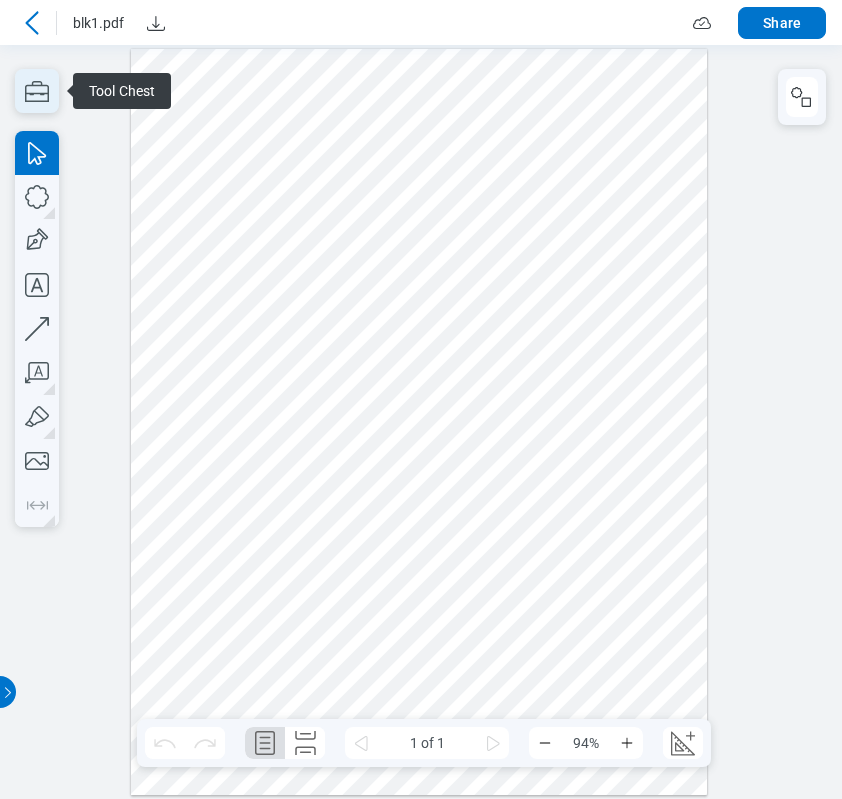 click 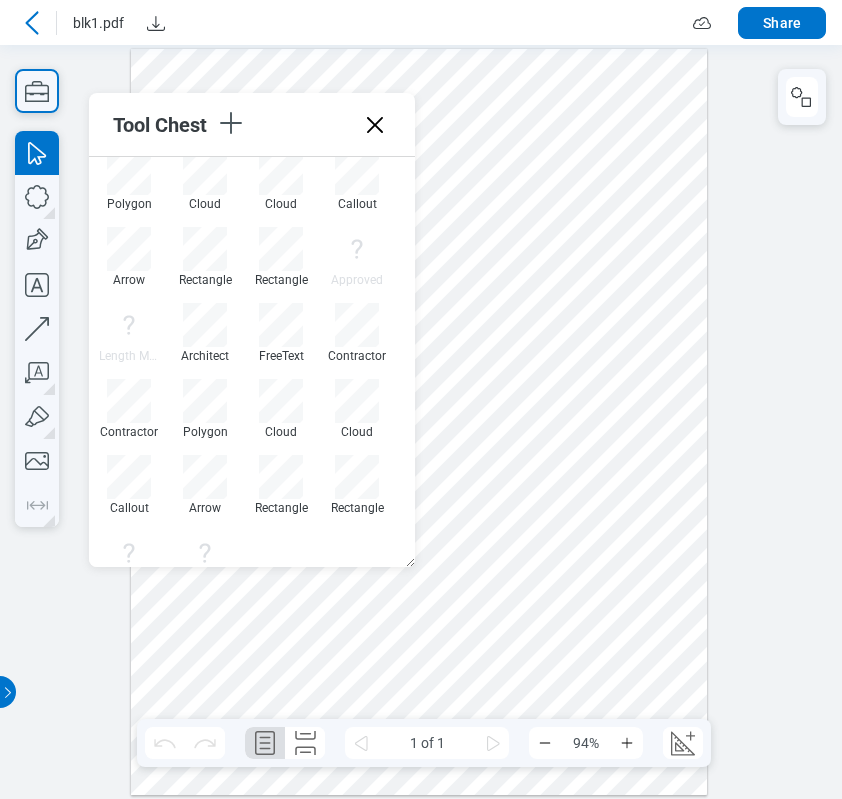 scroll, scrollTop: 1250, scrollLeft: 0, axis: vertical 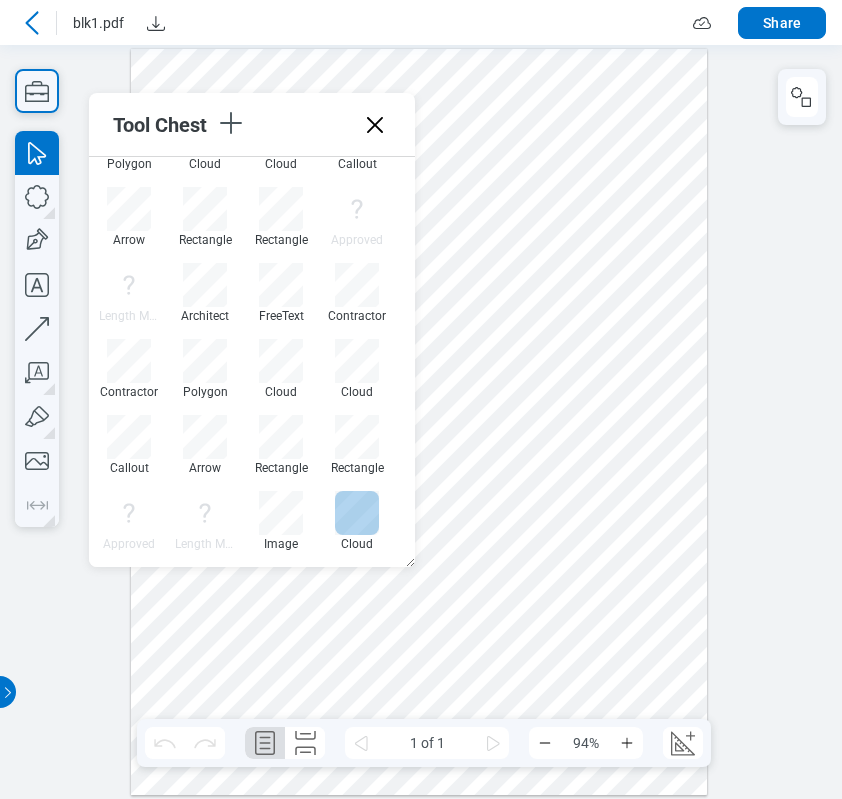 drag, startPoint x: 362, startPoint y: 525, endPoint x: 377, endPoint y: 508, distance: 22.671568 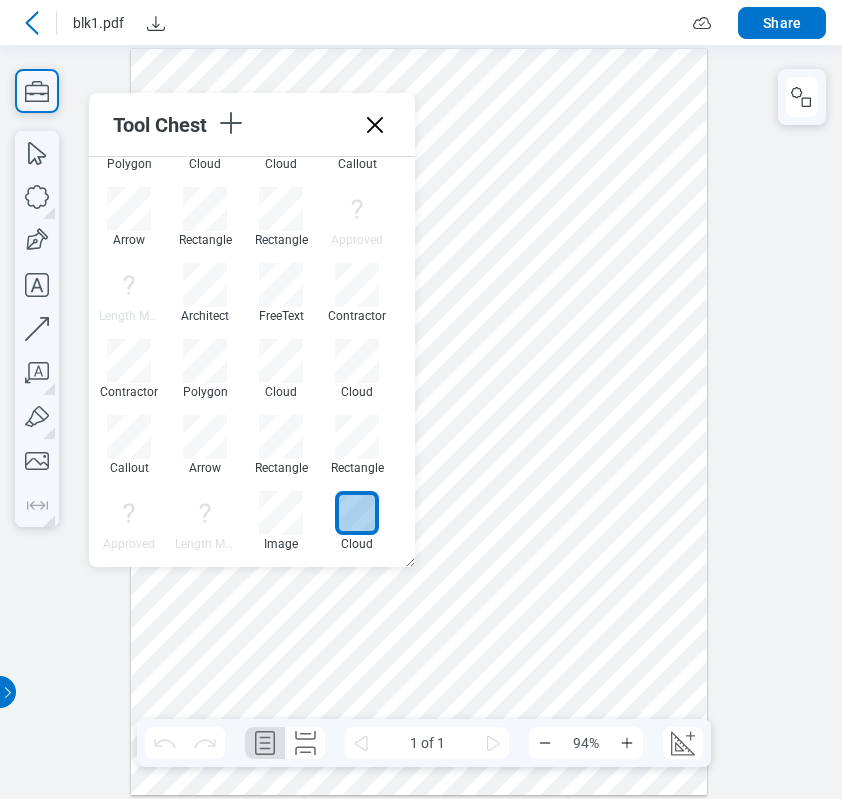 drag, startPoint x: 574, startPoint y: 328, endPoint x: 577, endPoint y: 387, distance: 59.07622 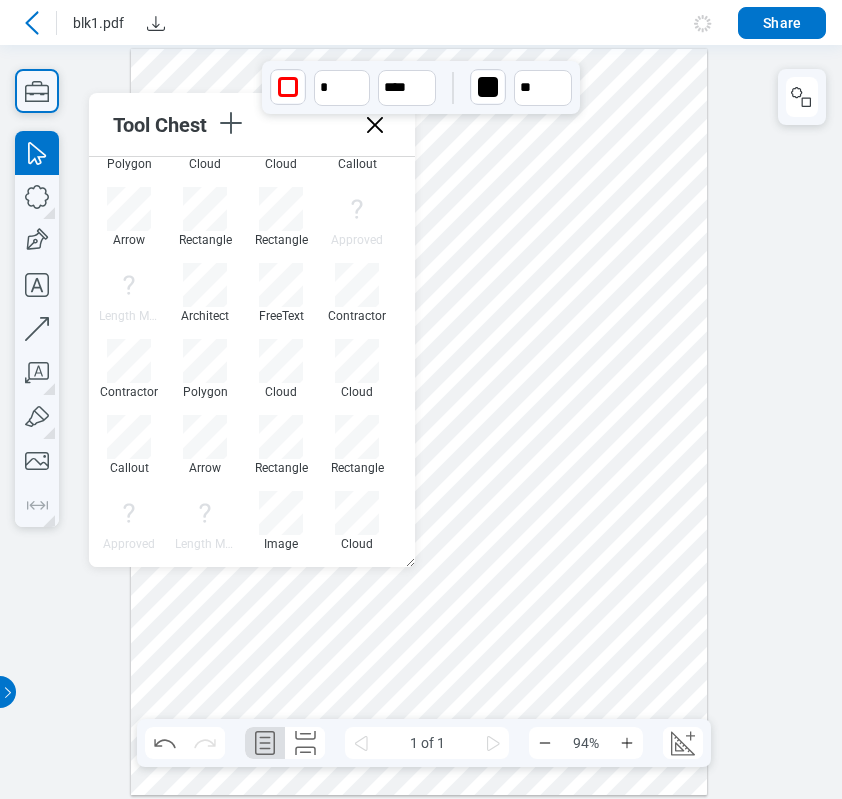 click at bounding box center (419, 422) 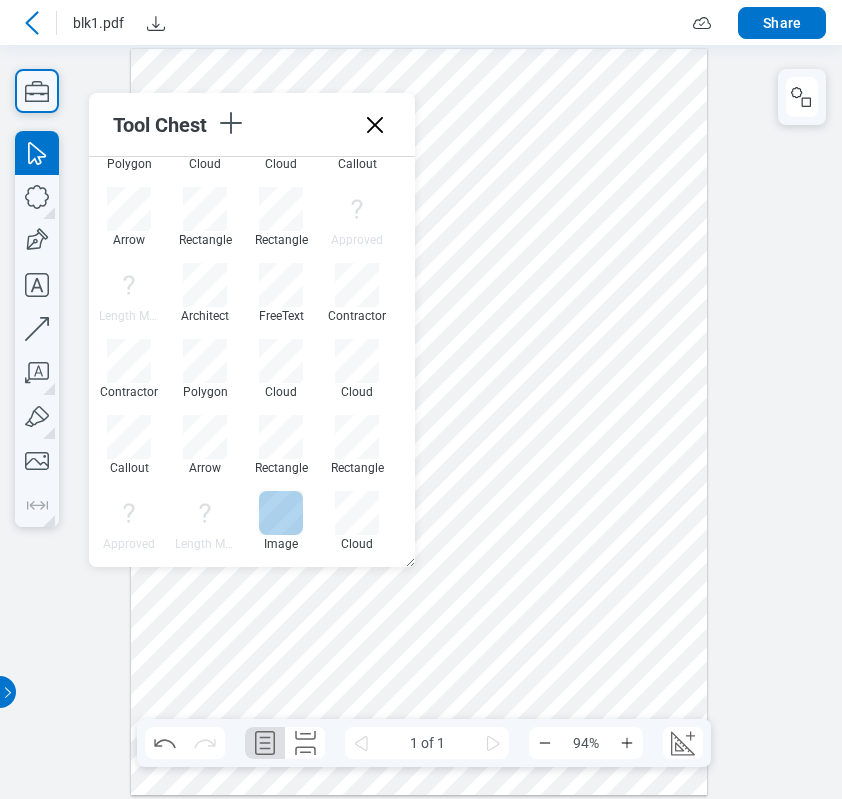 click at bounding box center (281, 513) 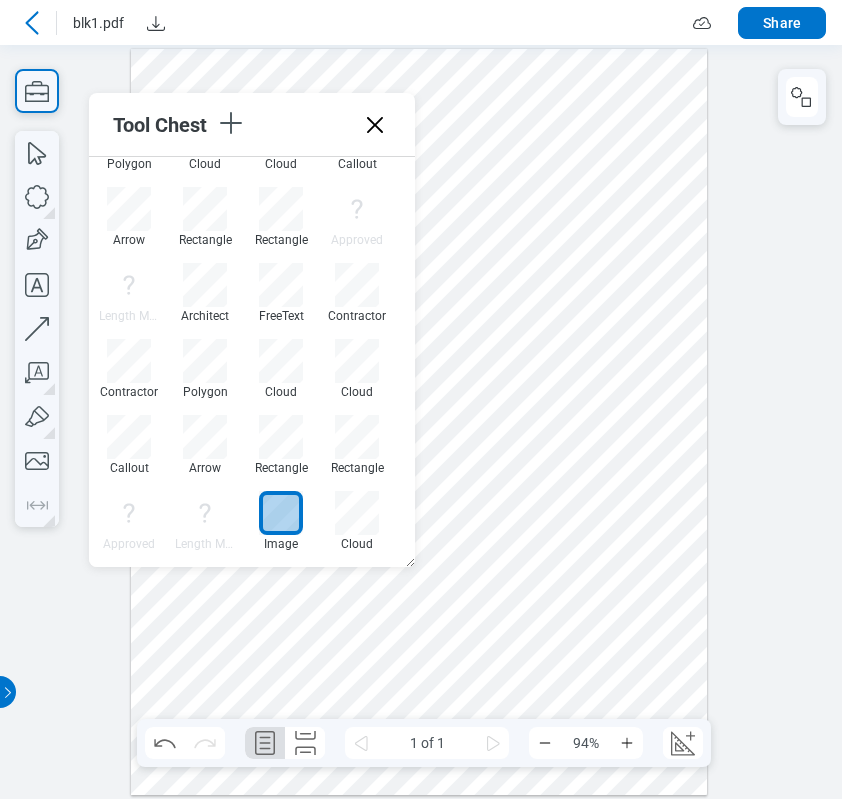 drag, startPoint x: 525, startPoint y: 436, endPoint x: 584, endPoint y: 516, distance: 99.40322 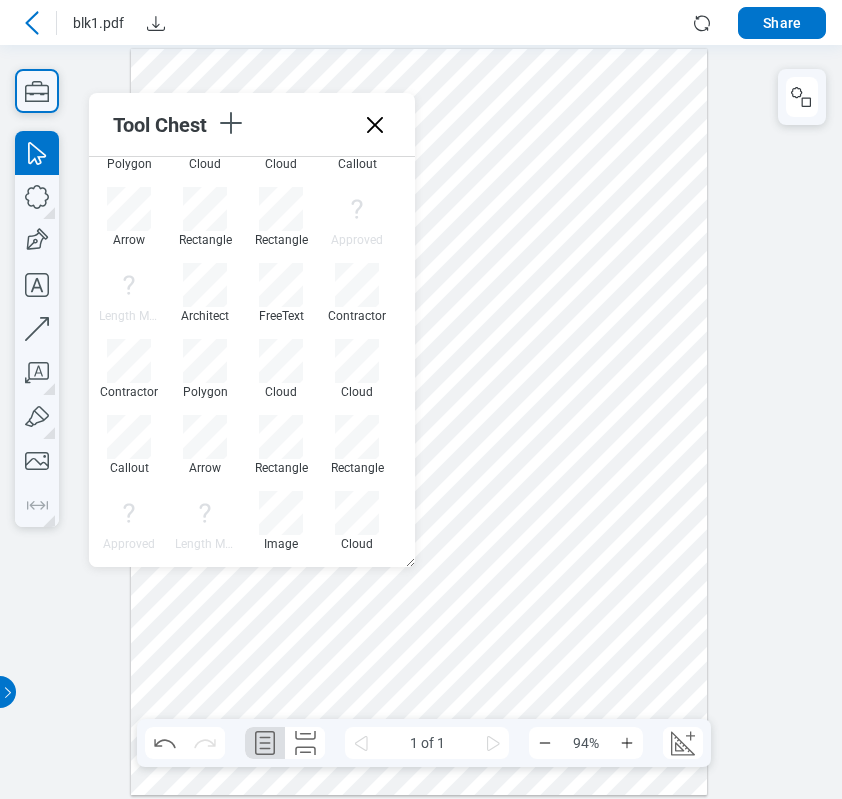 click at bounding box center (419, 422) 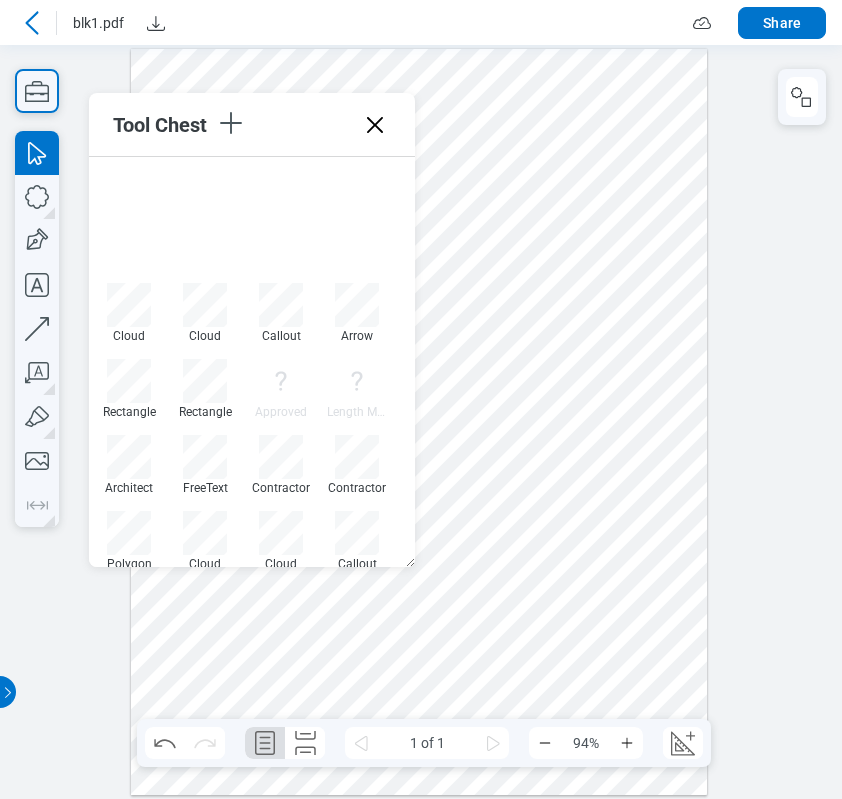 scroll, scrollTop: 1150, scrollLeft: 0, axis: vertical 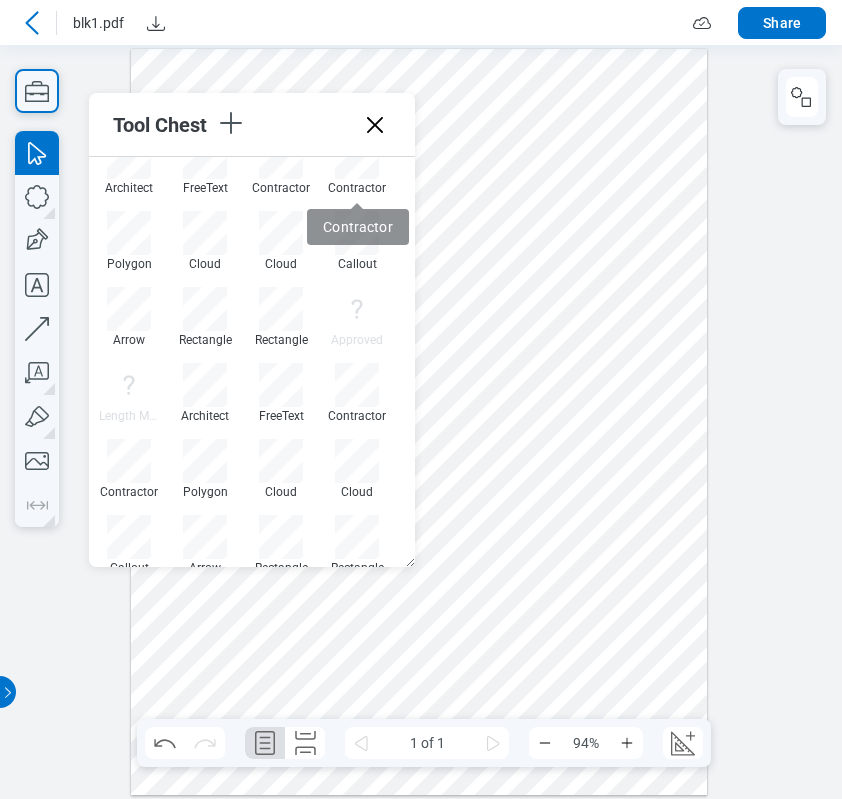 click 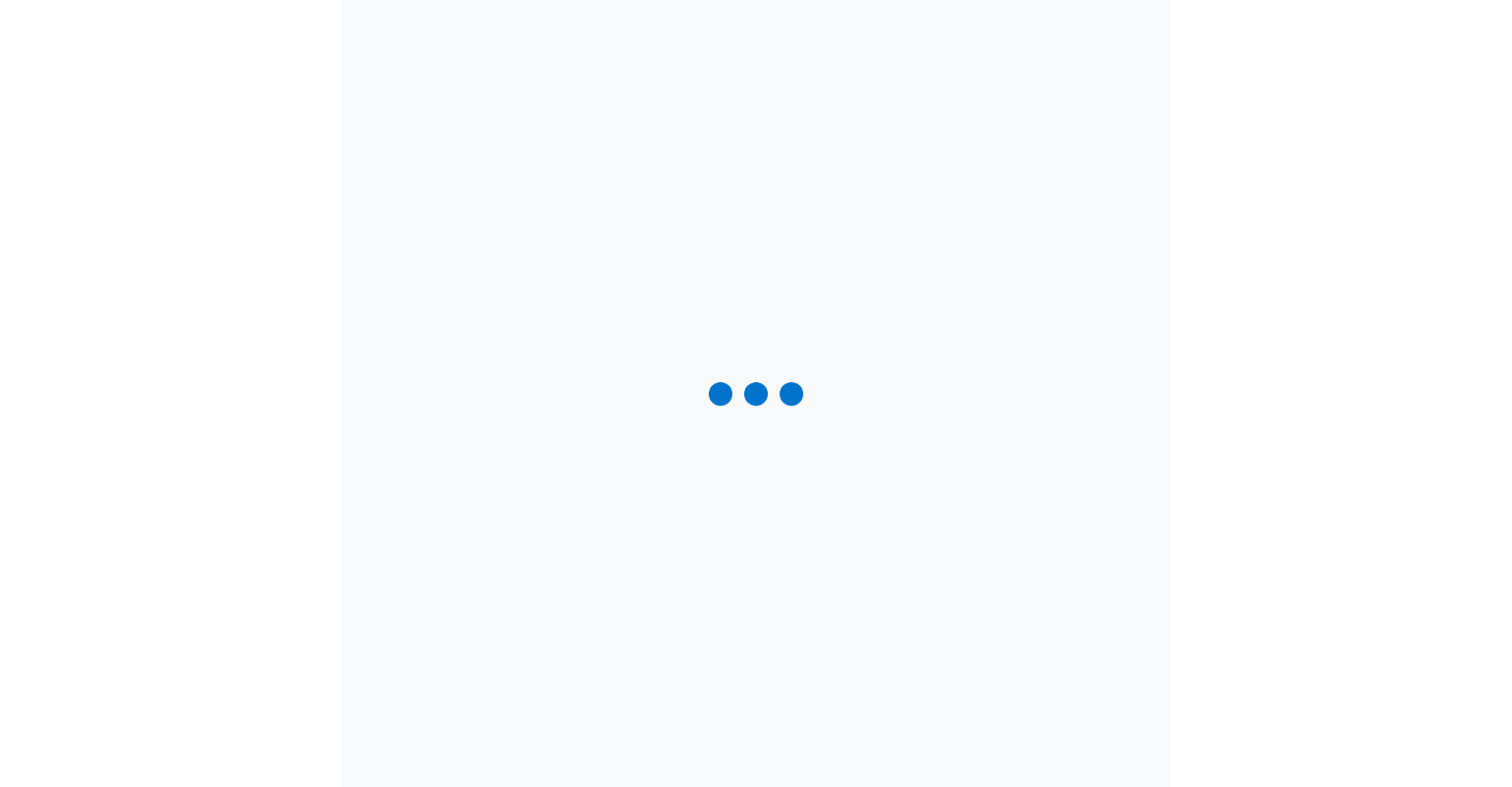 scroll, scrollTop: 0, scrollLeft: 0, axis: both 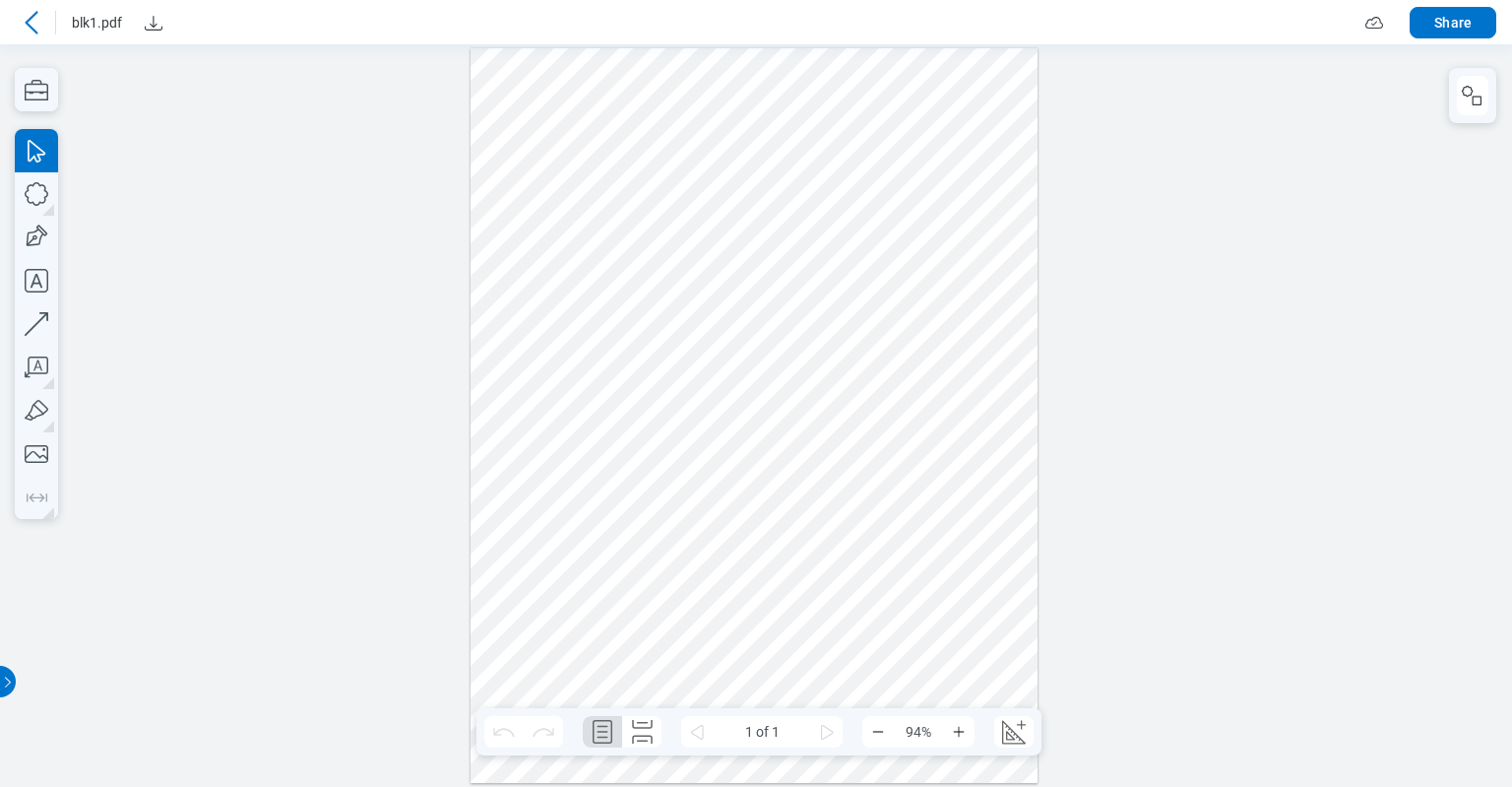 click 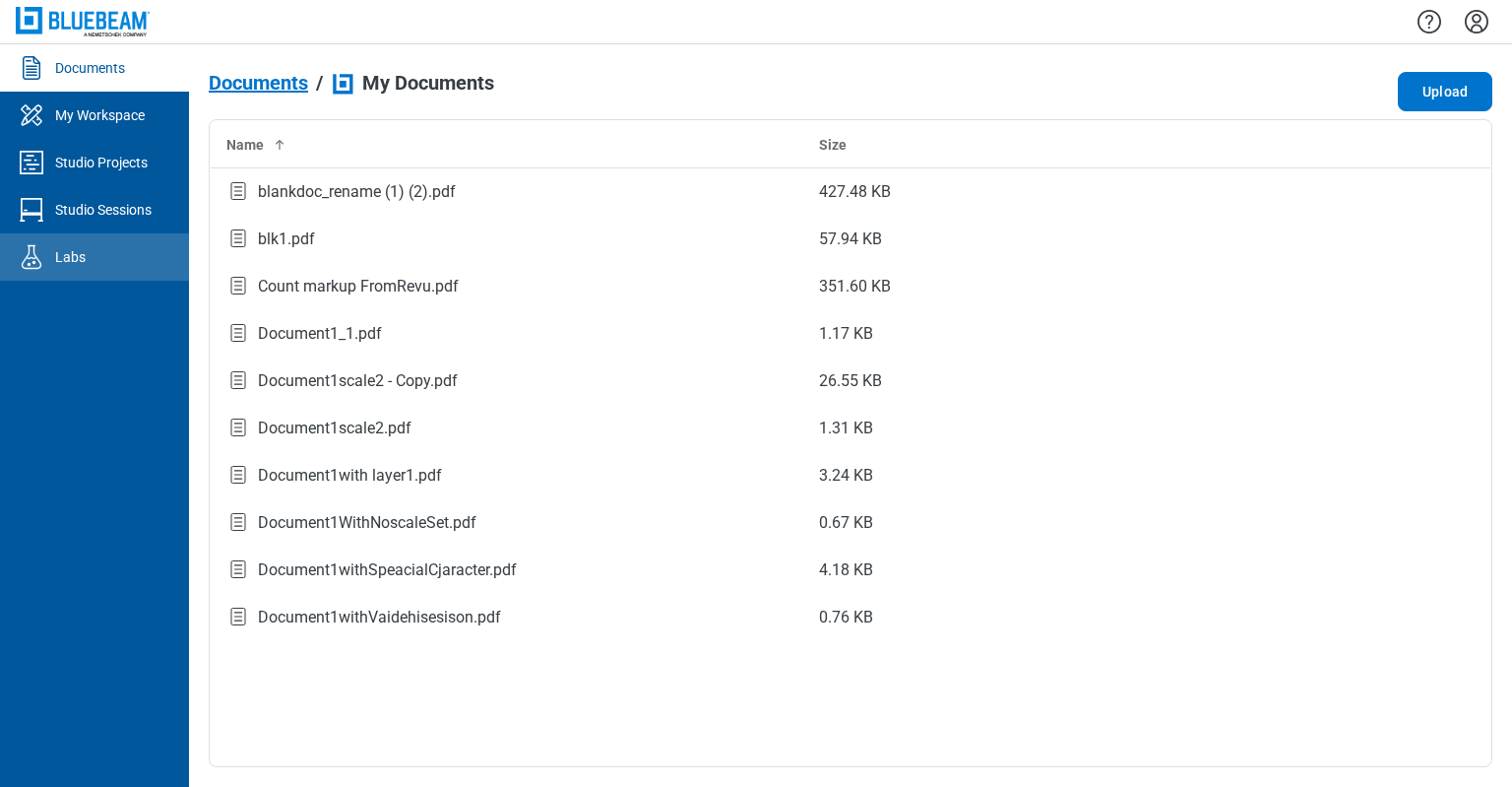 click on "Labs" at bounding box center [94, 257] 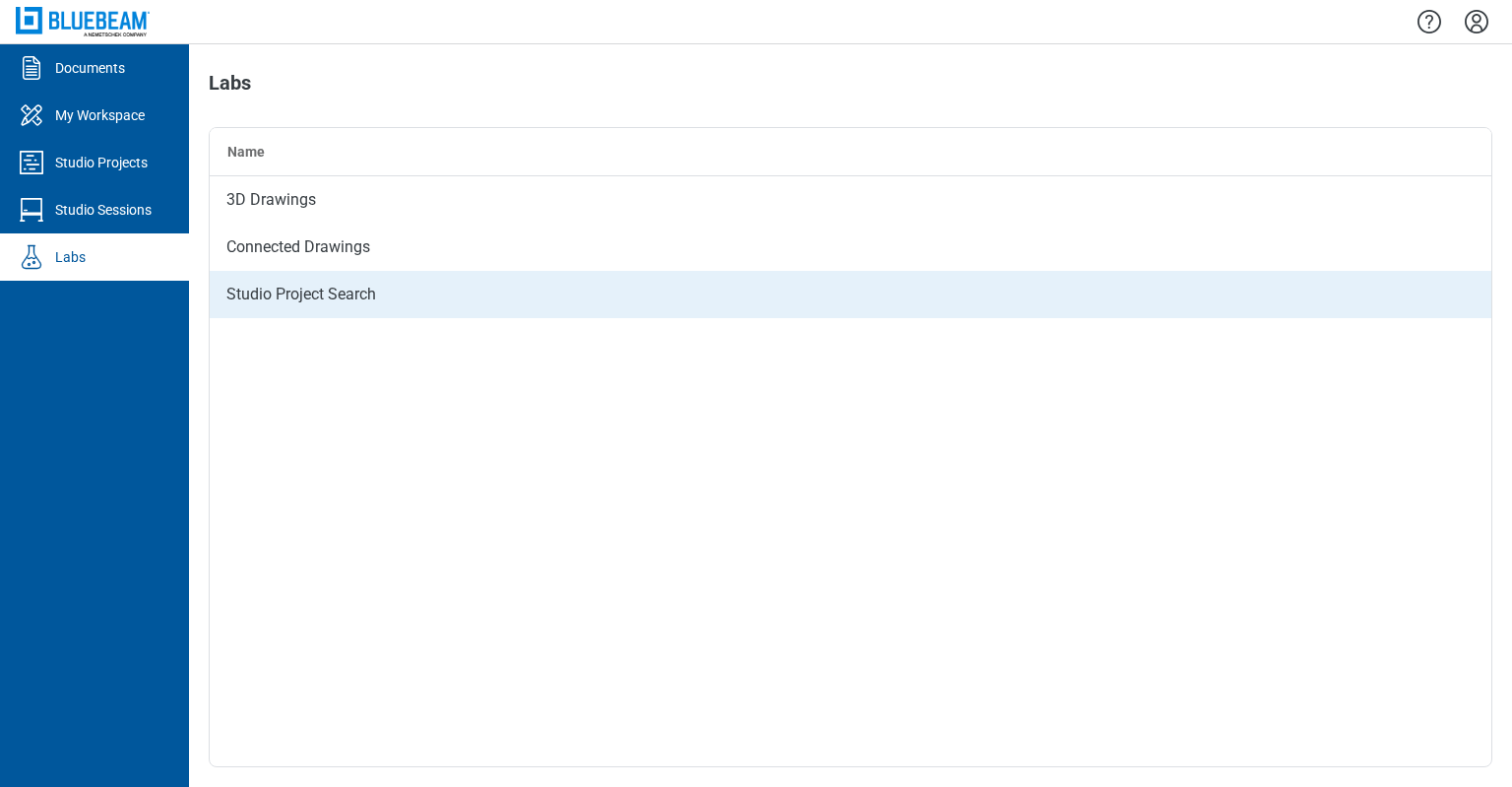 click on "Studio Project Search" at bounding box center (850, 295) 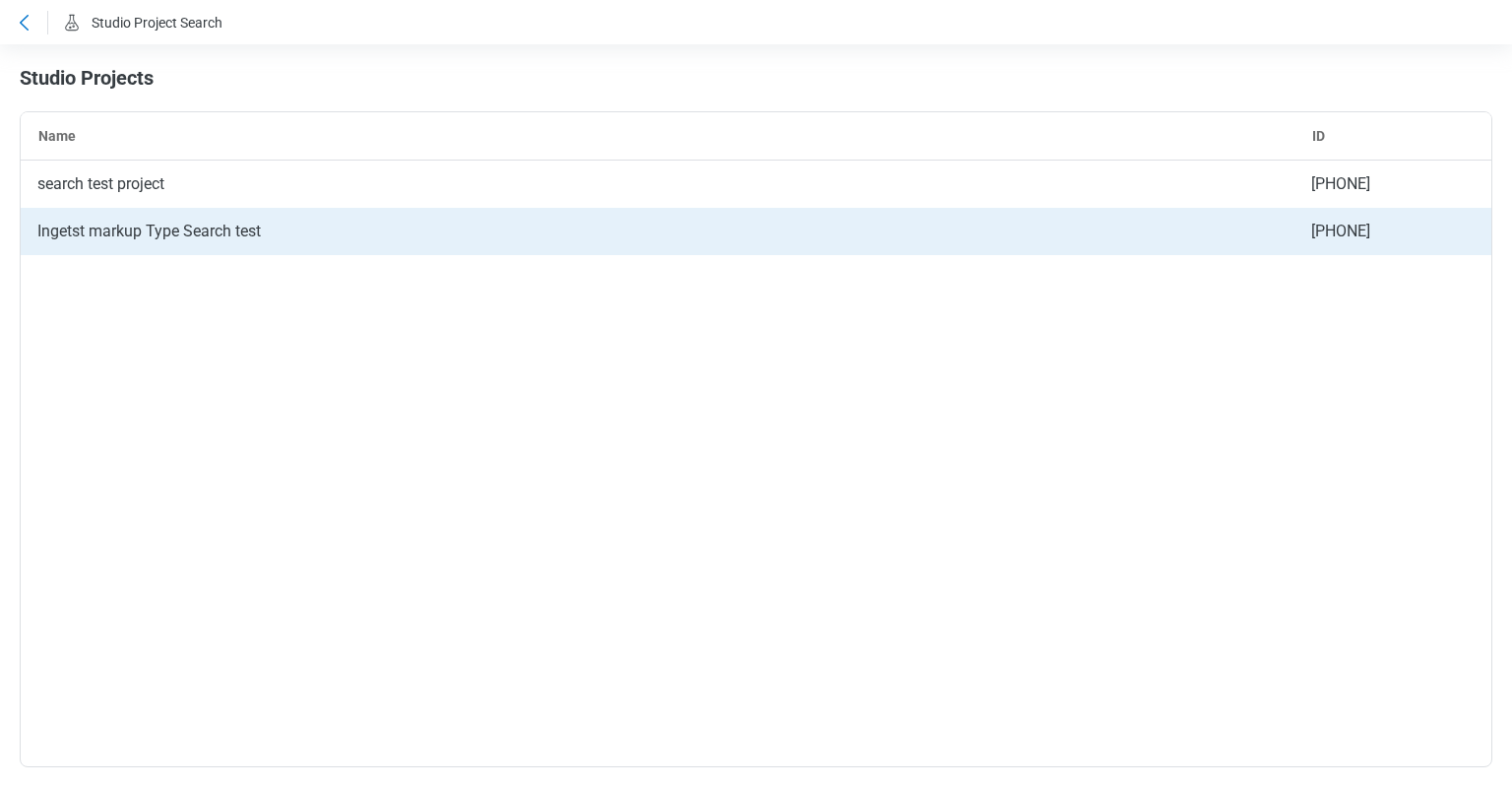 click on "Ingetst markup Type Search test" at bounding box center [658, 231] 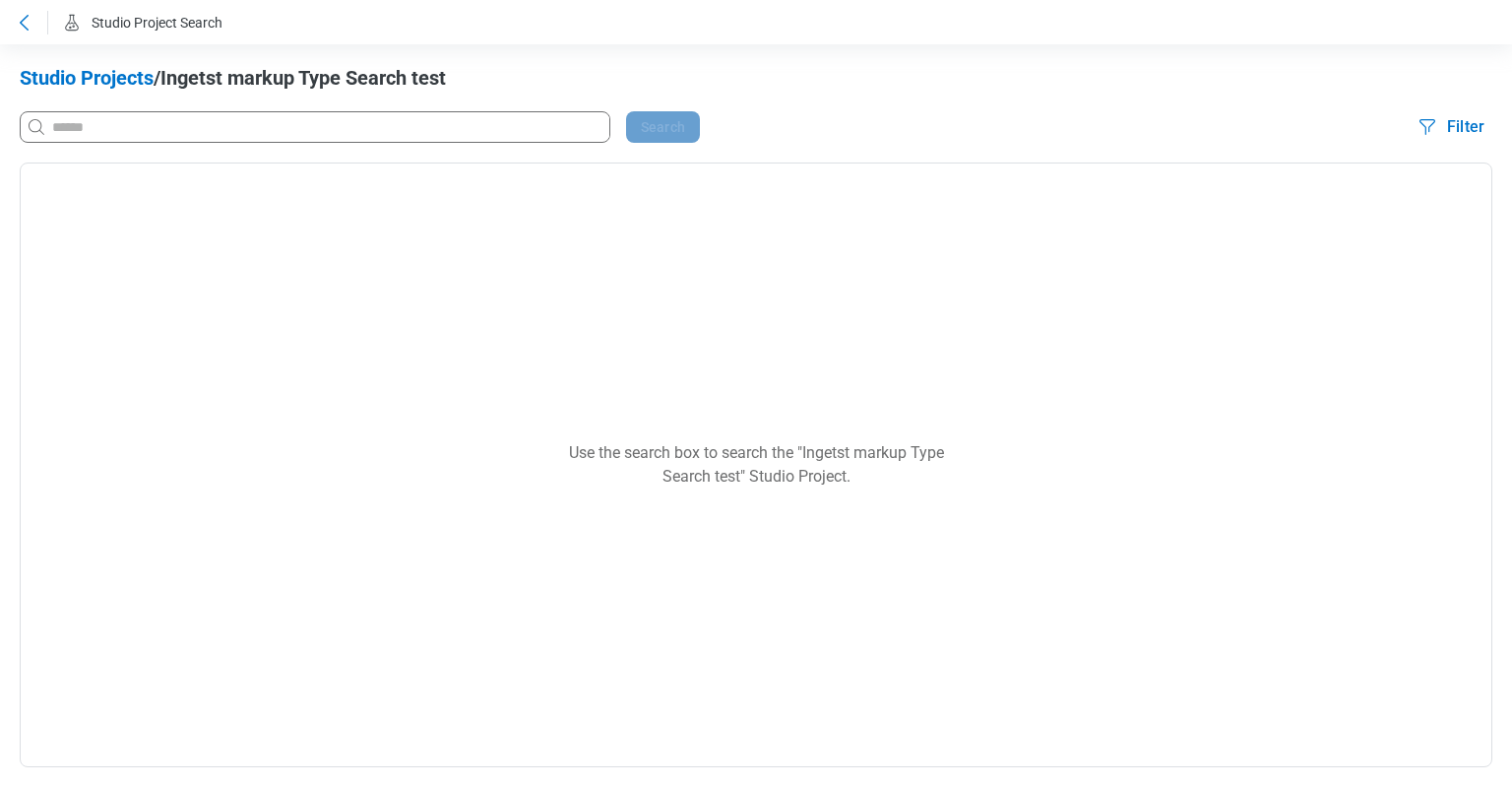 click at bounding box center [315, 127] 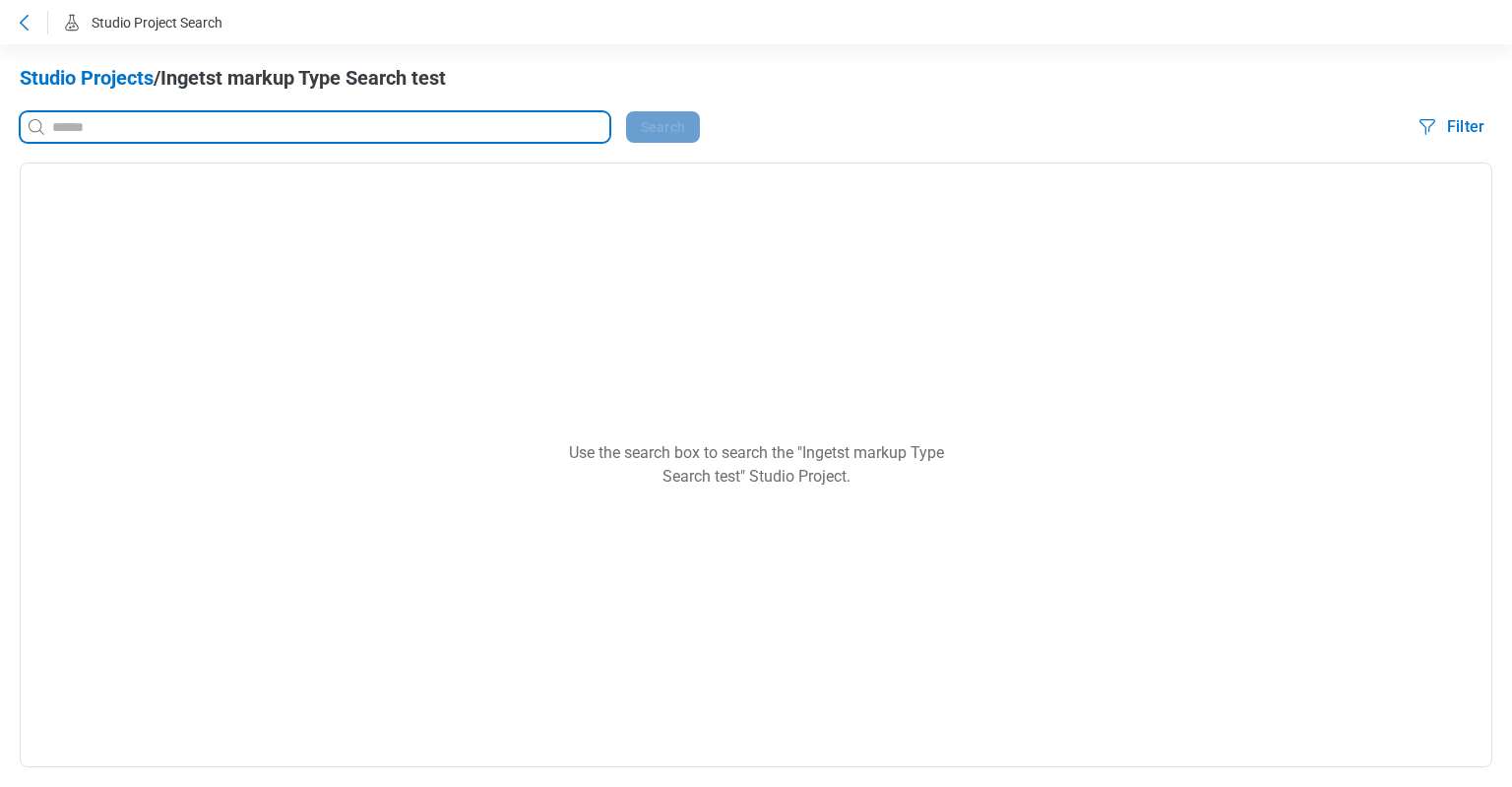 click at bounding box center (329, 127) 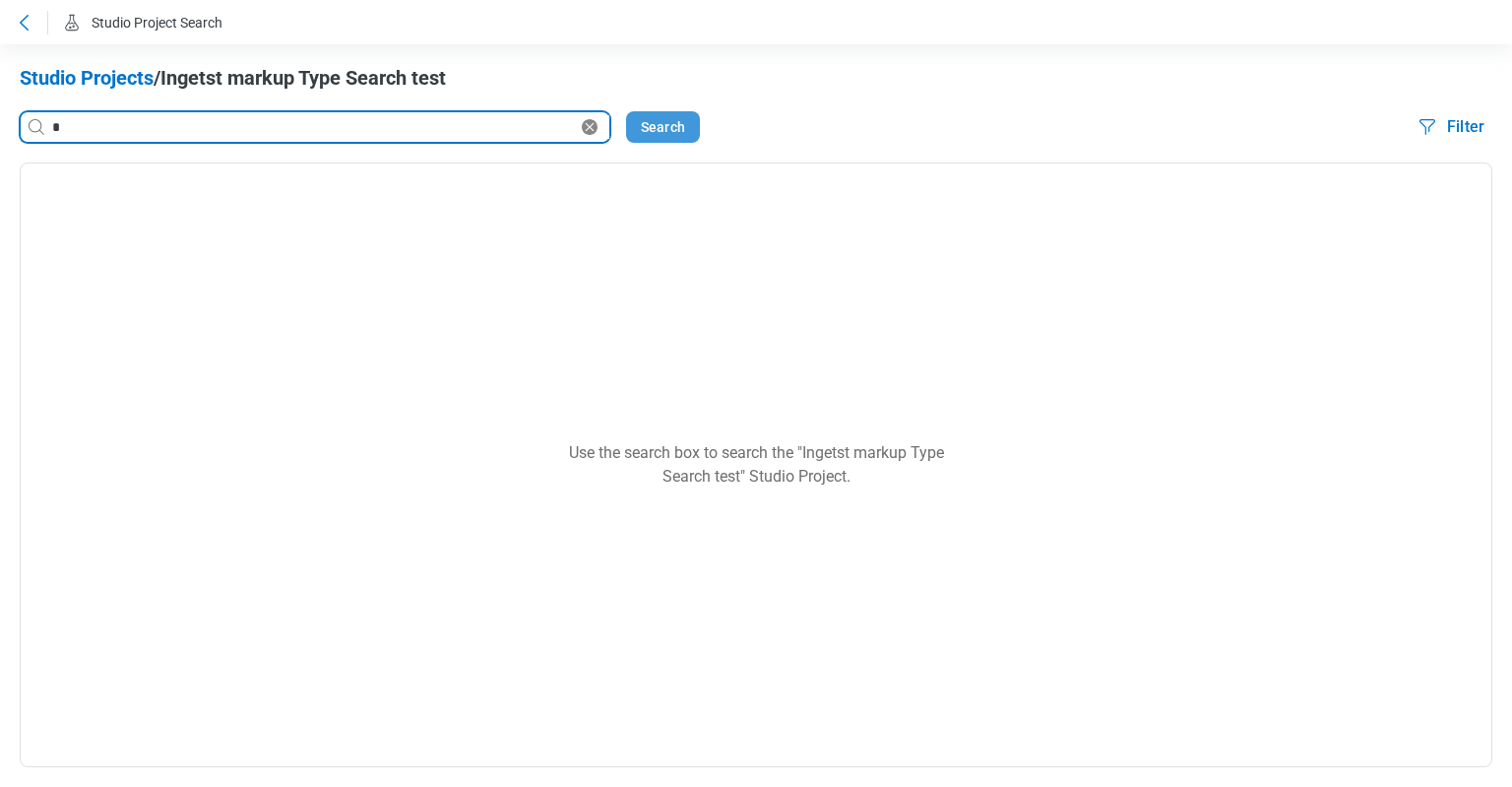 type on "*" 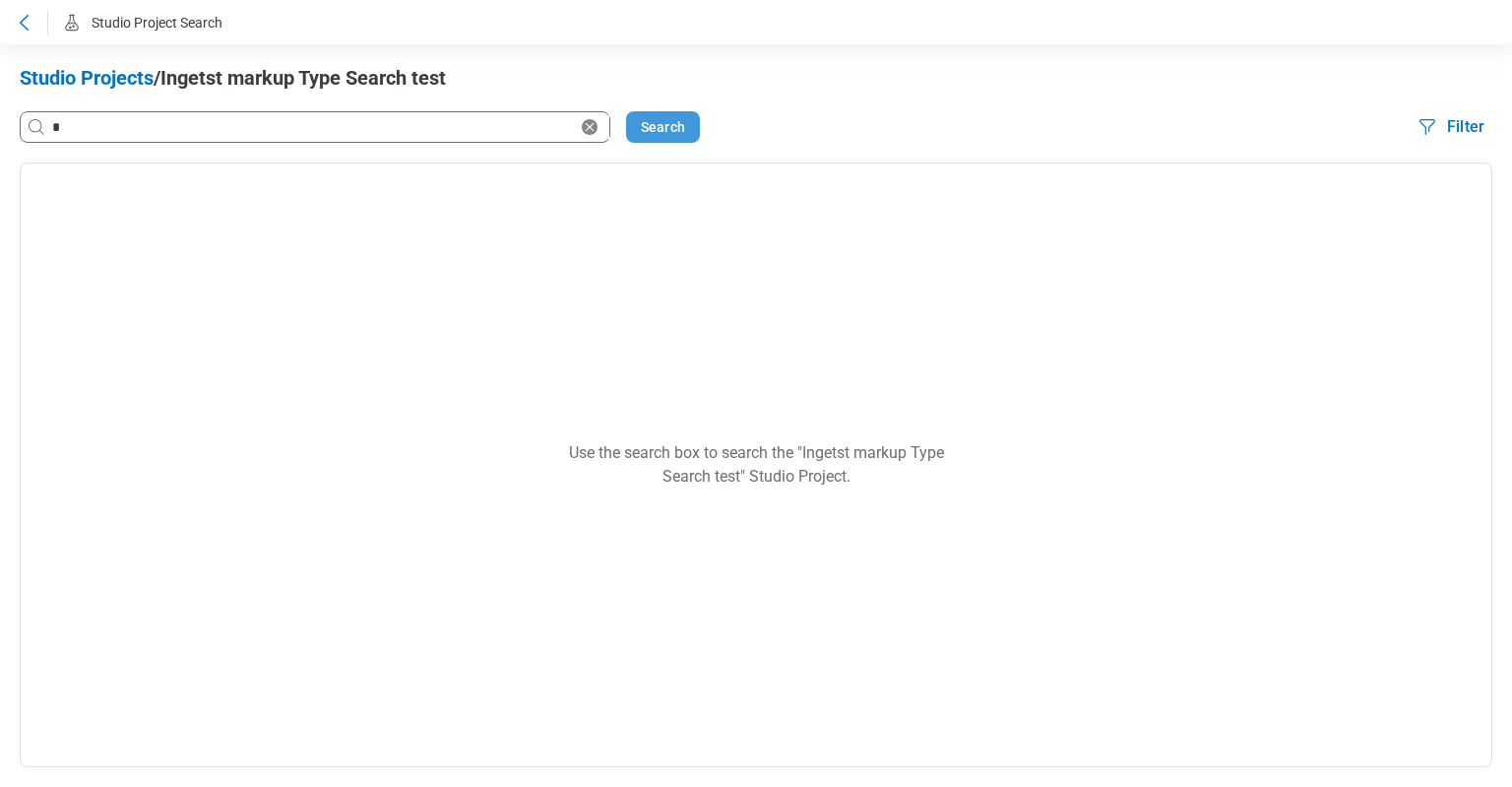 click on "Search" at bounding box center (662, 127) 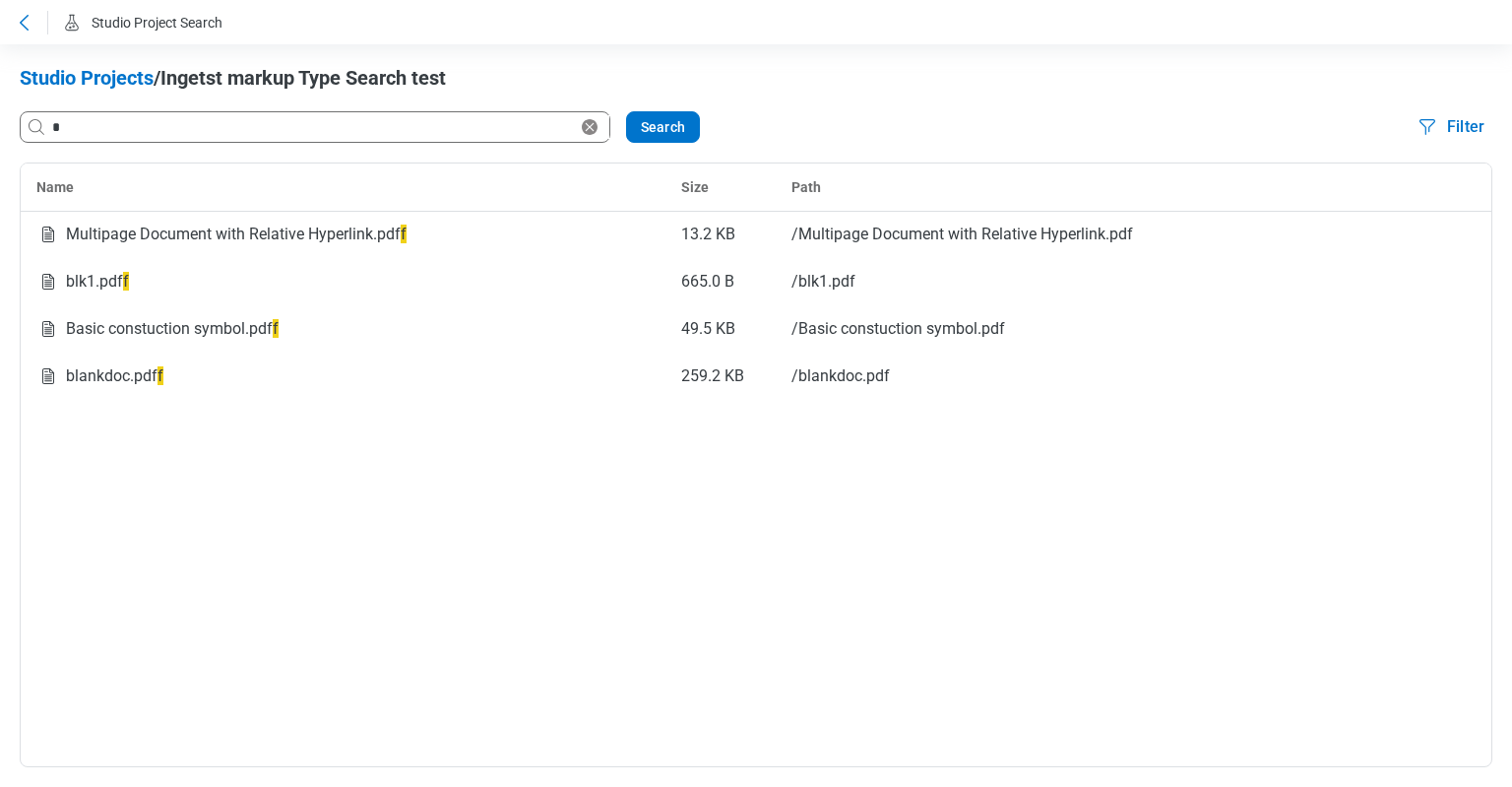 click 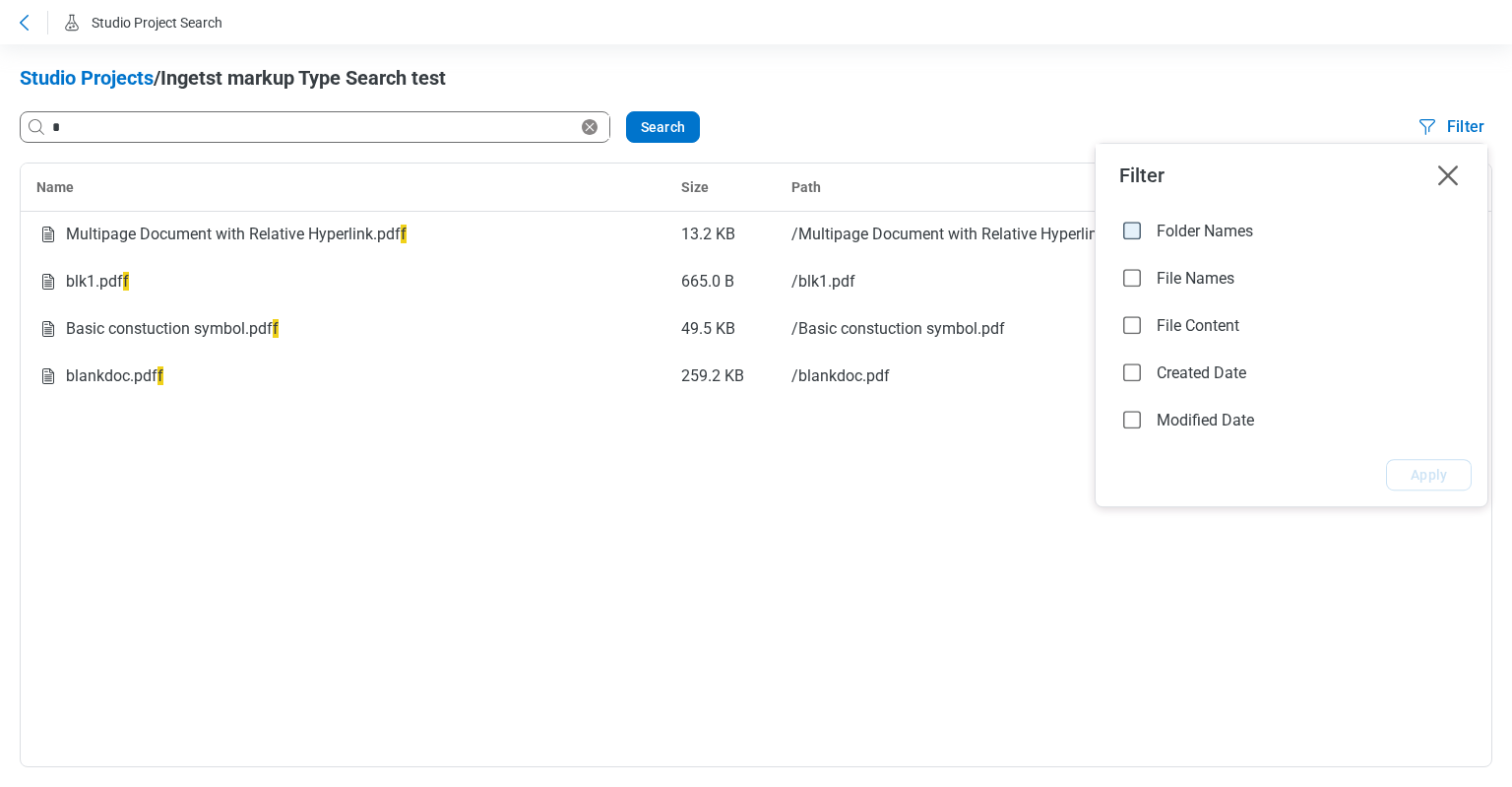 click 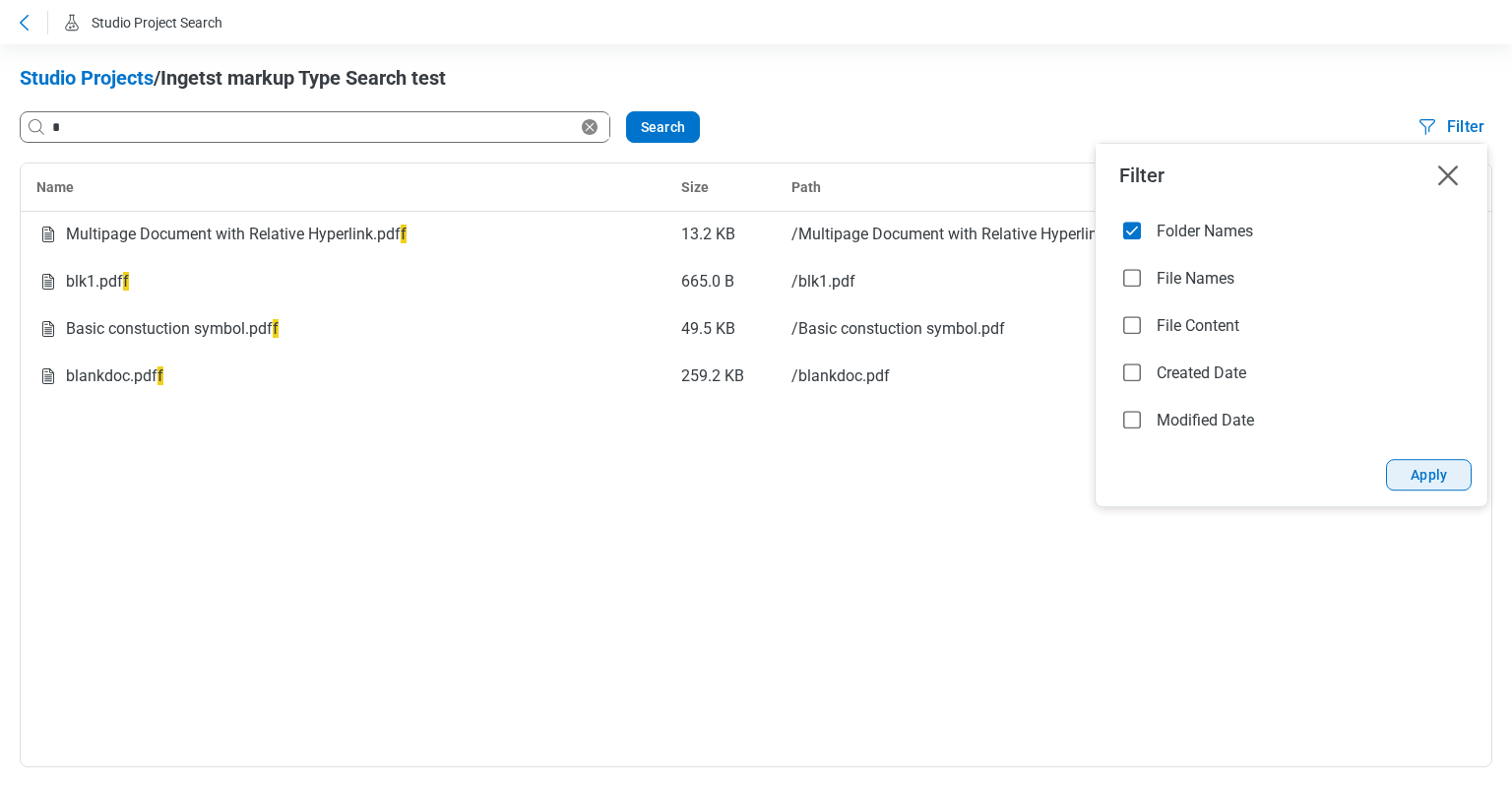 click on "Apply" at bounding box center [1428, 475] 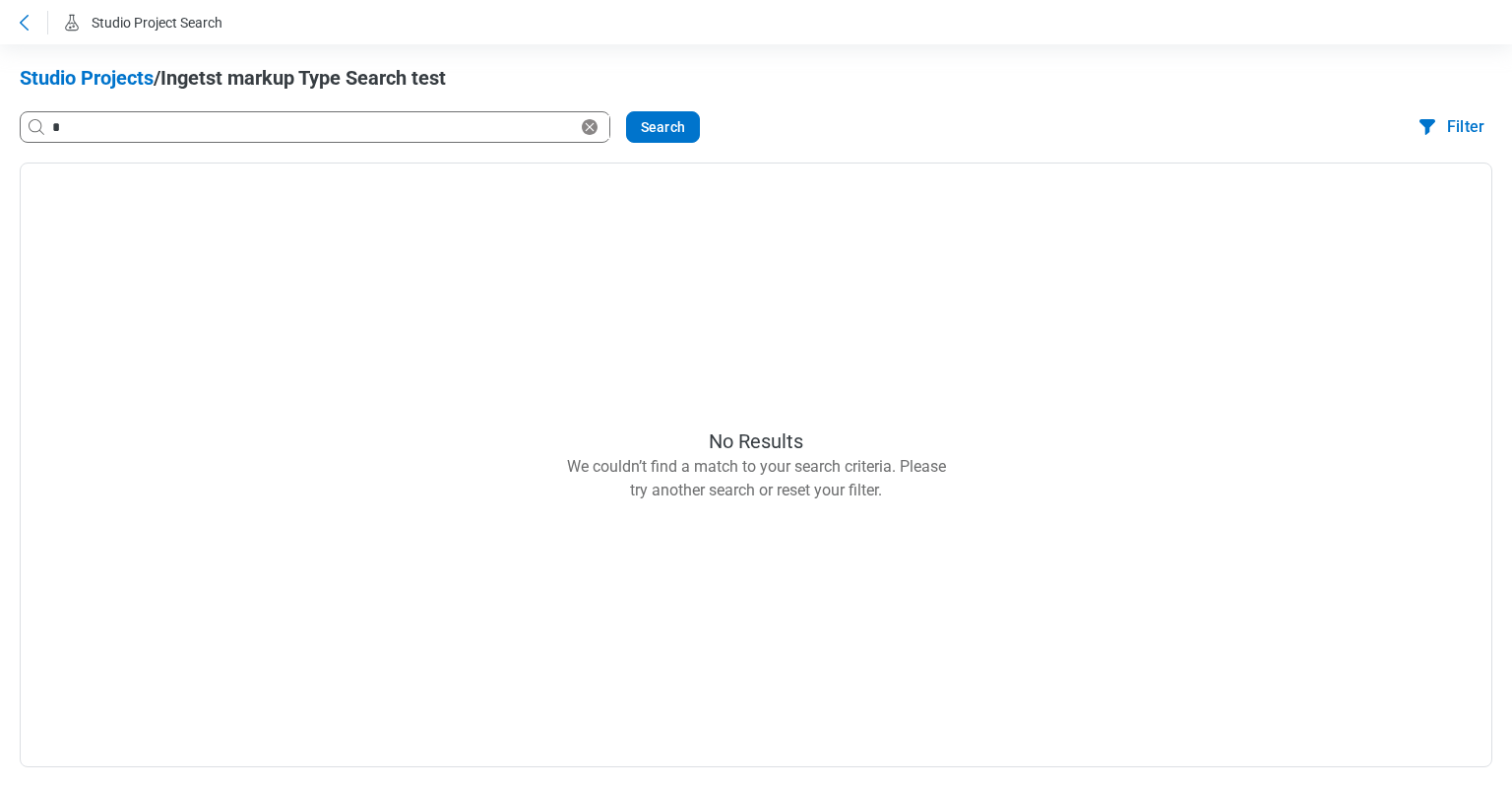 click 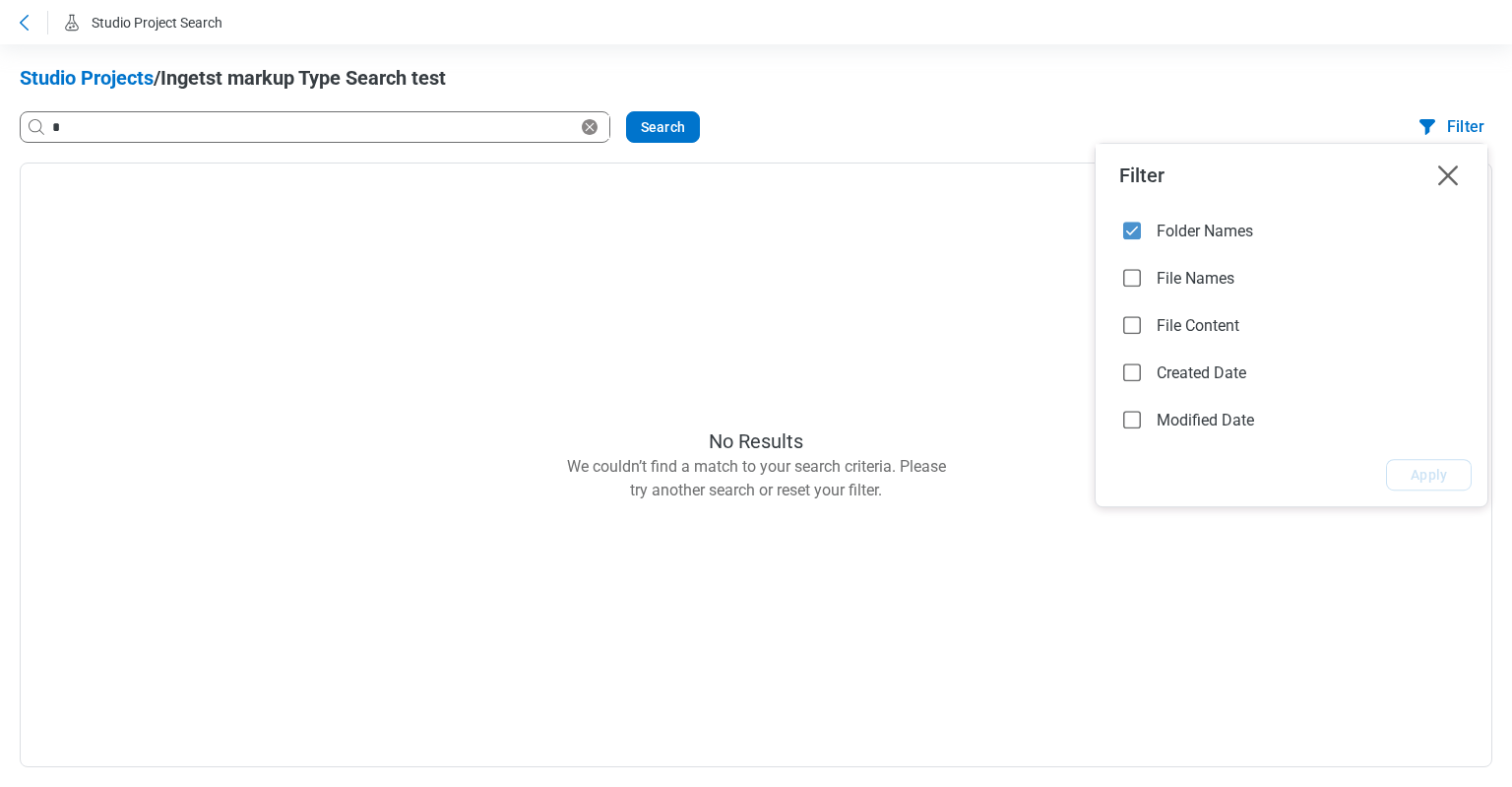 click 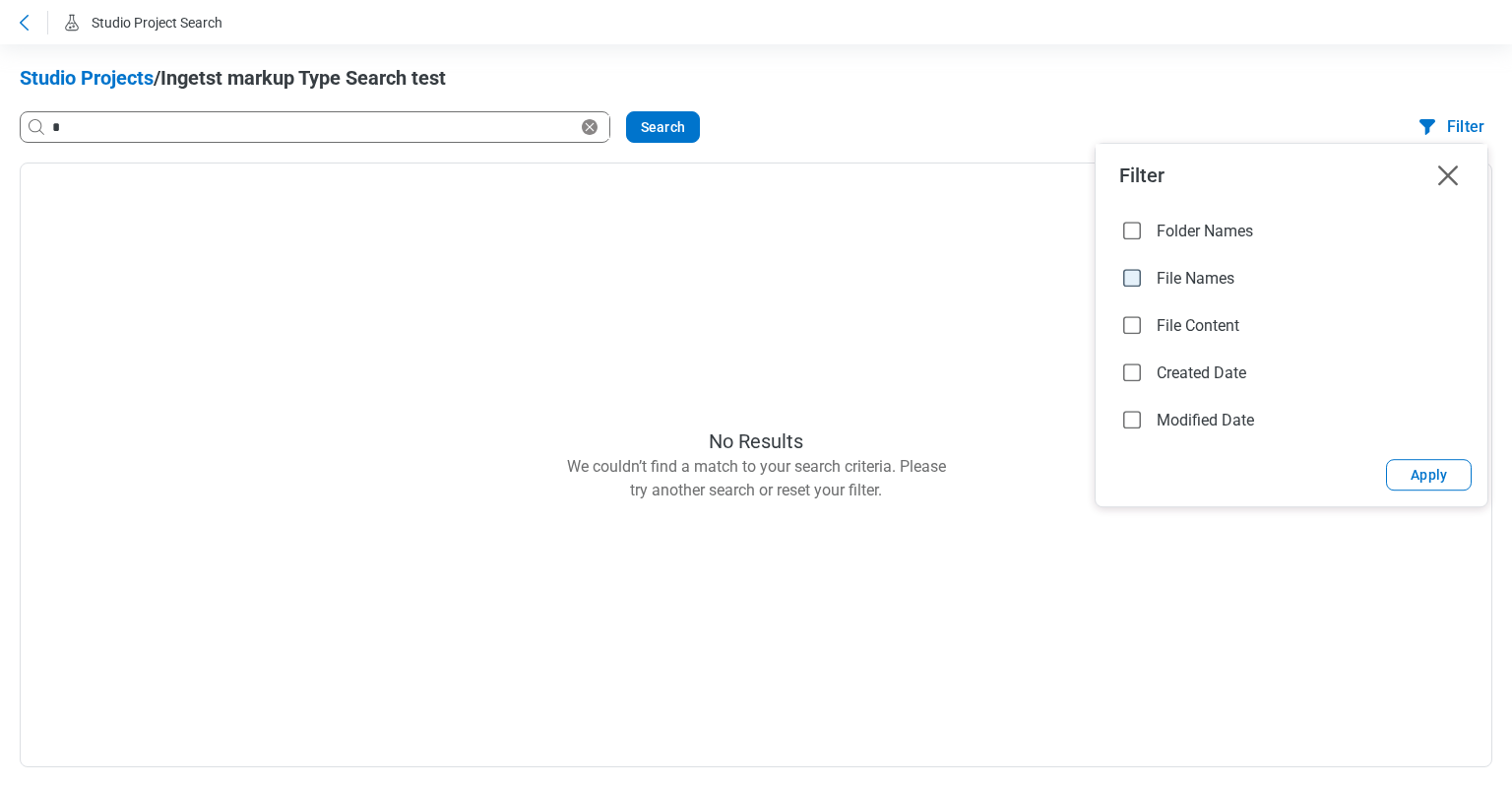 click 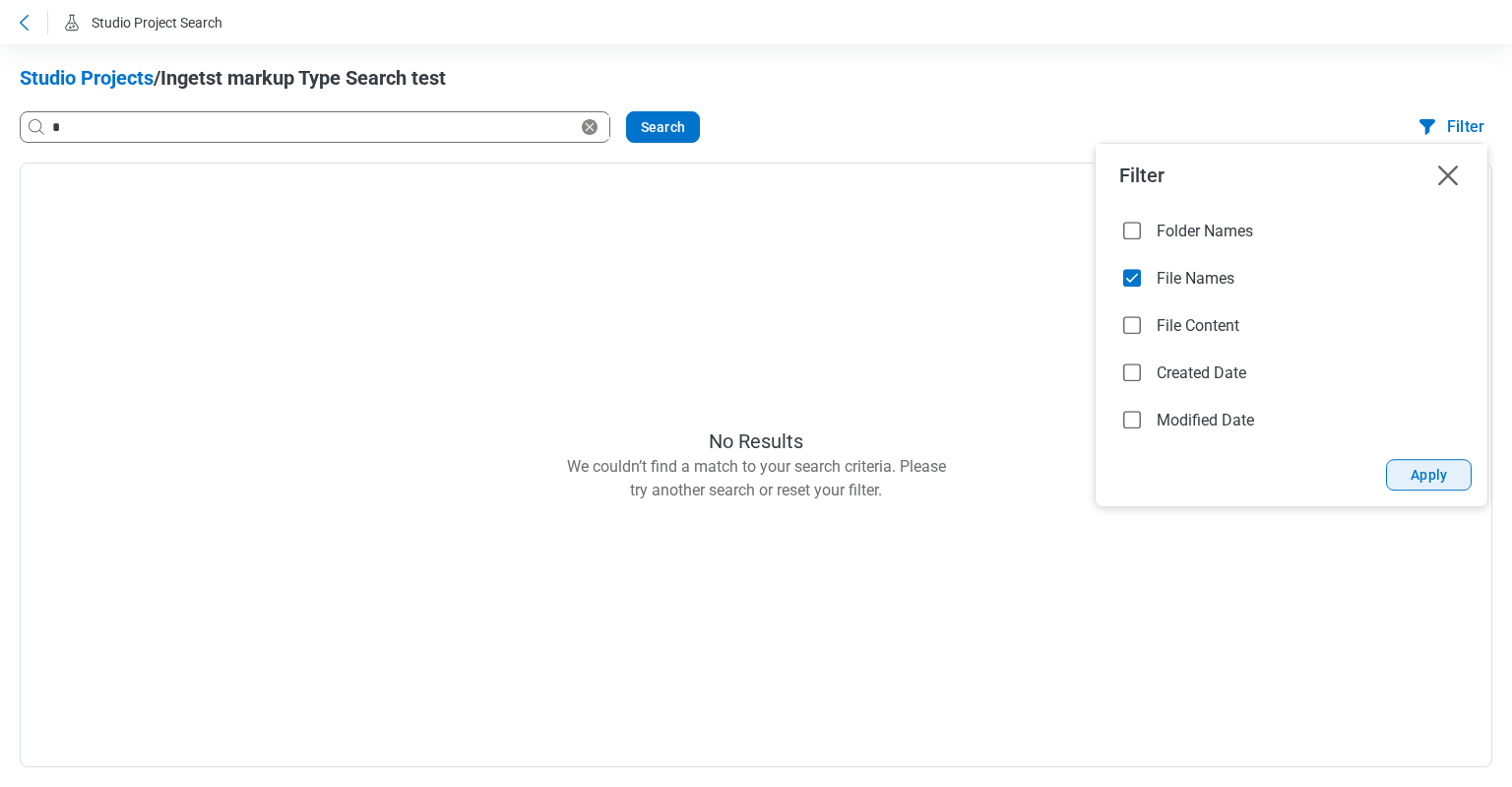 click on "Apply" at bounding box center [1428, 475] 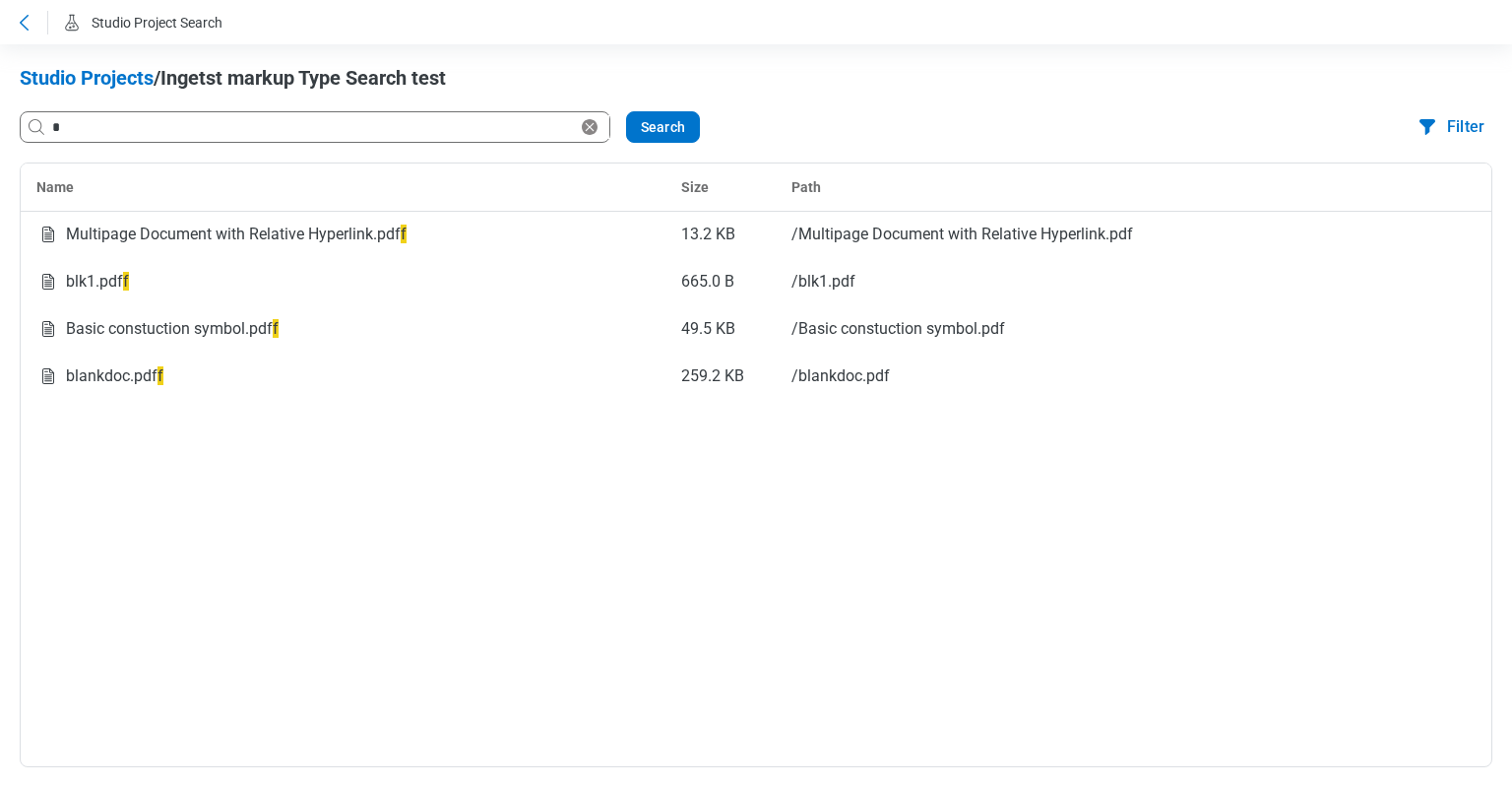 click 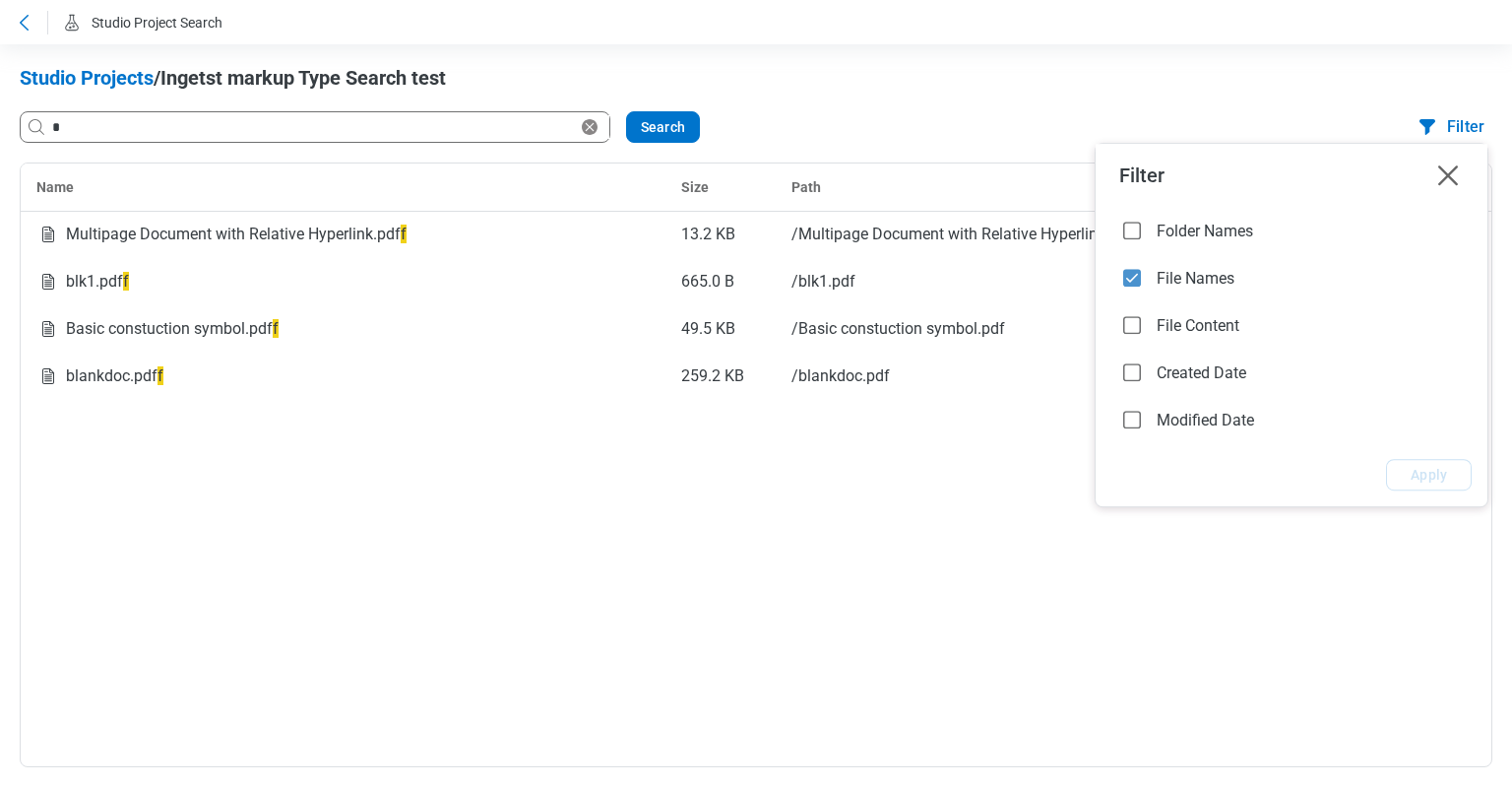 click 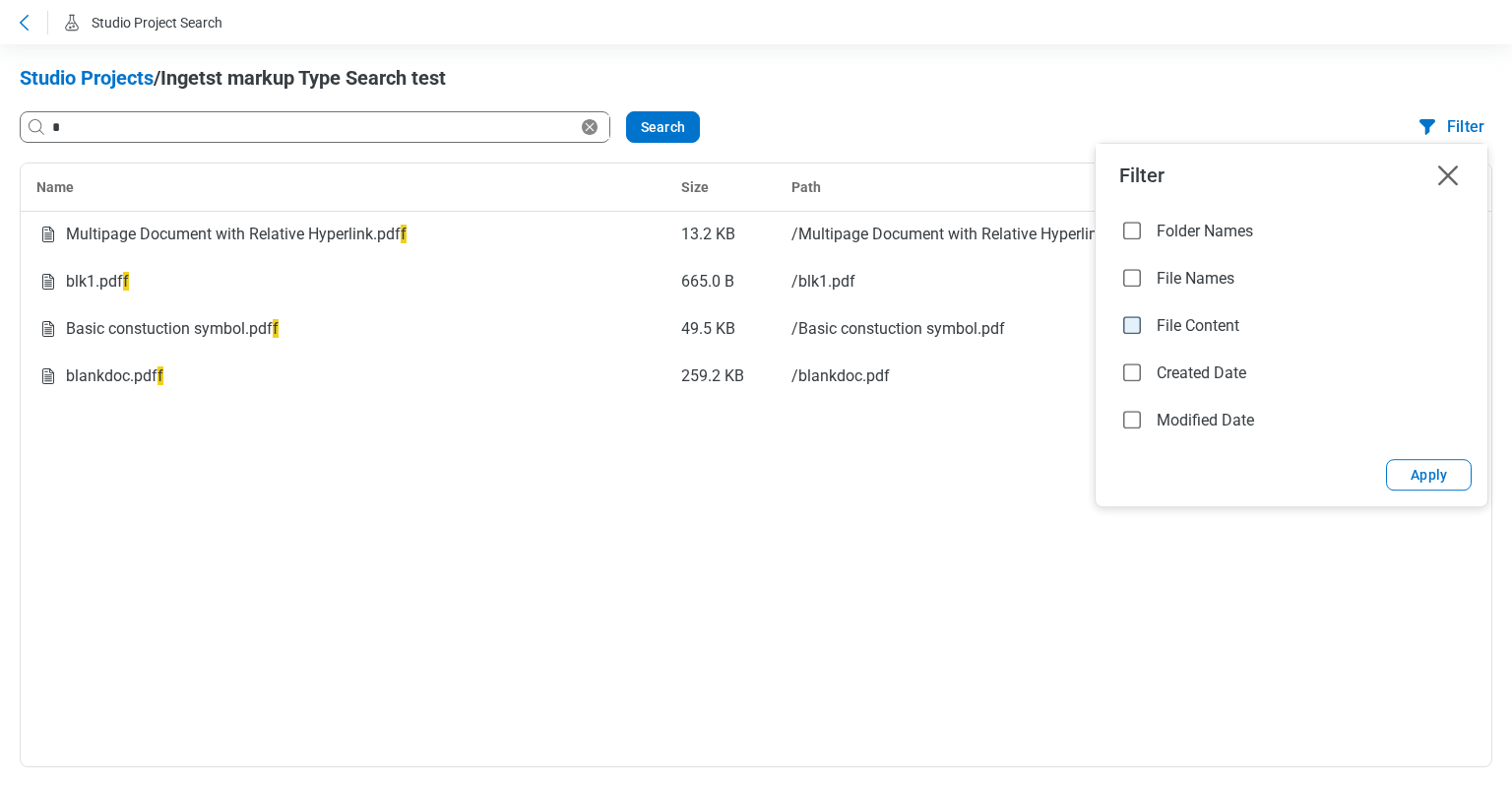 click 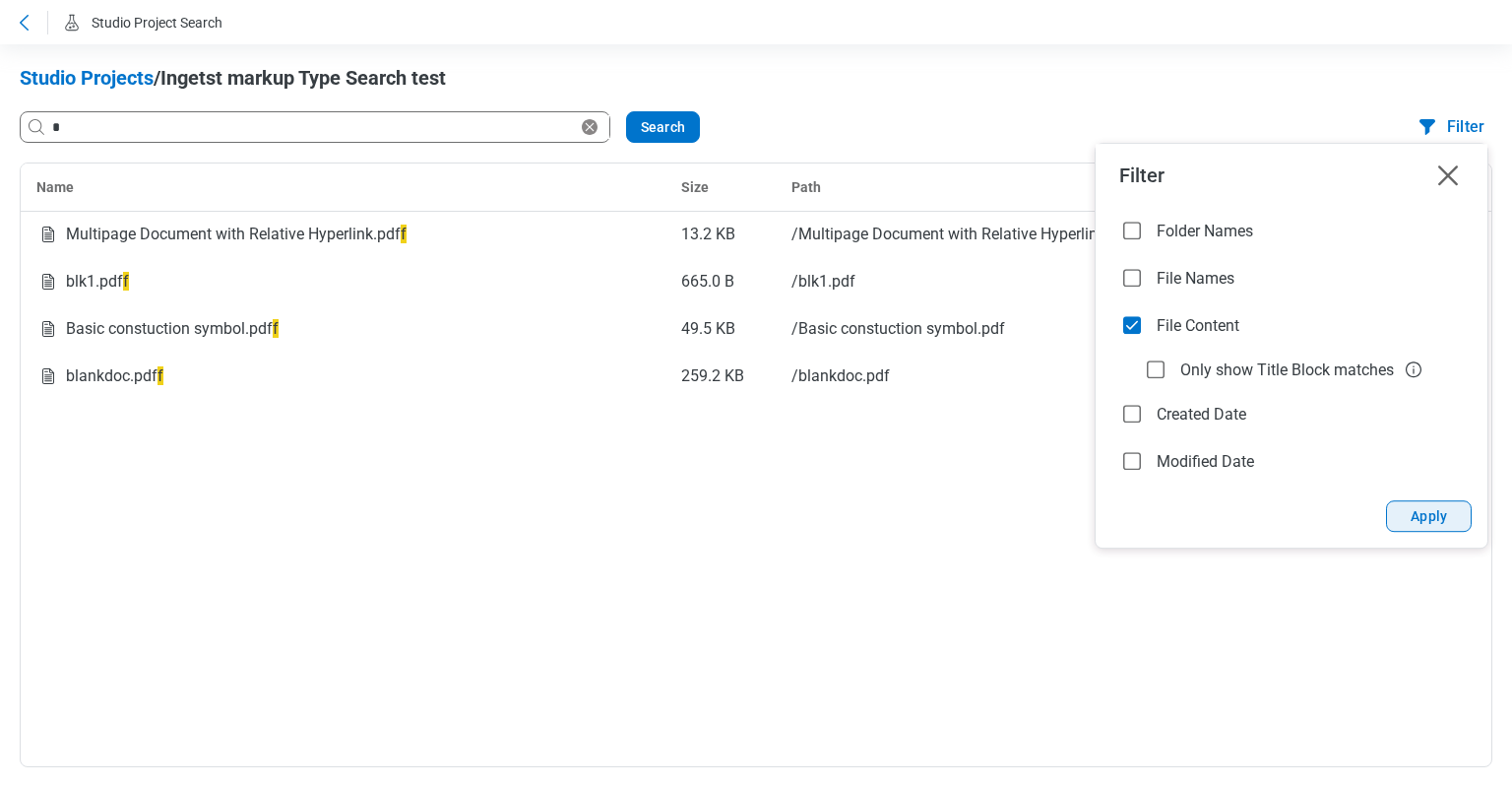 click on "Apply" at bounding box center (1428, 516) 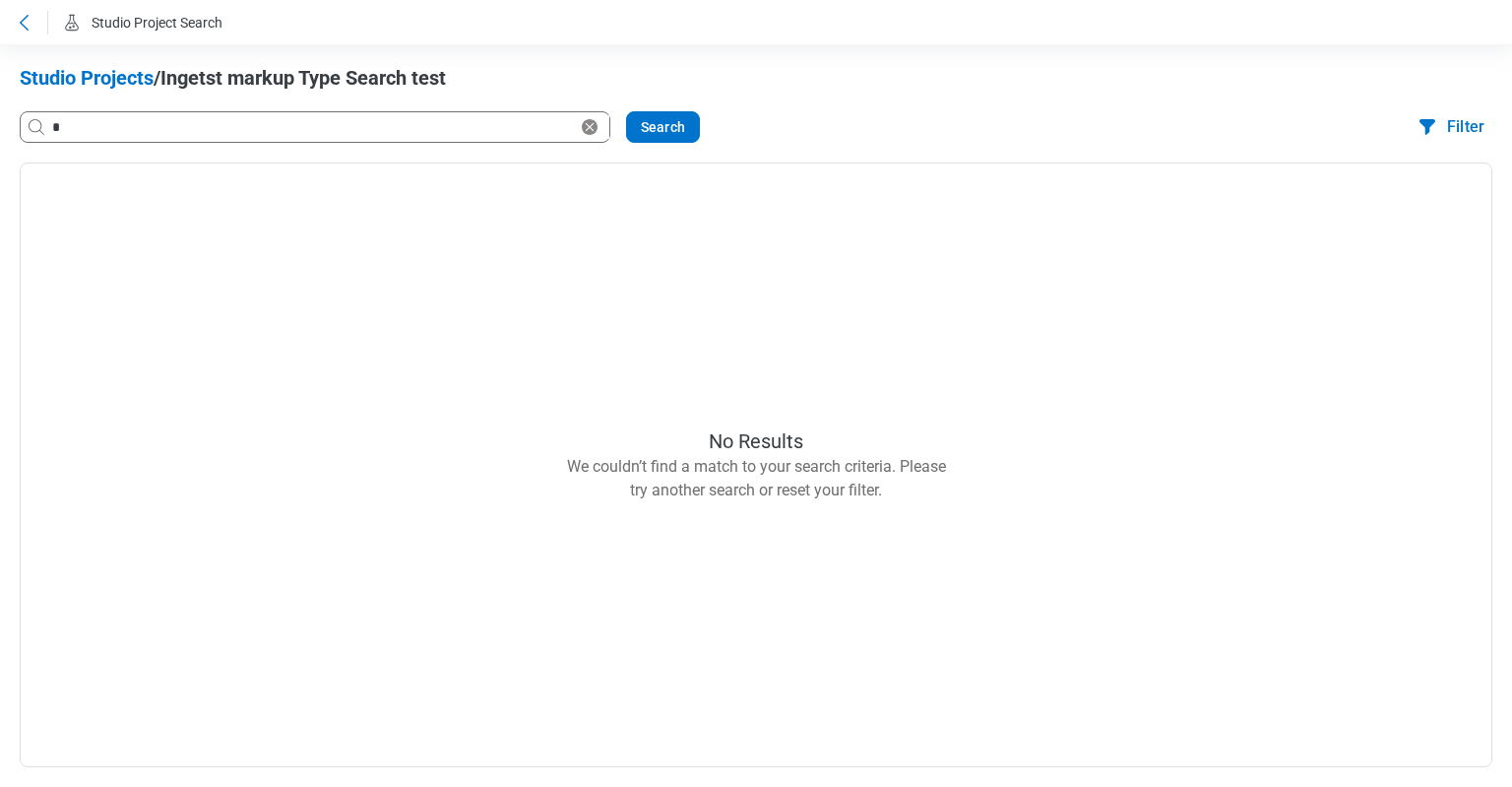 click 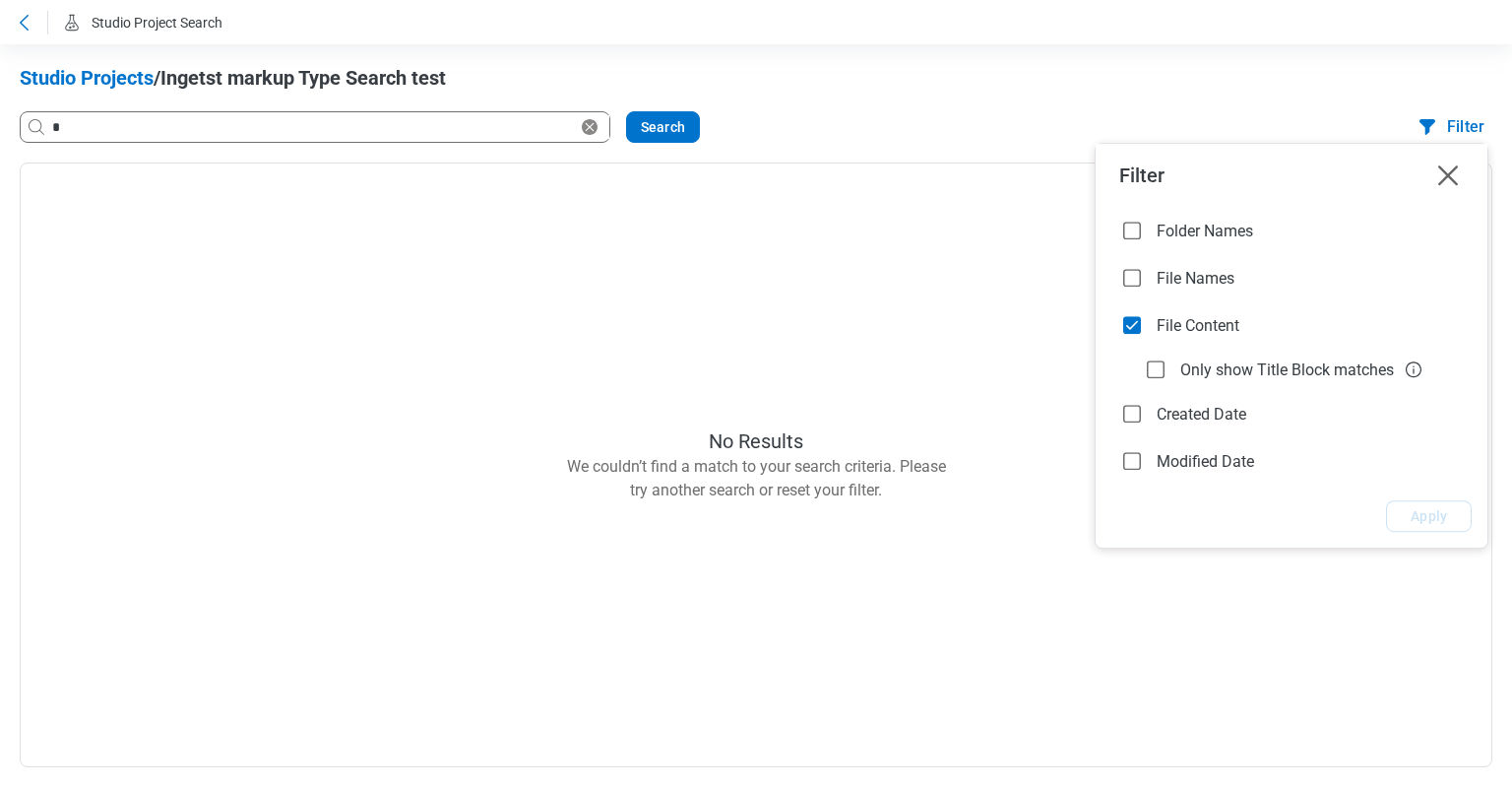 drag, startPoint x: 1128, startPoint y: 326, endPoint x: 1122, endPoint y: 377, distance: 51.35173 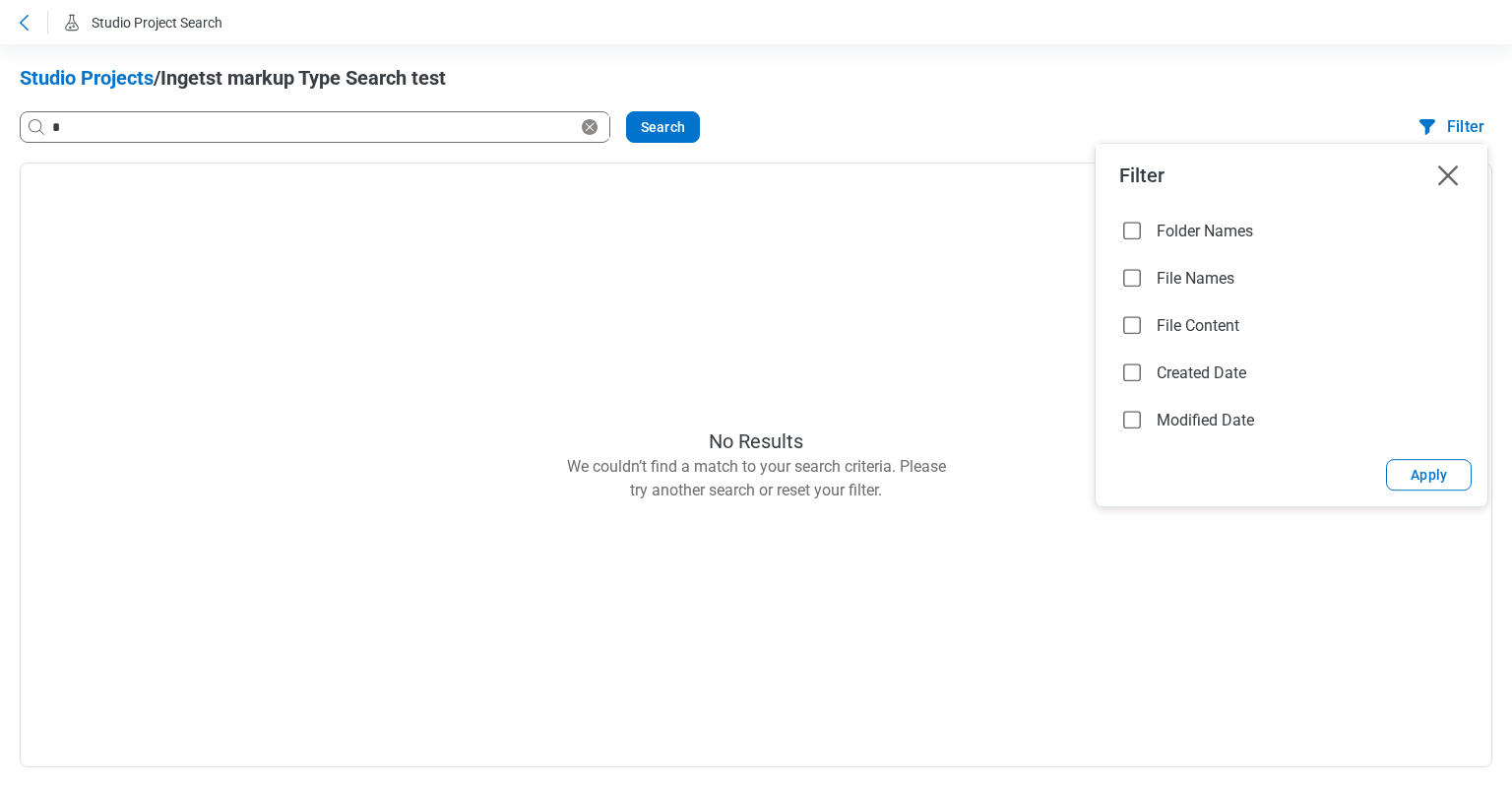 click at bounding box center [1132, 372] 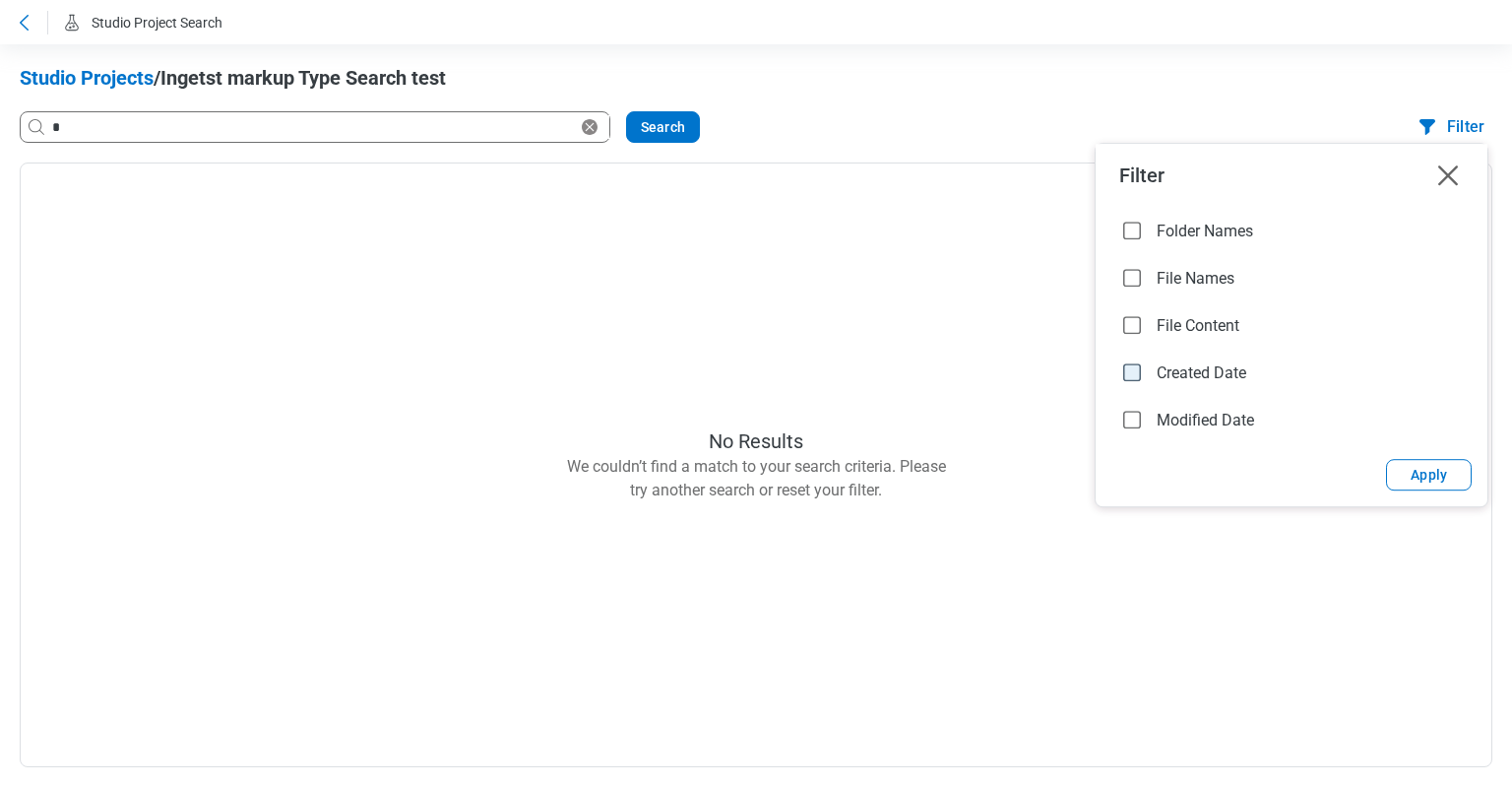 click 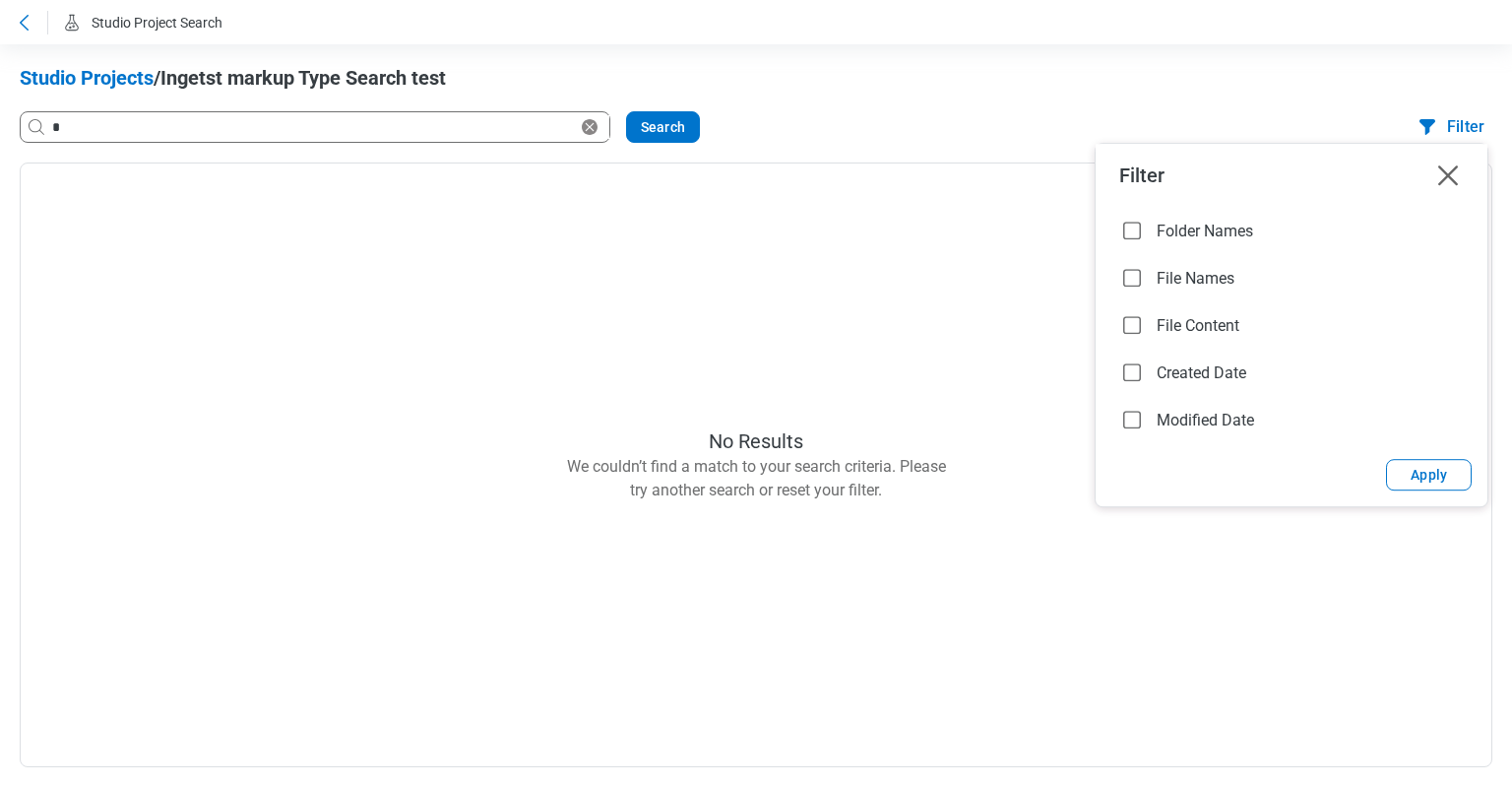 select on "**********" 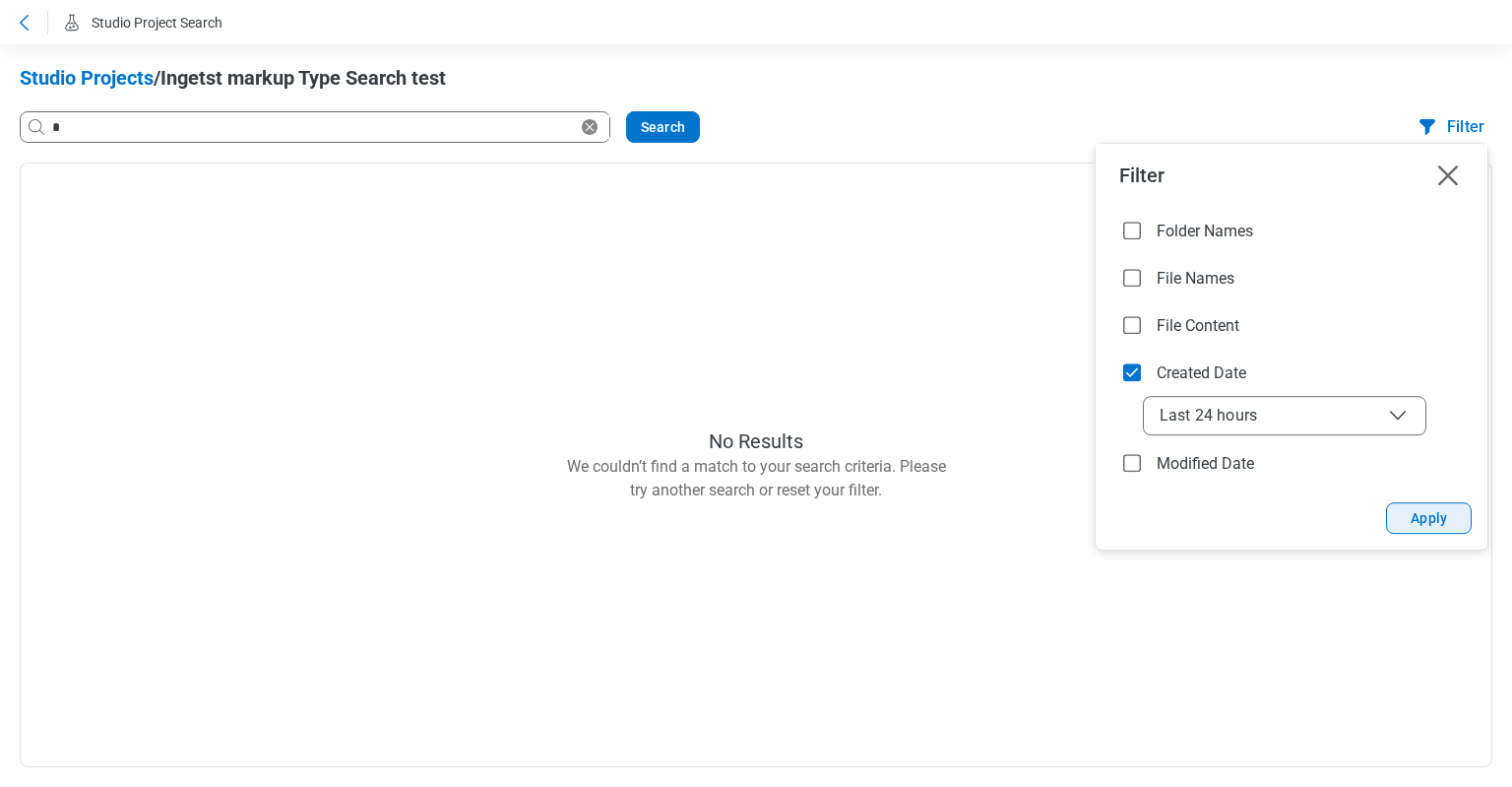 click on "Apply" at bounding box center [1428, 518] 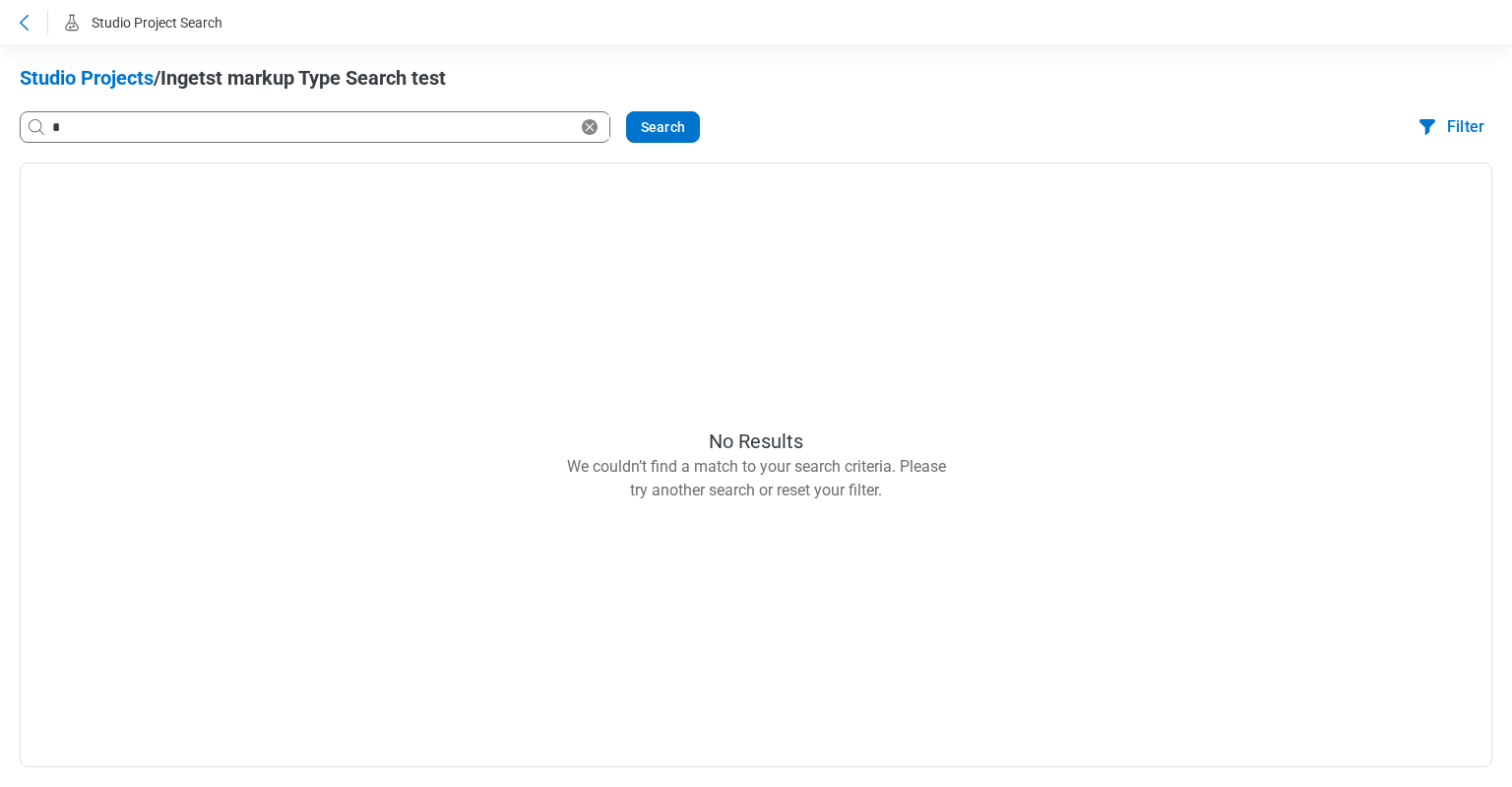 click 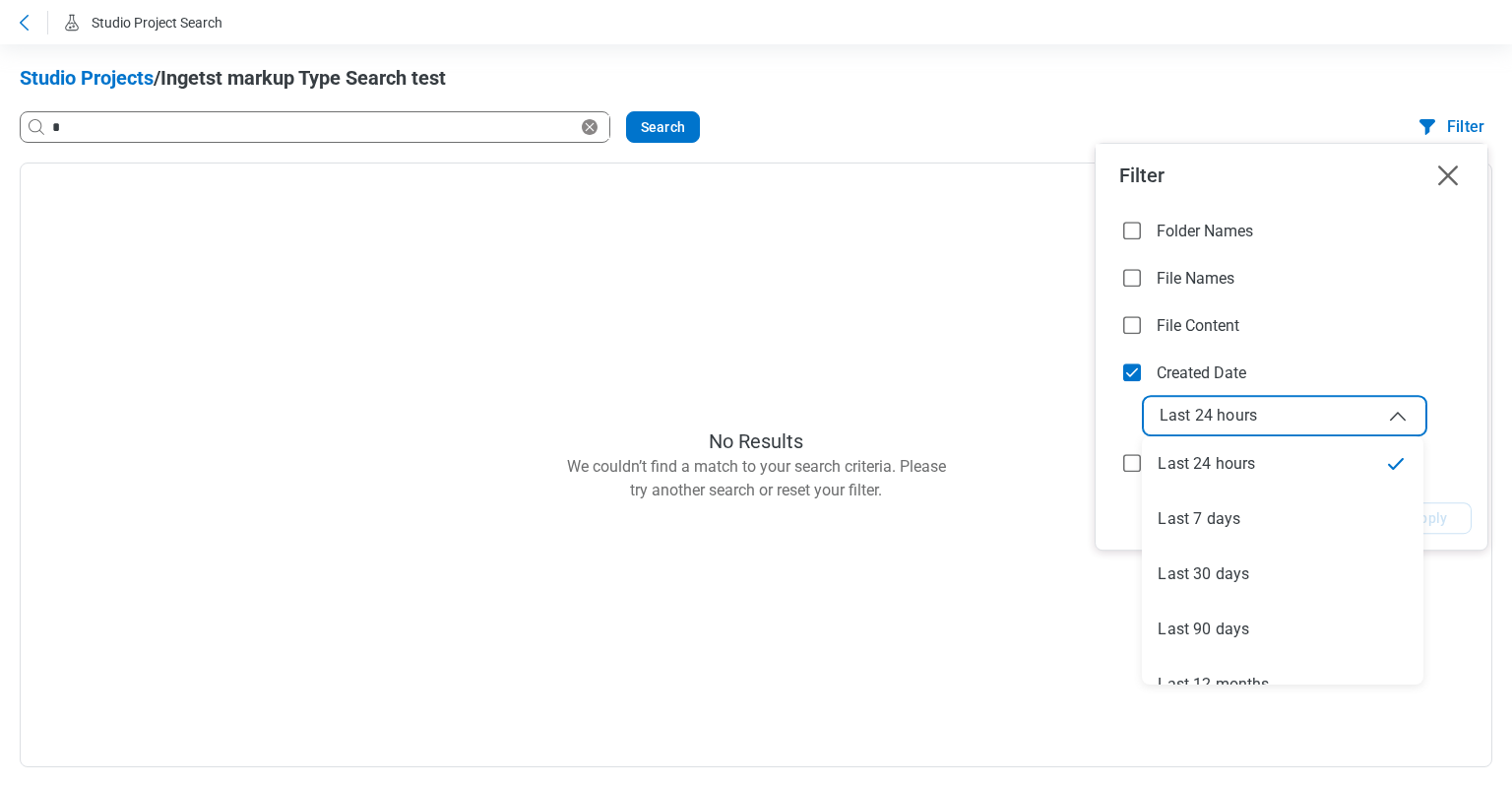 click on "Last 24 hours" at bounding box center (1208, 416) 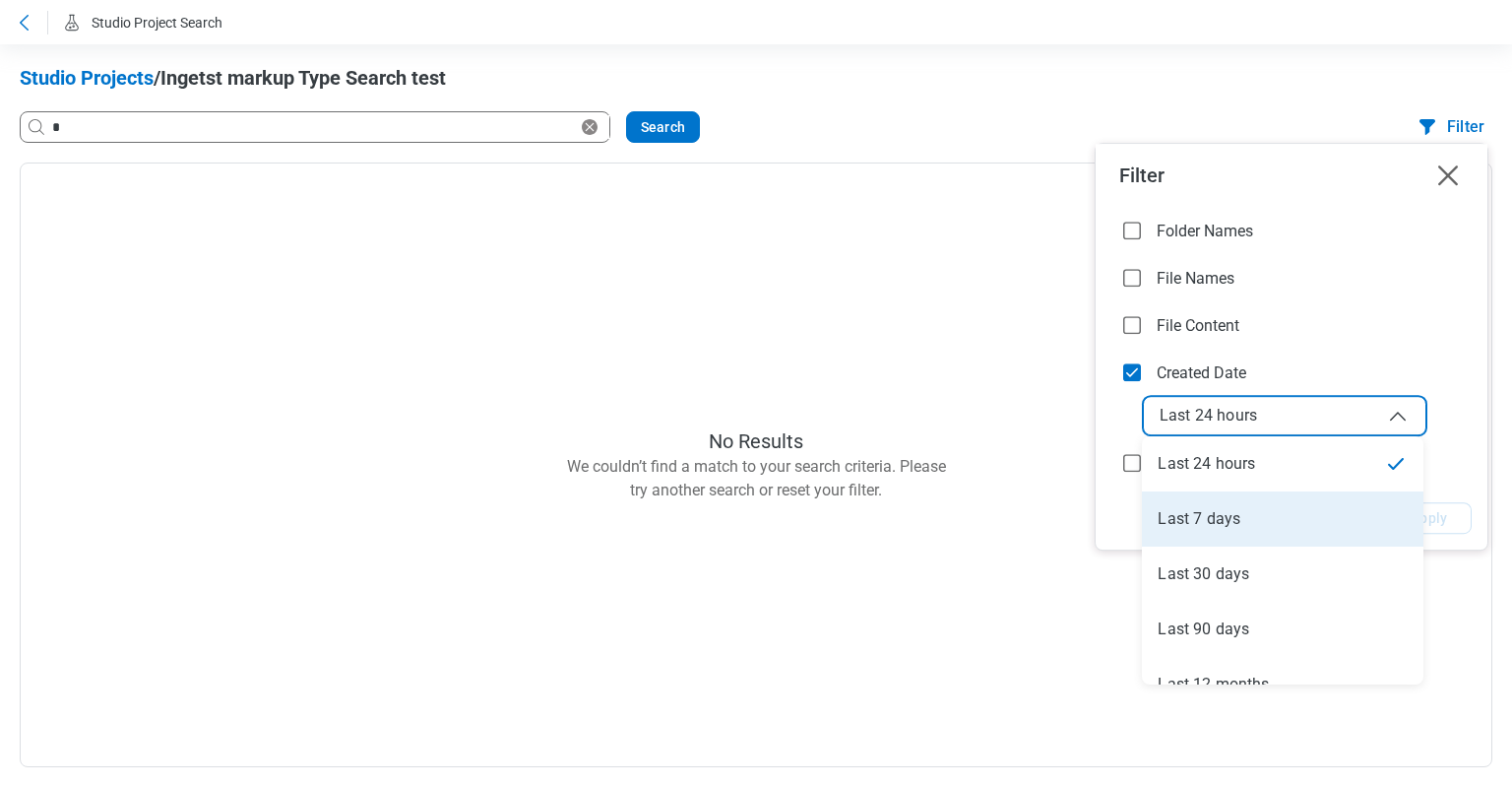 select on "**********" 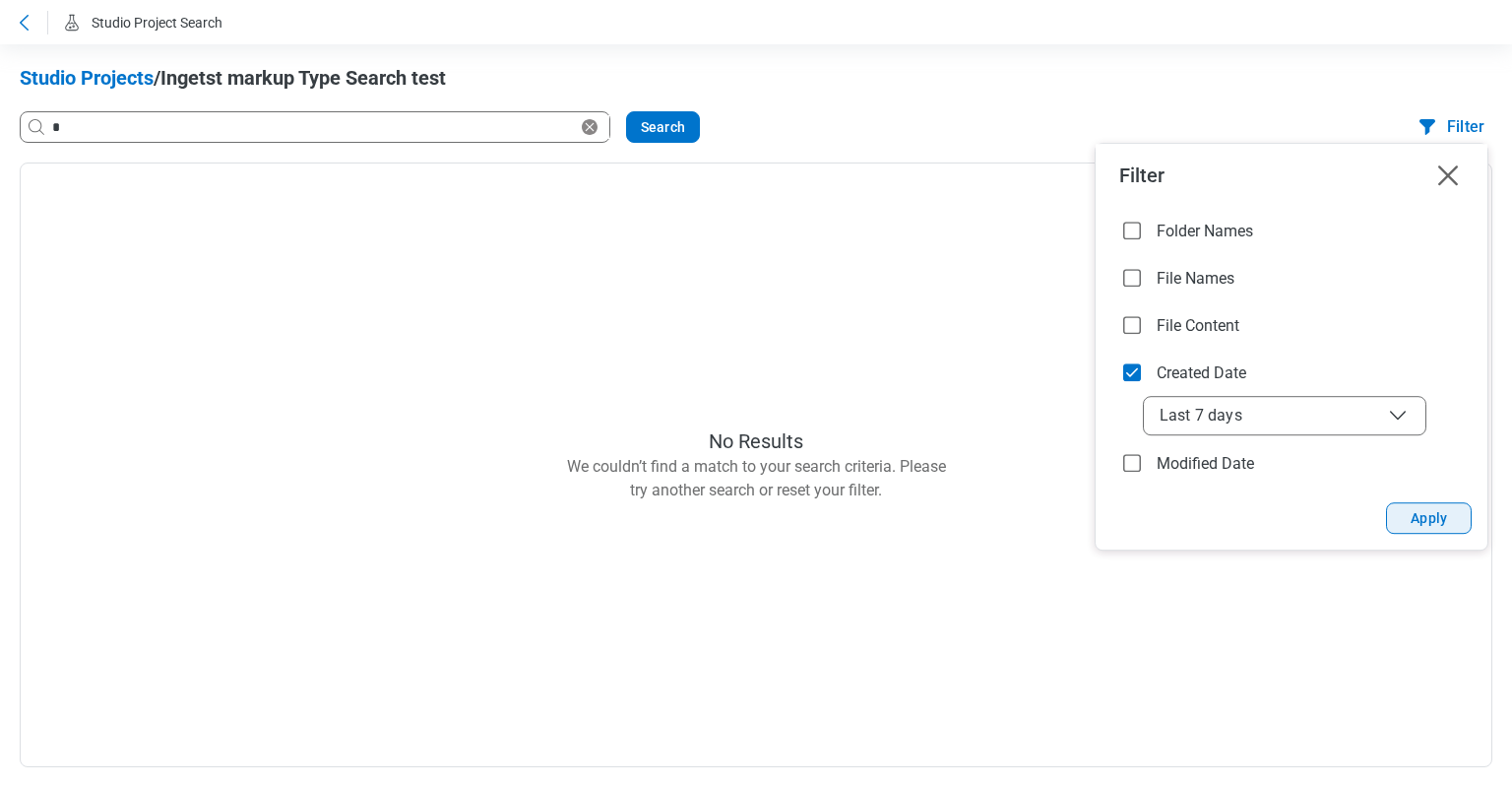 click on "Apply" at bounding box center [1428, 518] 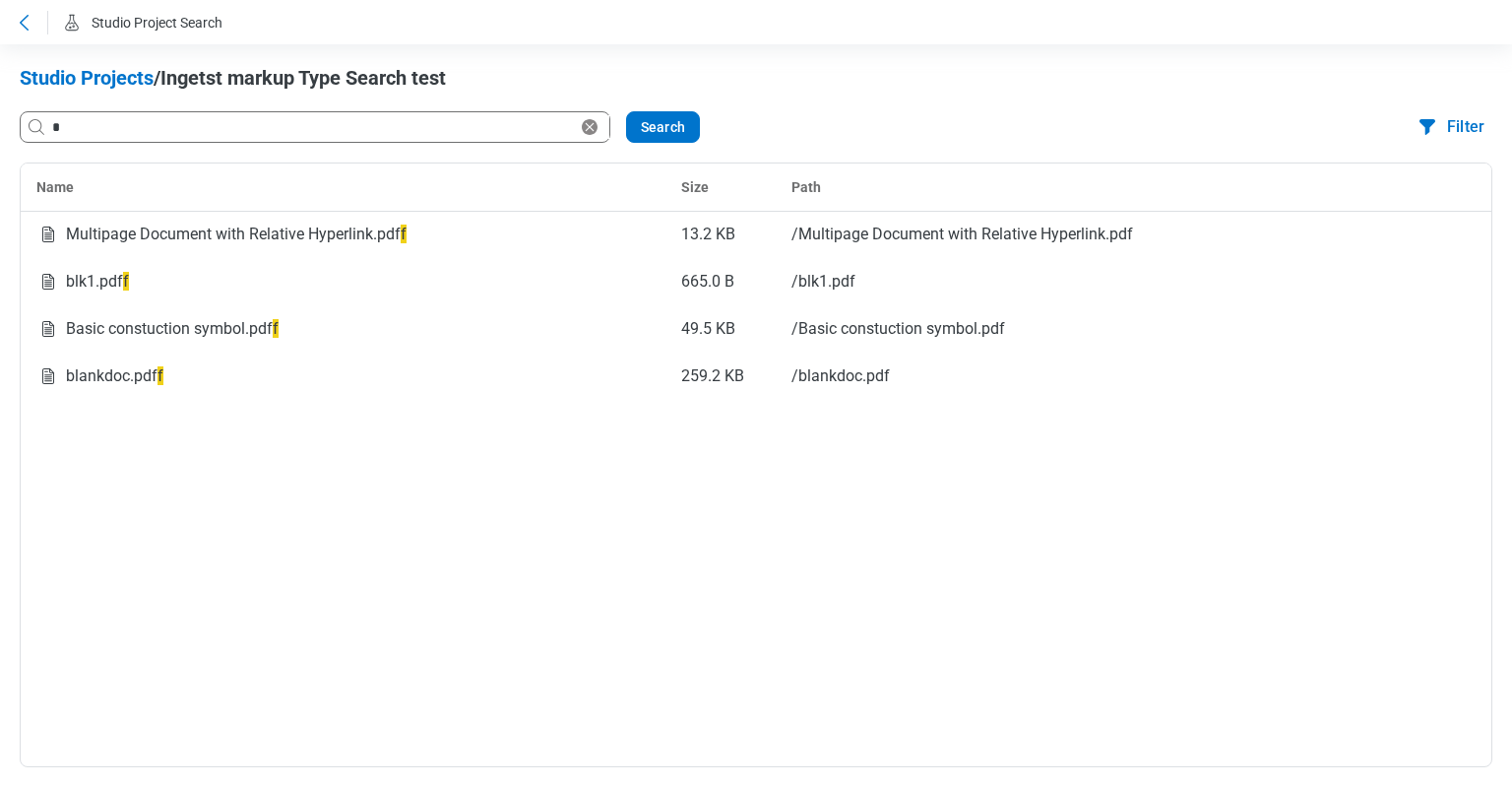 click 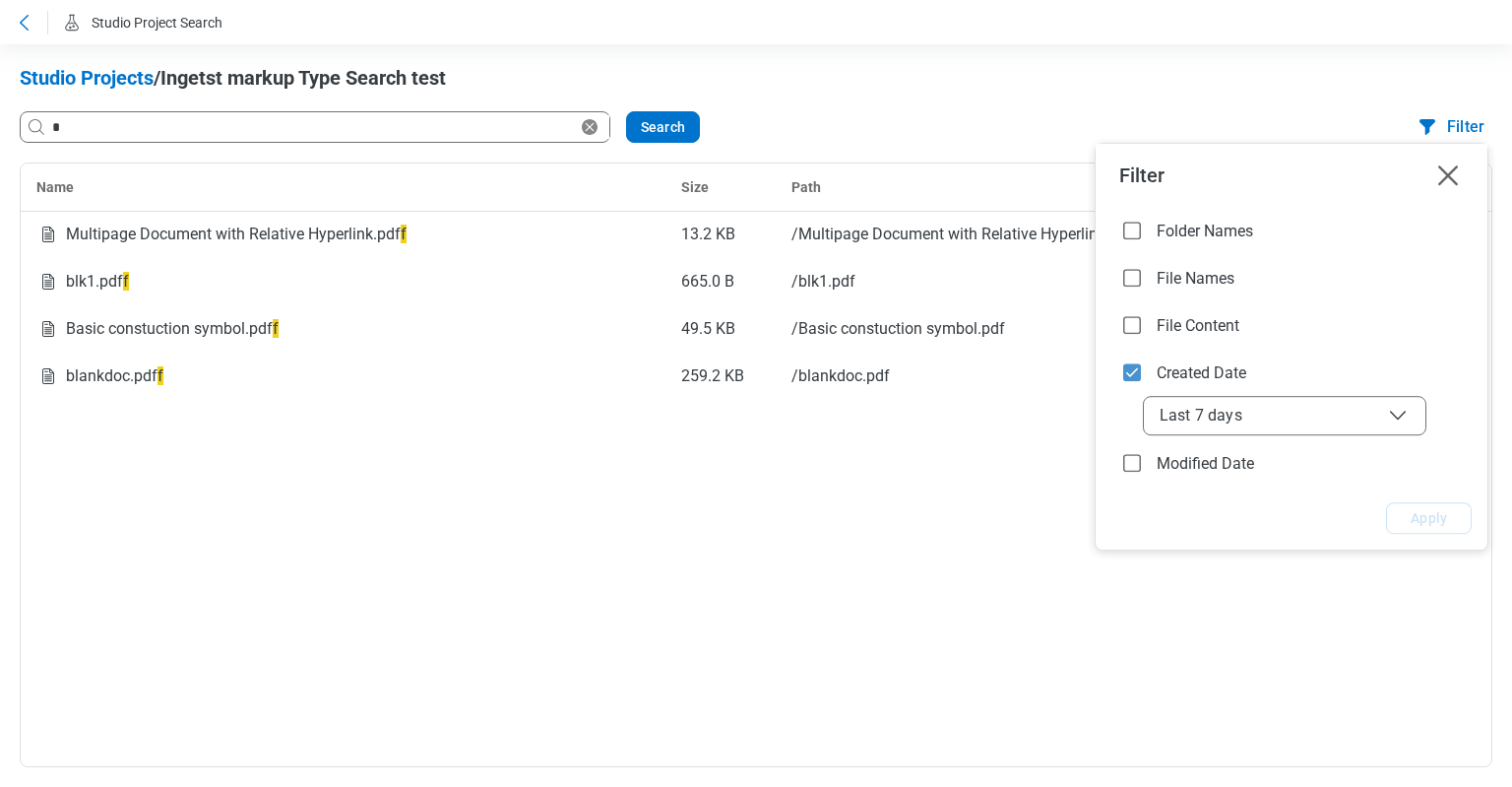 click 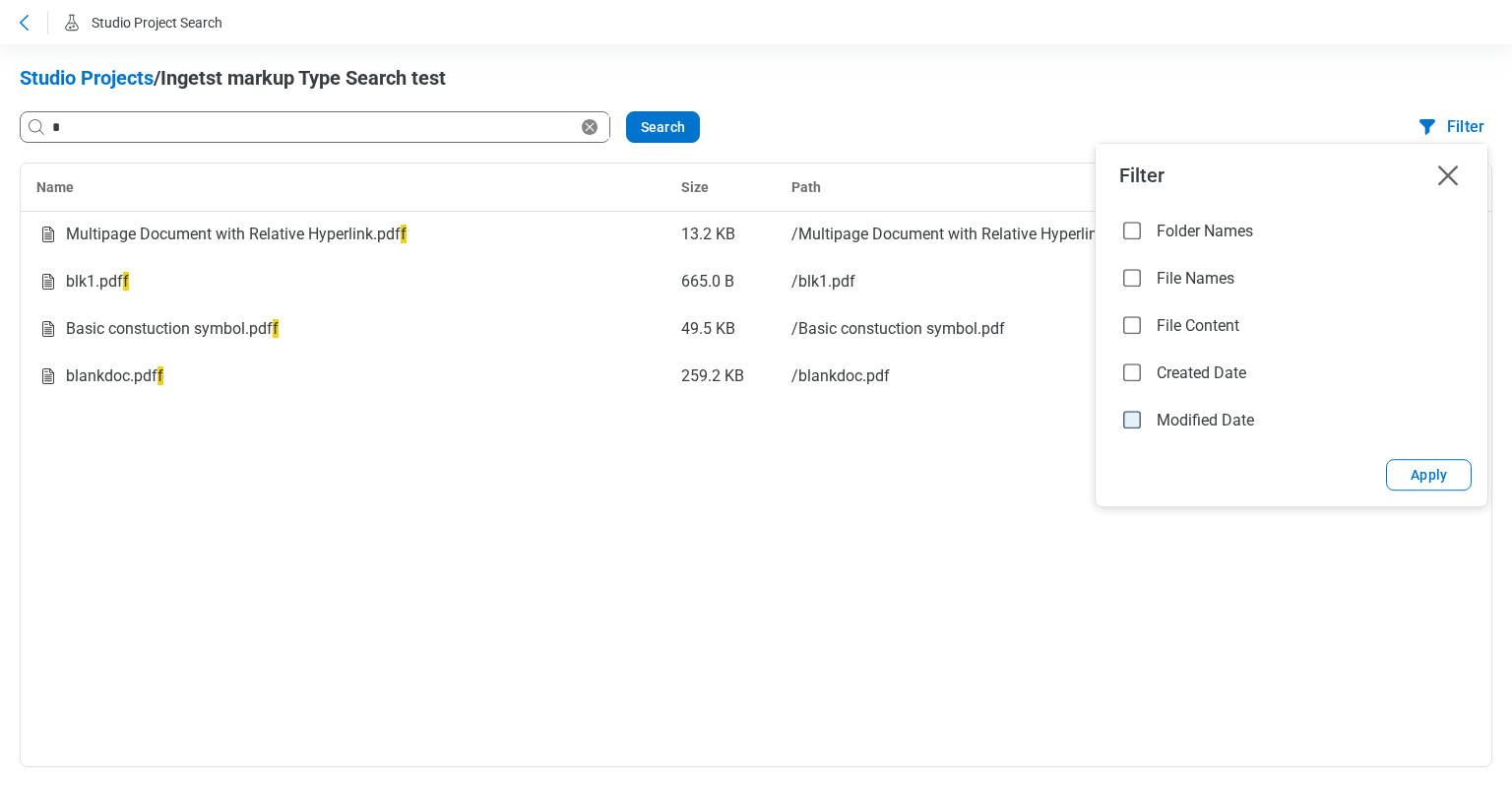 click 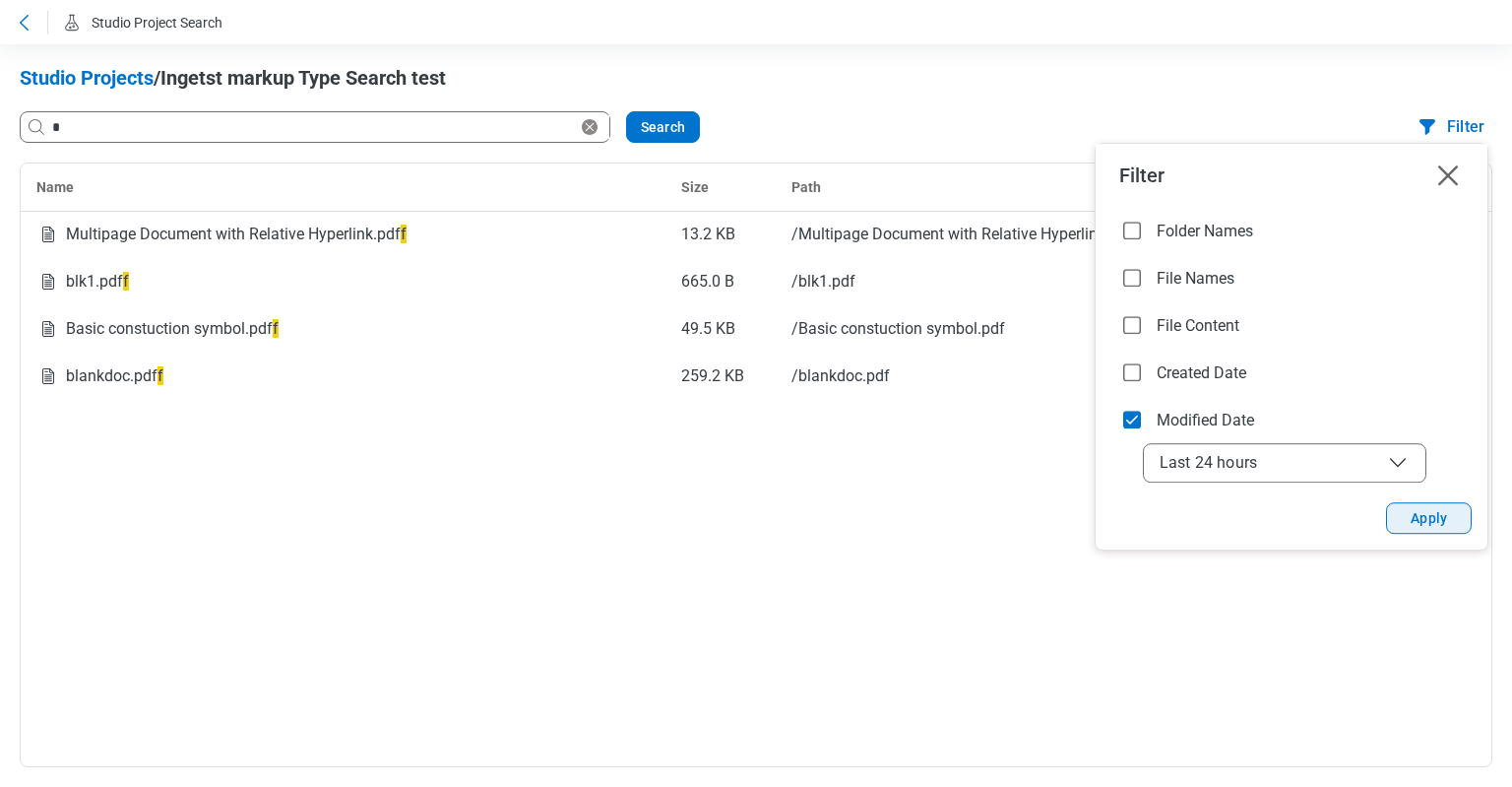 click on "Apply" at bounding box center [1428, 518] 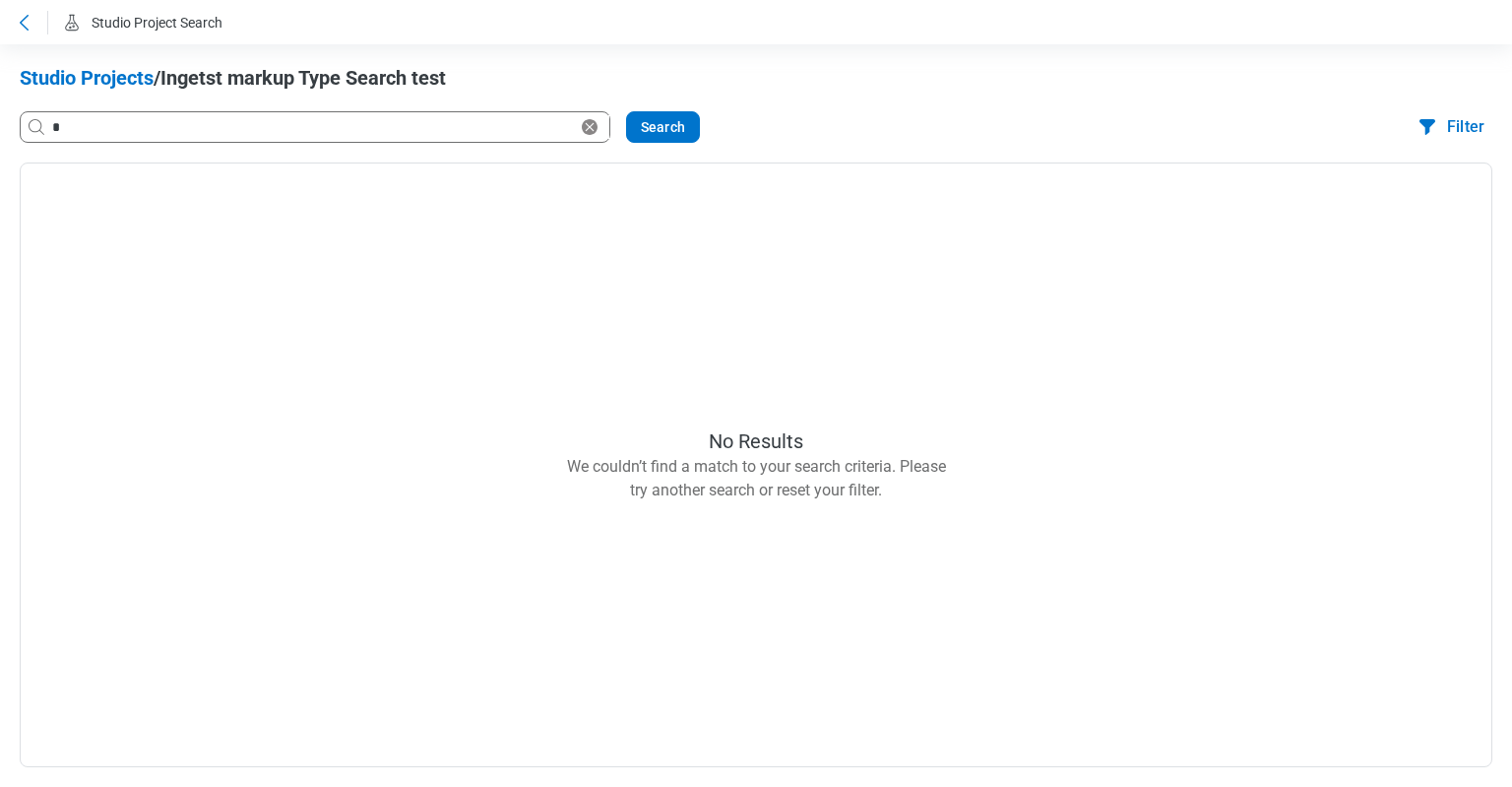 click 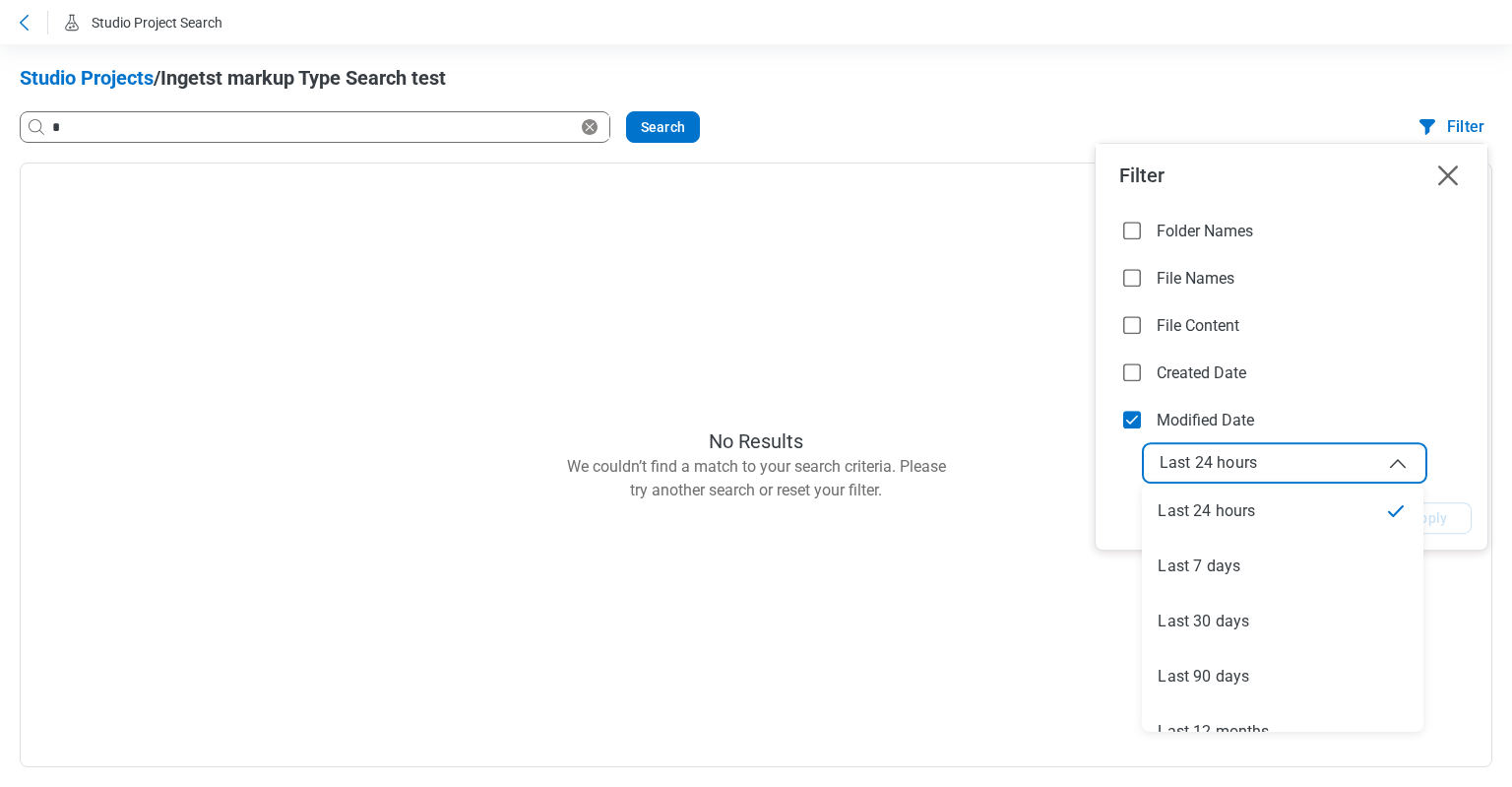 click on "Last 24 hours" at bounding box center [1208, 463] 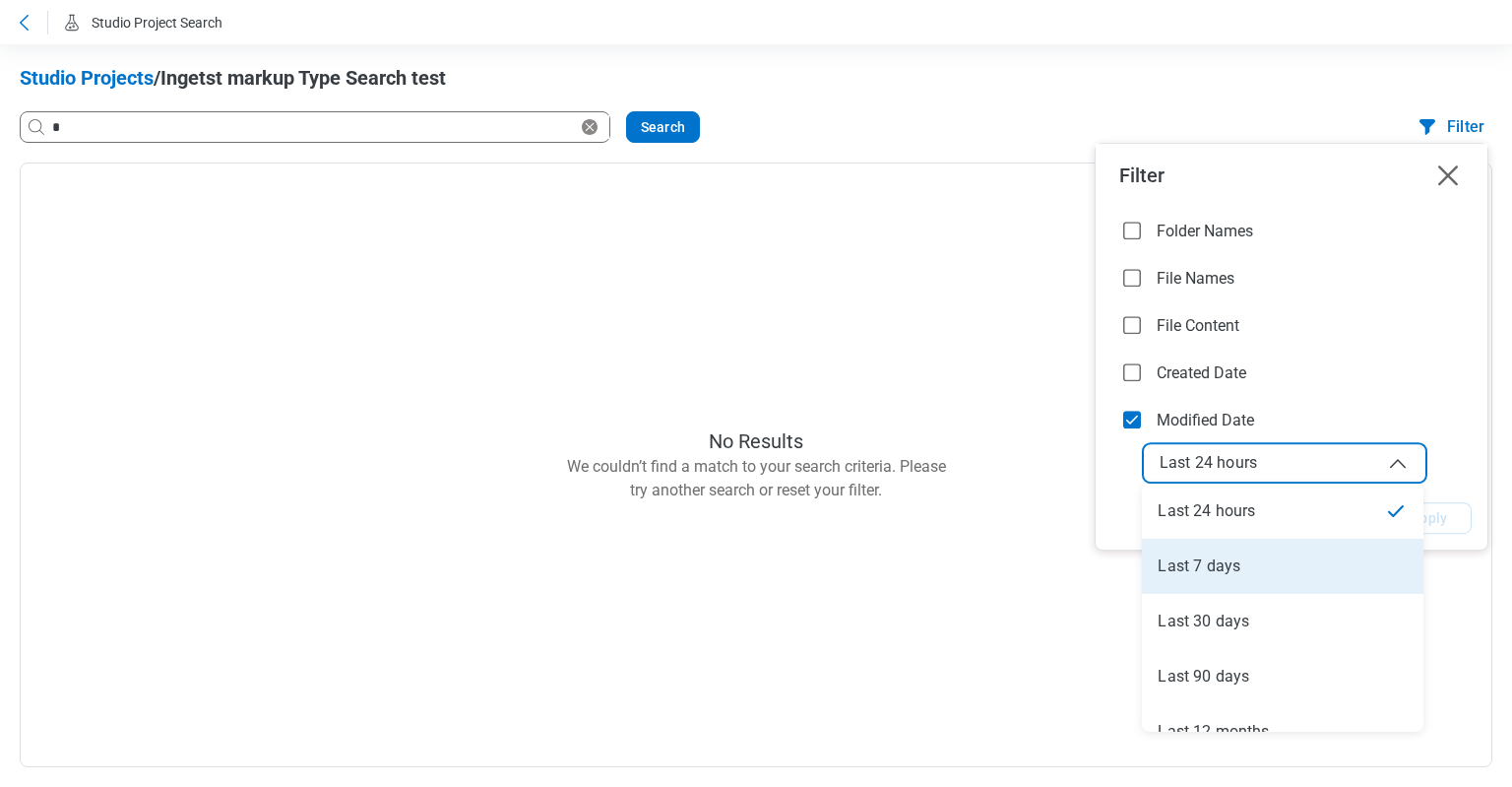 select on "**********" 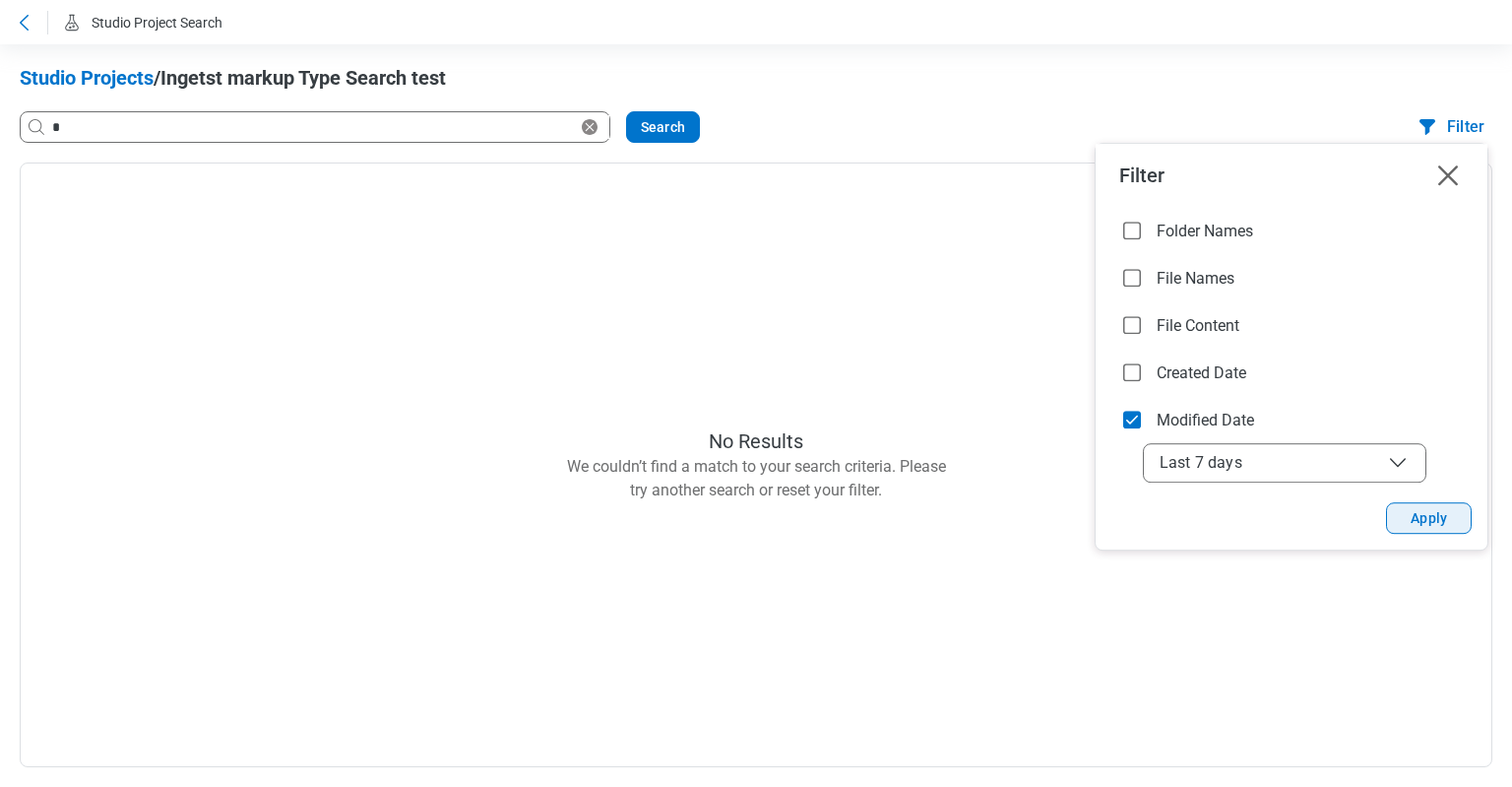 click on "Apply" at bounding box center [1428, 518] 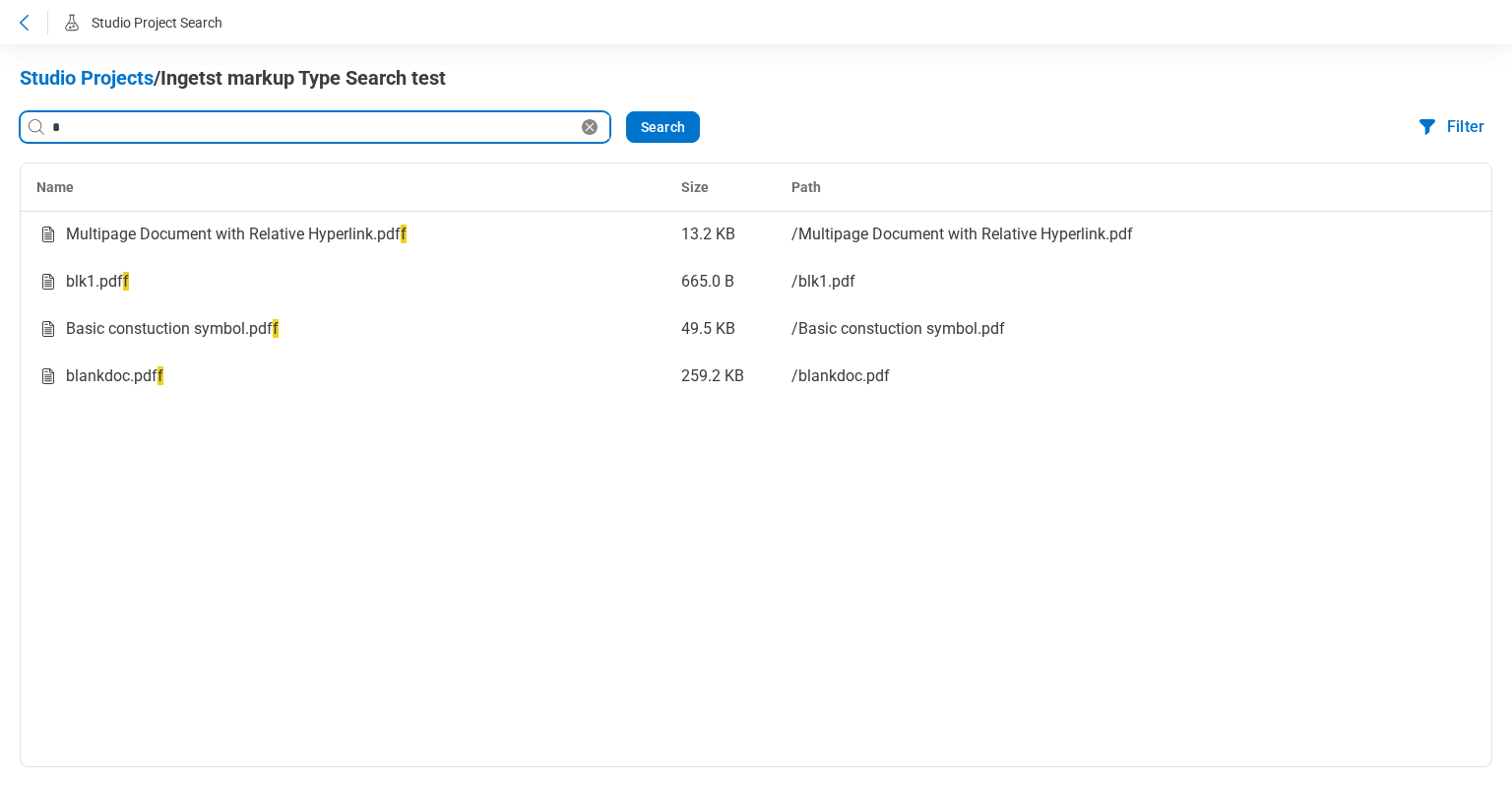 click on "*" at bounding box center [313, 127] 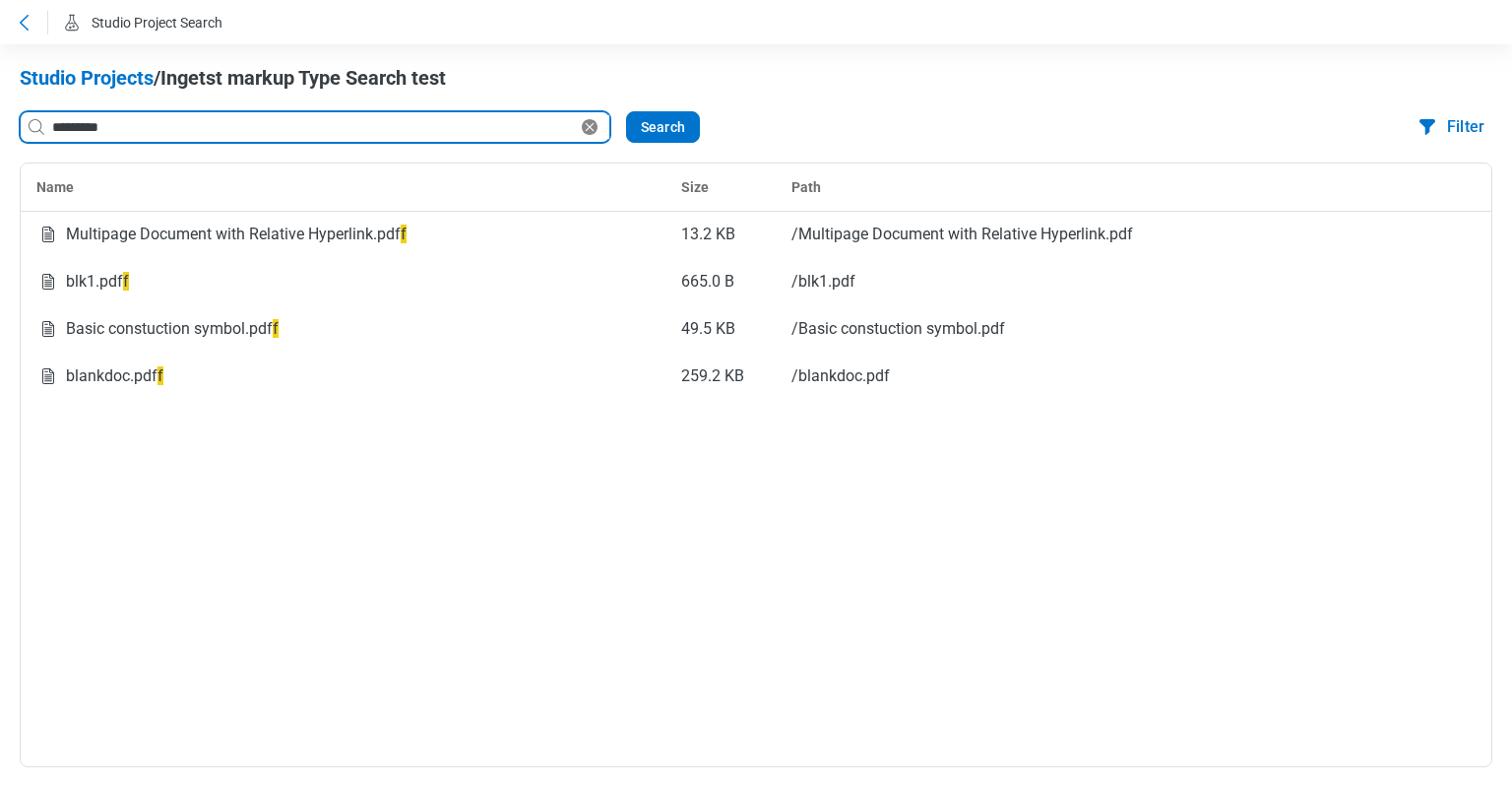type on "*********" 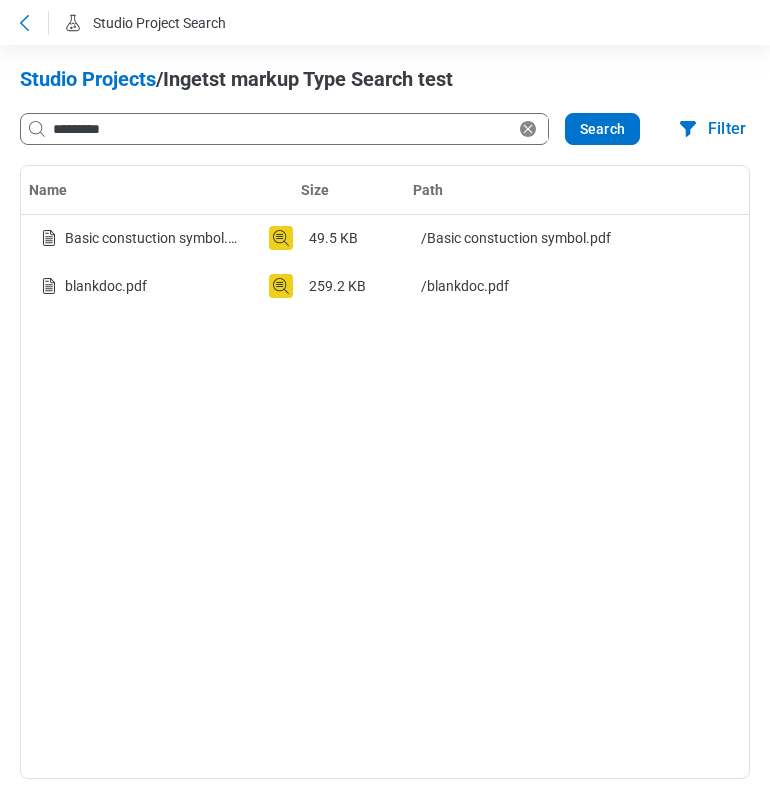 click 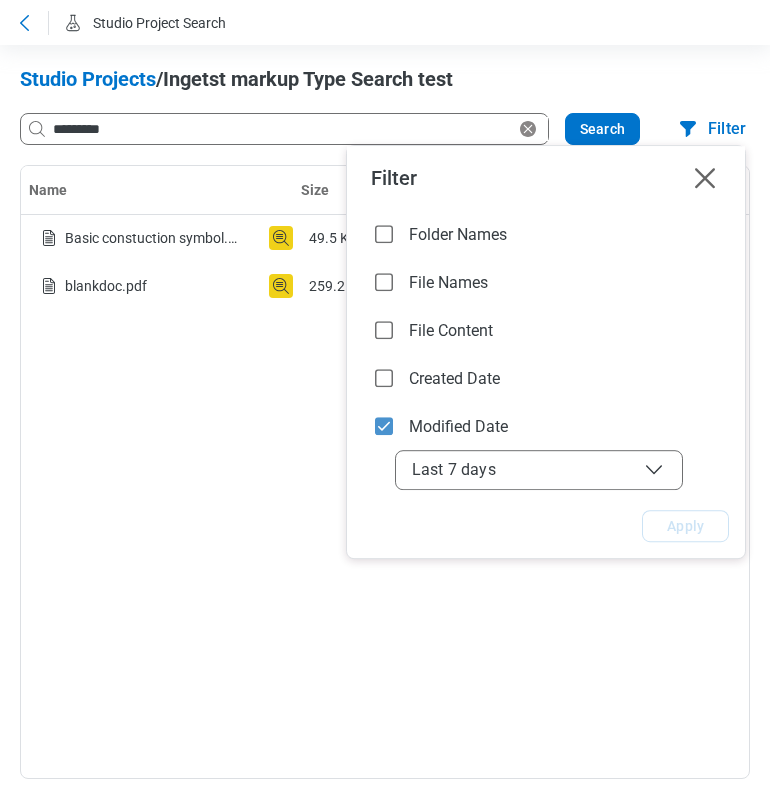 click 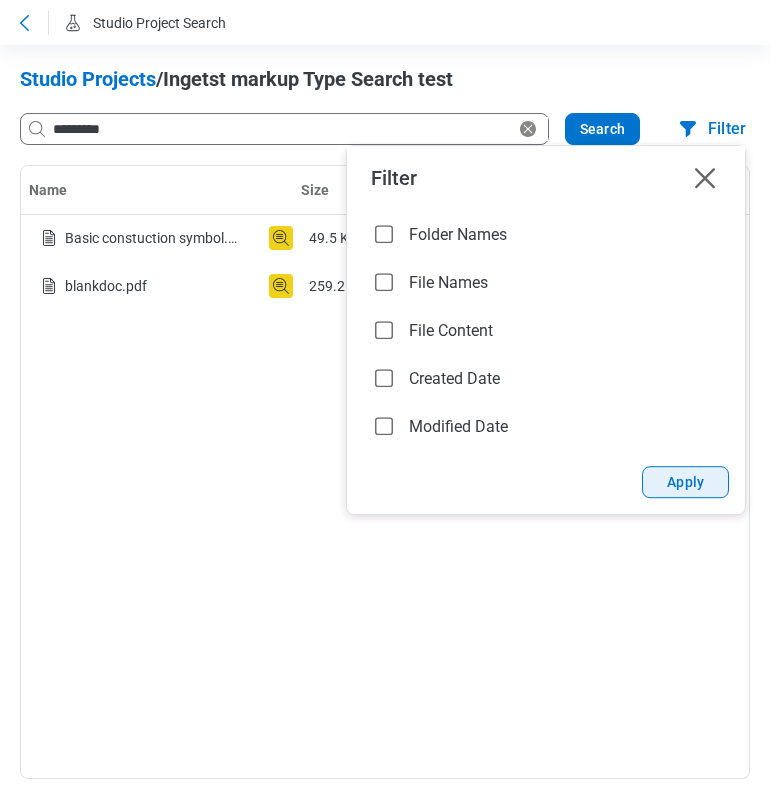click on "Apply" at bounding box center (685, 482) 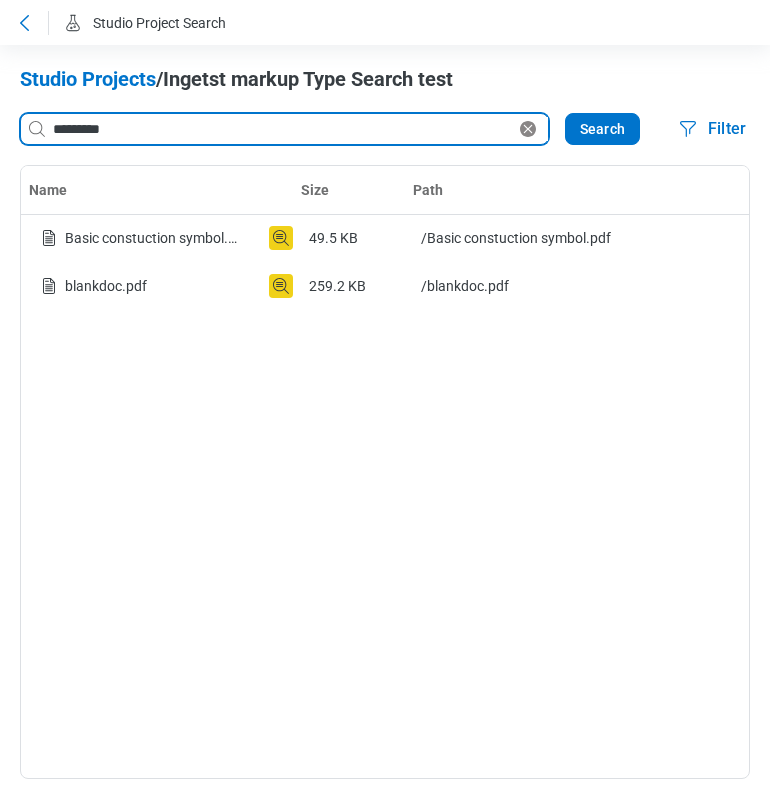 click on "*********" at bounding box center (282, 129) 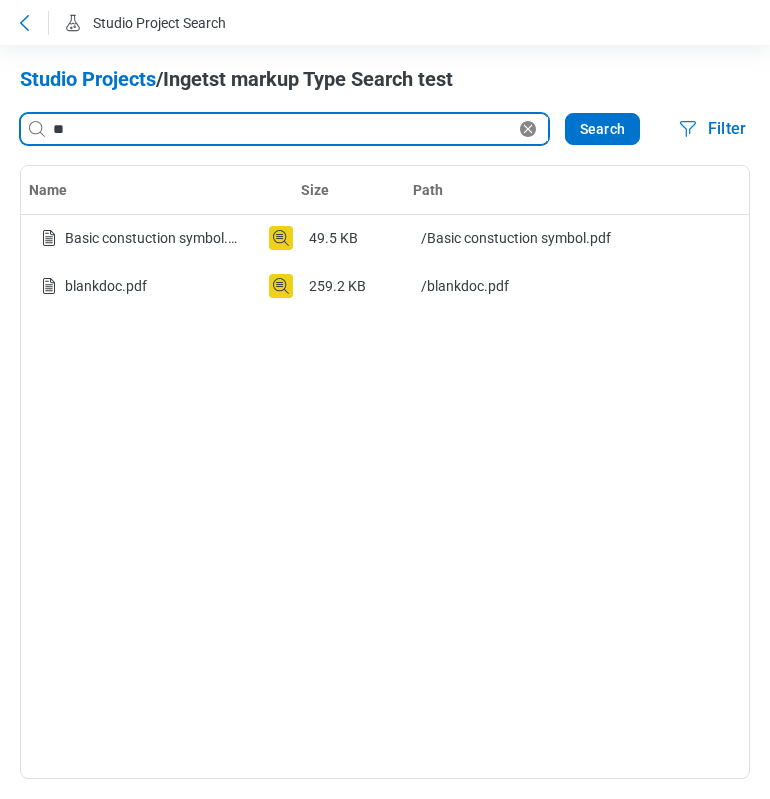 type on "*" 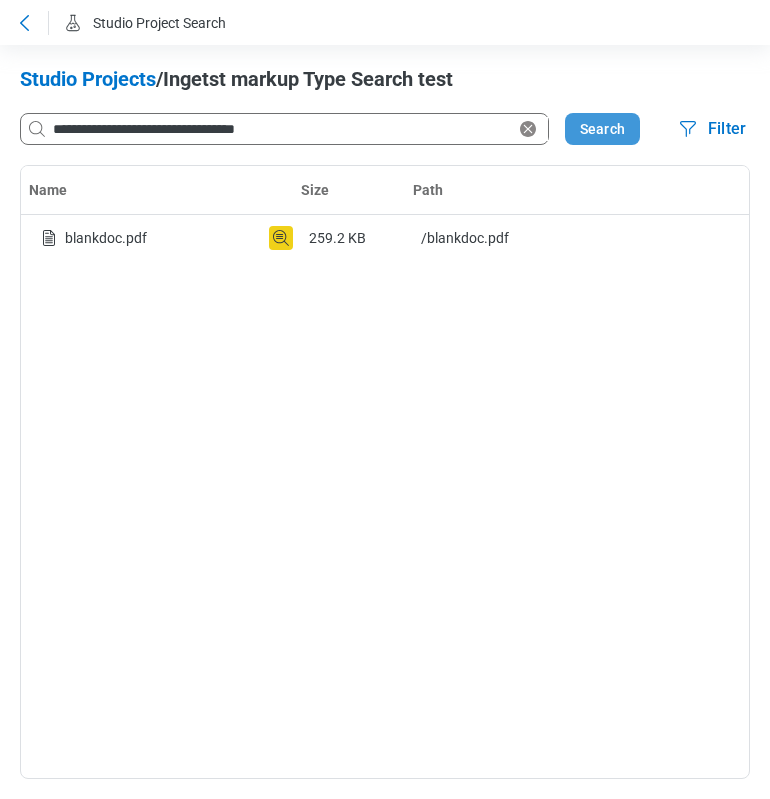 click on "Search" at bounding box center [602, 129] 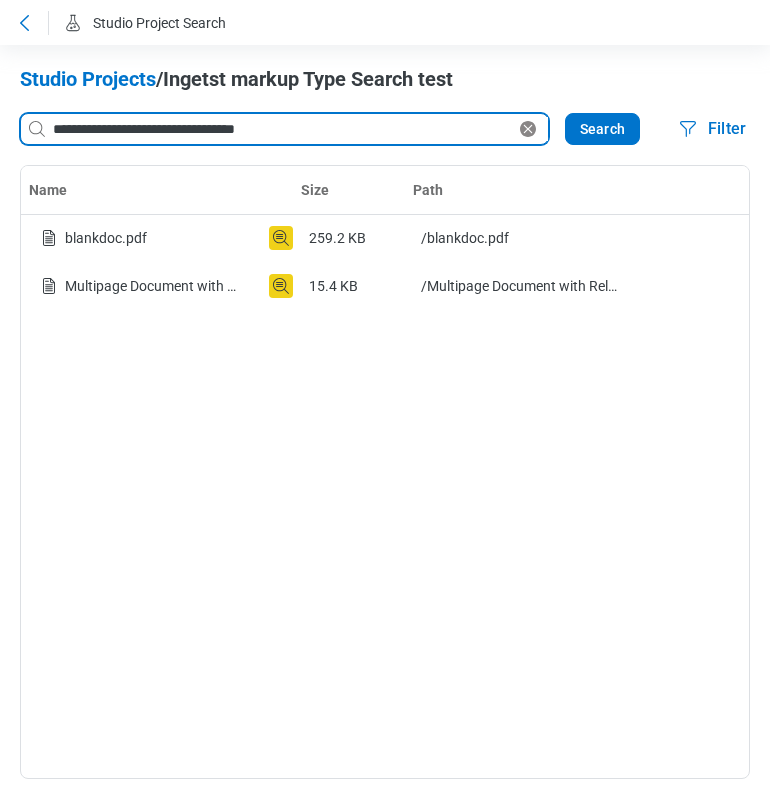 click on "**********" at bounding box center (282, 129) 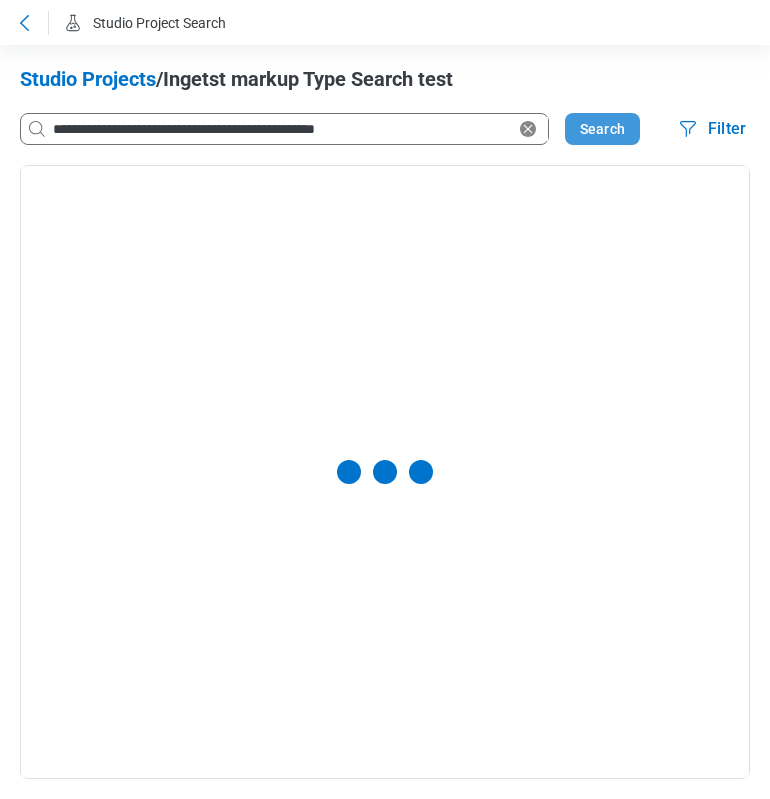 click on "Search" at bounding box center [602, 129] 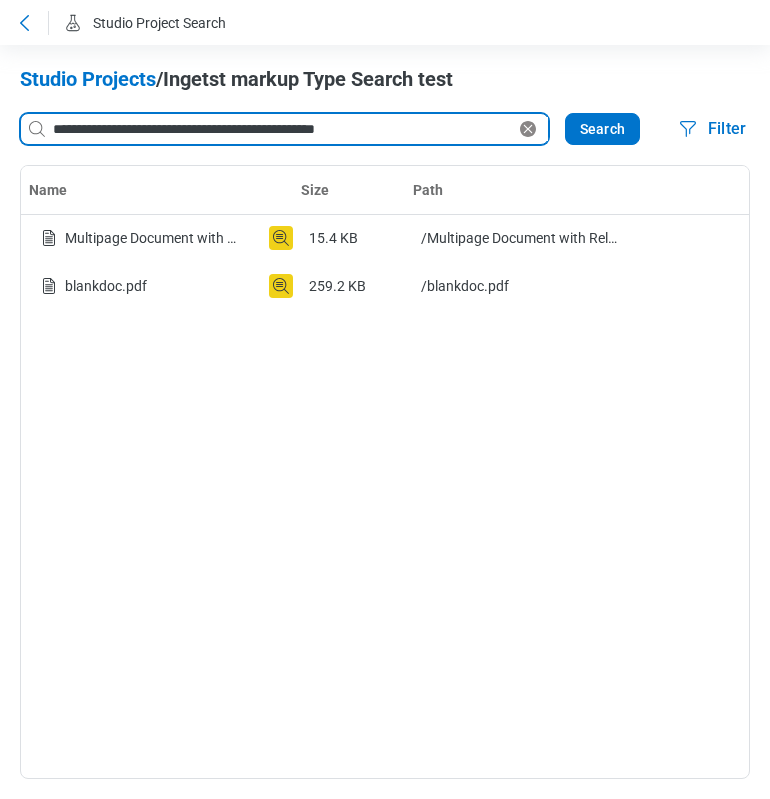 click on "**********" at bounding box center (282, 129) 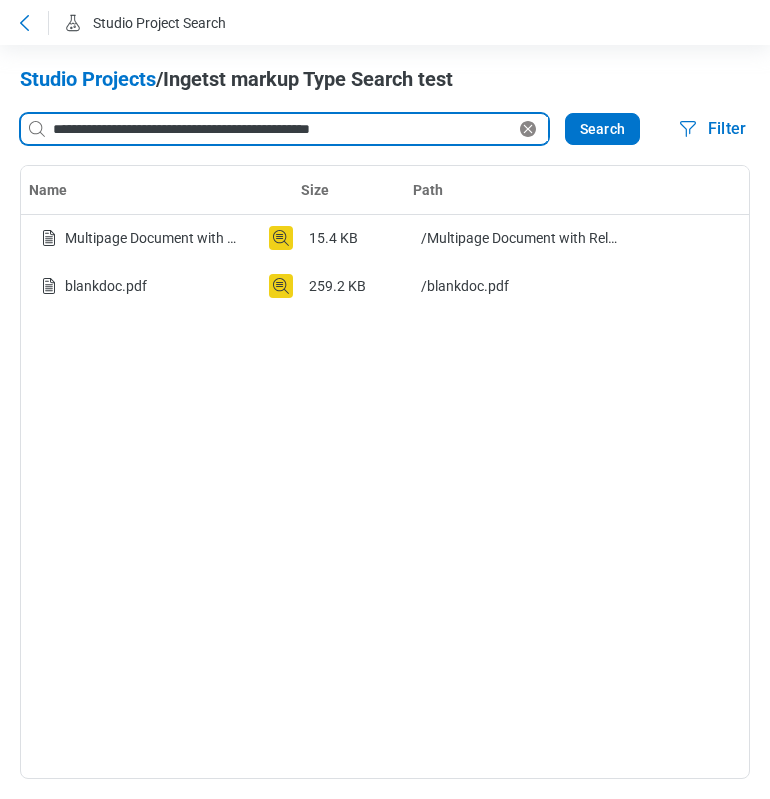 click on "**********" at bounding box center (282, 129) 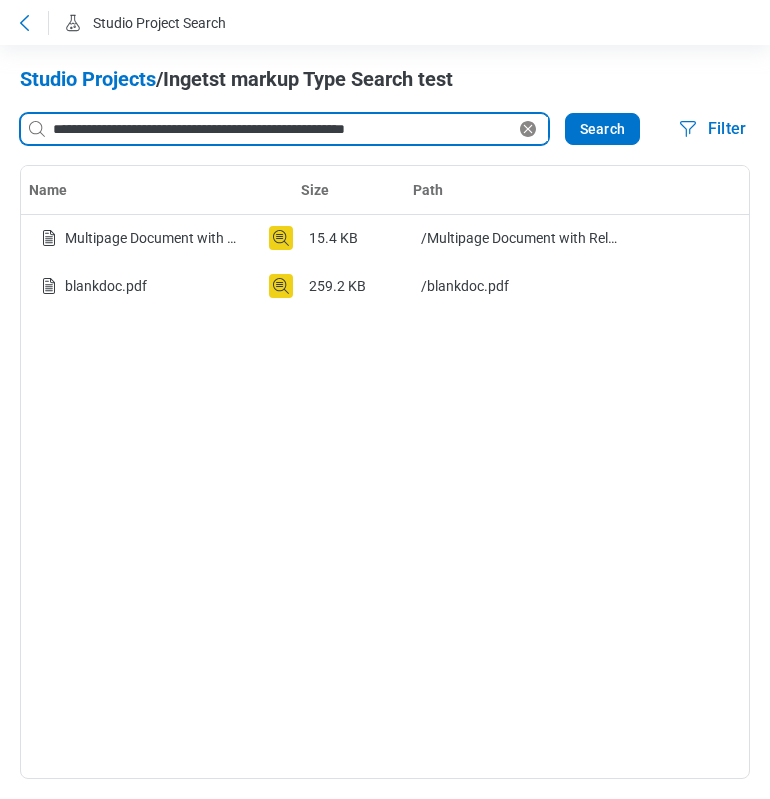 drag, startPoint x: 409, startPoint y: 133, endPoint x: 348, endPoint y: 133, distance: 61 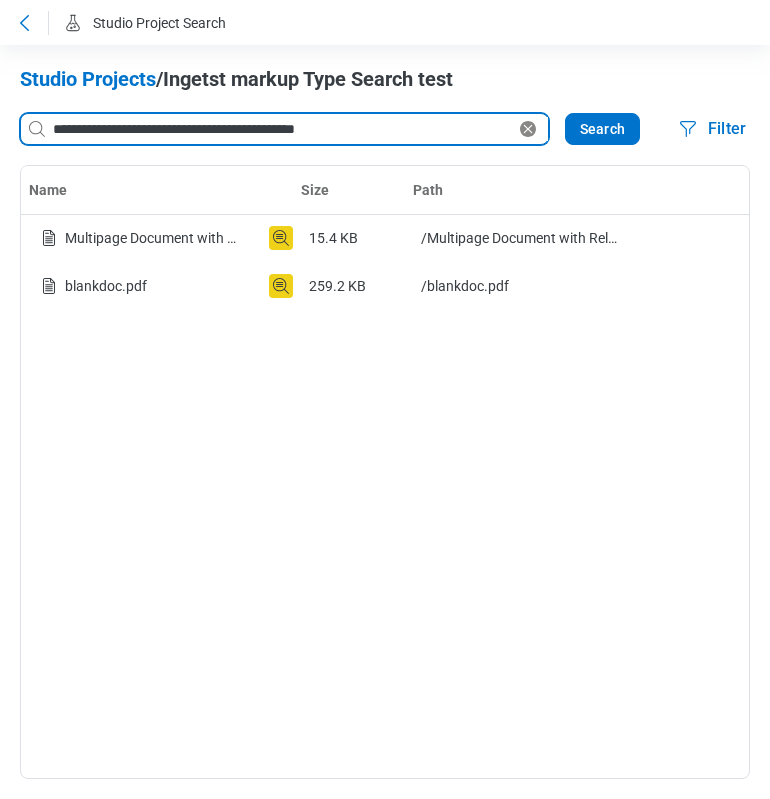 type on "**********" 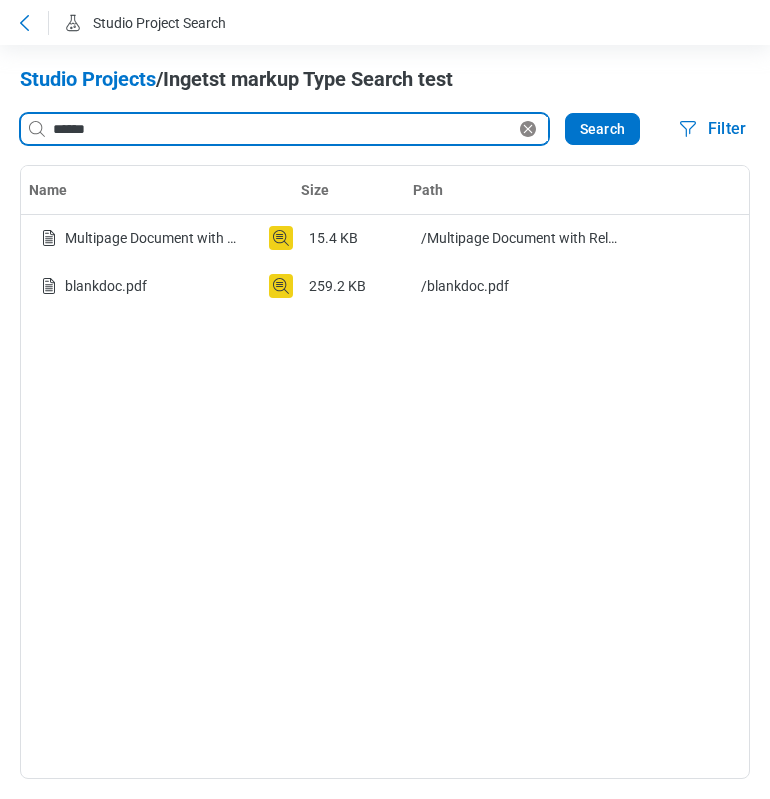 type on "******" 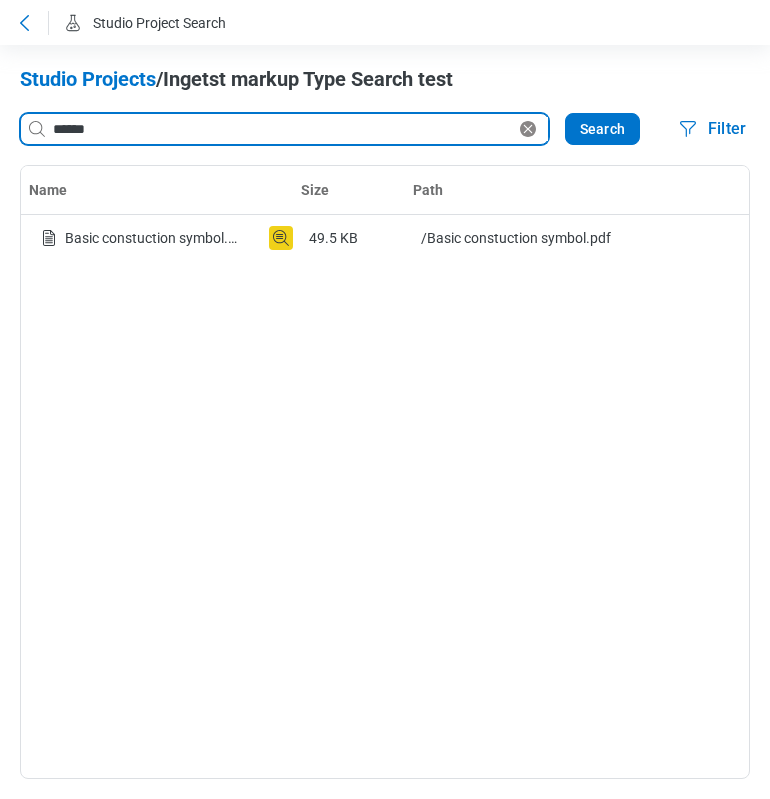 click on "******" at bounding box center (282, 129) 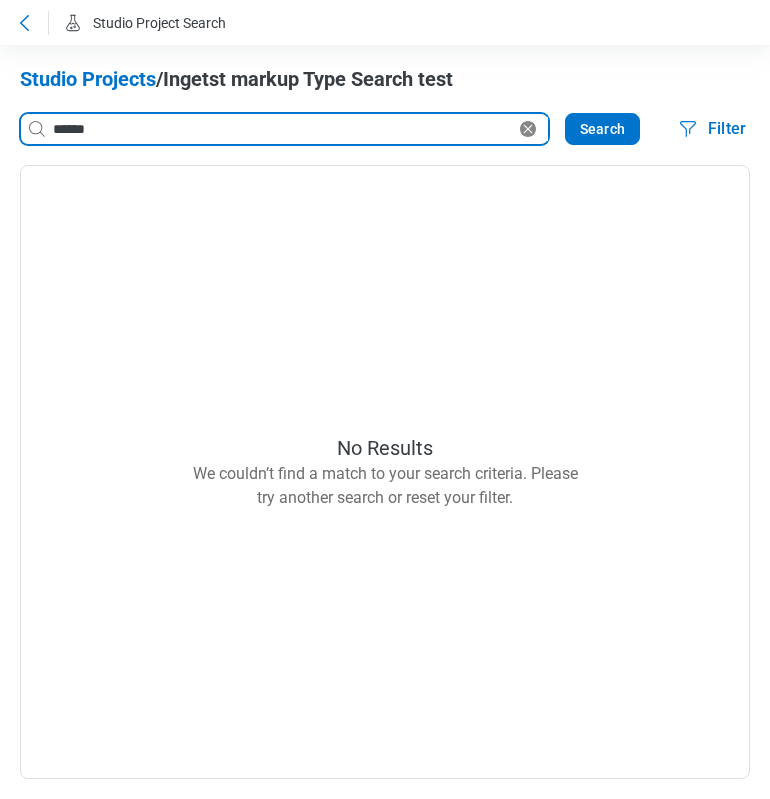 click on "******" at bounding box center [282, 129] 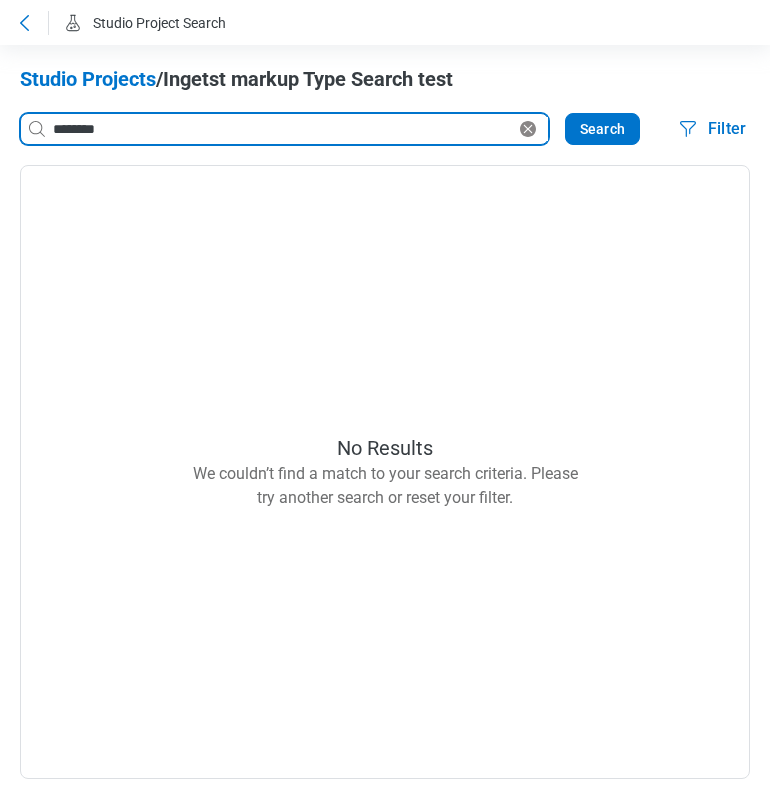 click on "********" at bounding box center [282, 129] 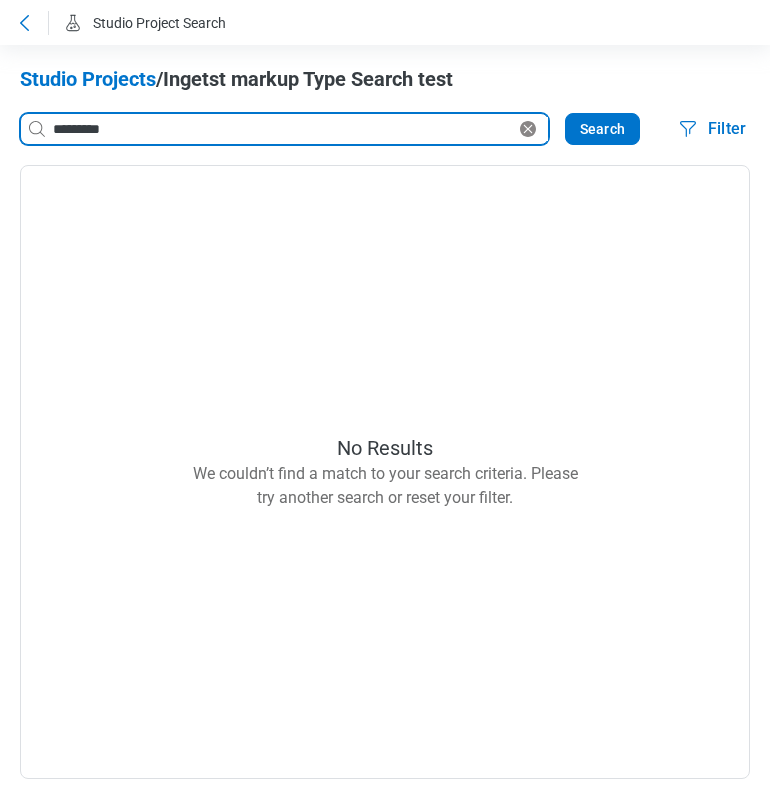 type on "********" 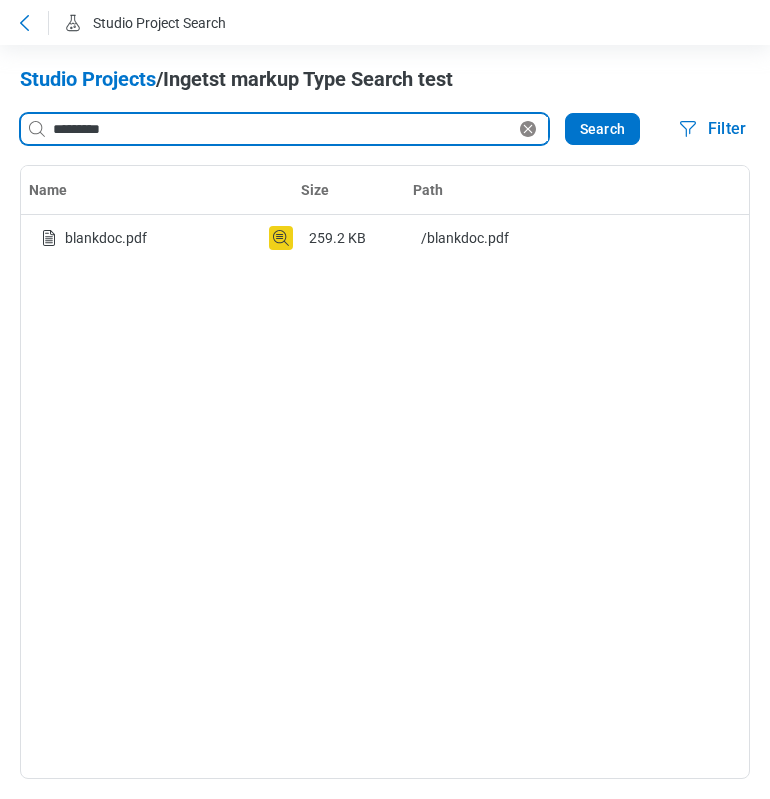 click on "********" at bounding box center [282, 129] 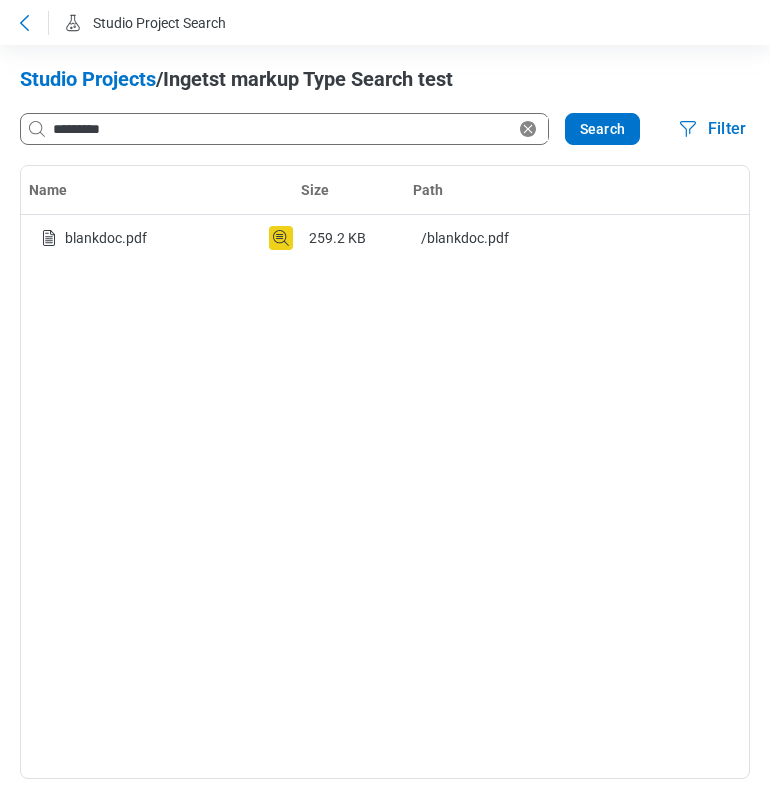 click on "Studio Projects  /  Ingetst markup Type Search test ******** Search Filter Name Size Path blankdoc.pdf 259.2 KB /blankdoc.pdf" at bounding box center [385, 422] 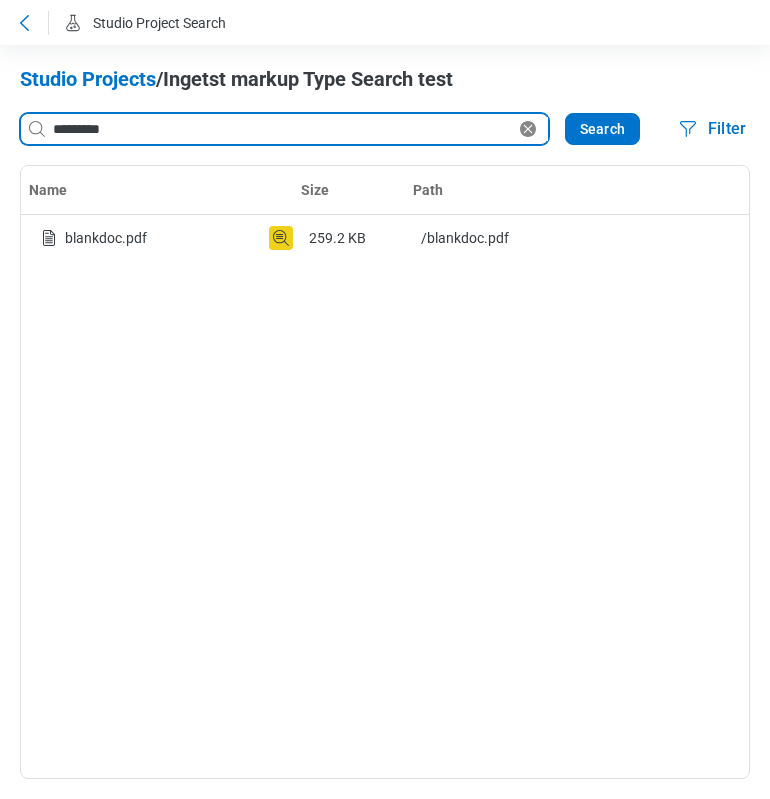 click on "********" at bounding box center [282, 129] 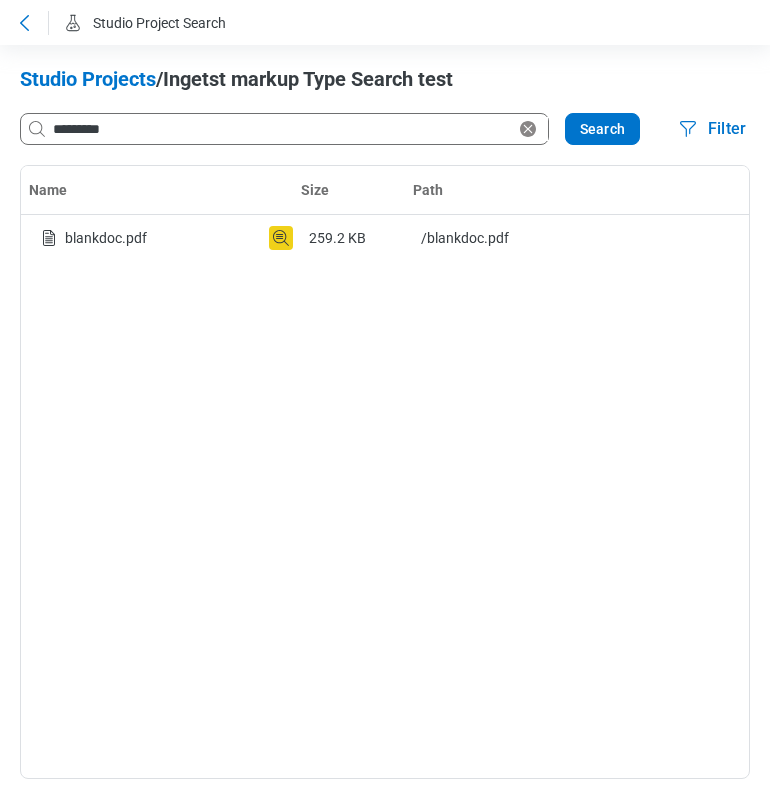 click on "Studio Projects  /  Ingetst markup Type Search test ******** Search Filter Name Size Path blankdoc.pdf 259.2 KB /blankdoc.pdf" at bounding box center [385, 422] 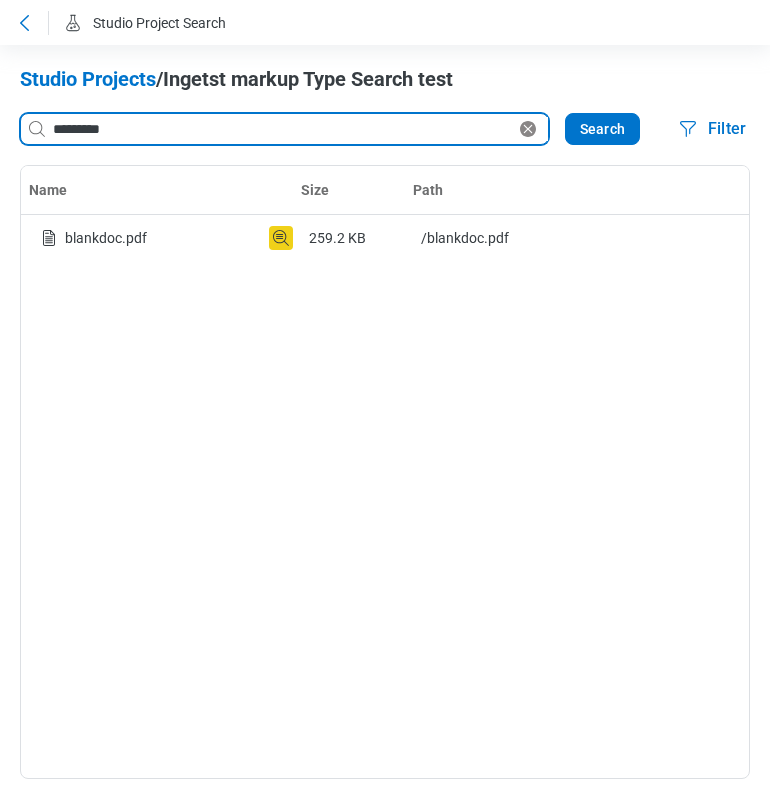 drag, startPoint x: 156, startPoint y: 135, endPoint x: 14, endPoint y: 125, distance: 142.35168 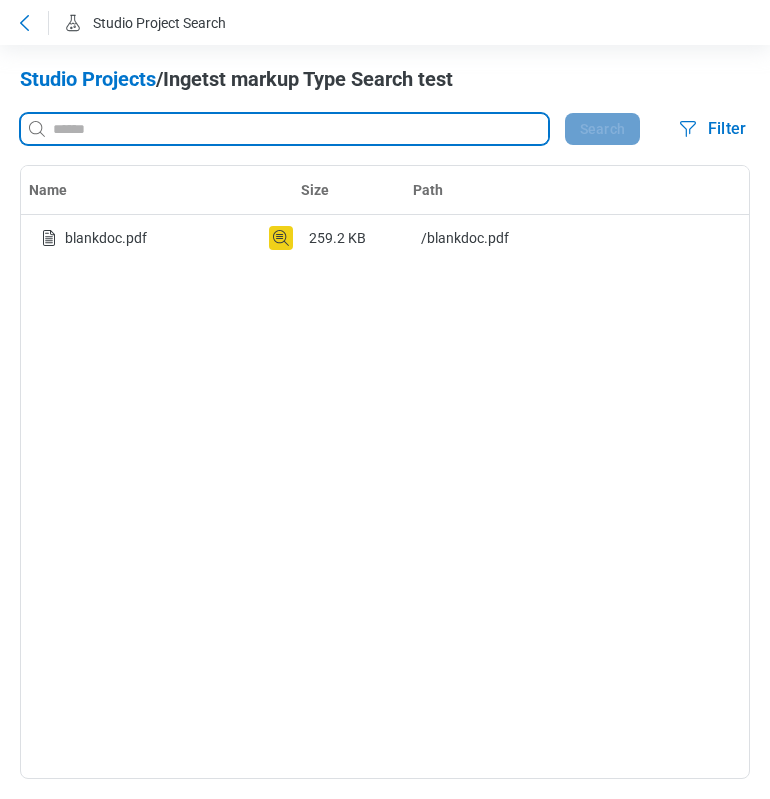 paste on "**********" 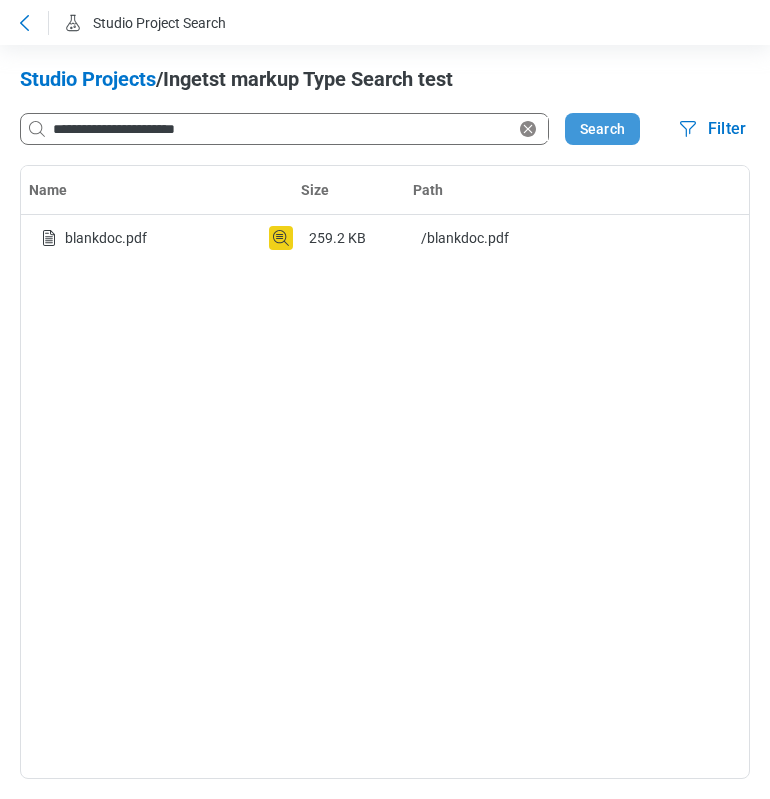 click on "Search" at bounding box center [602, 129] 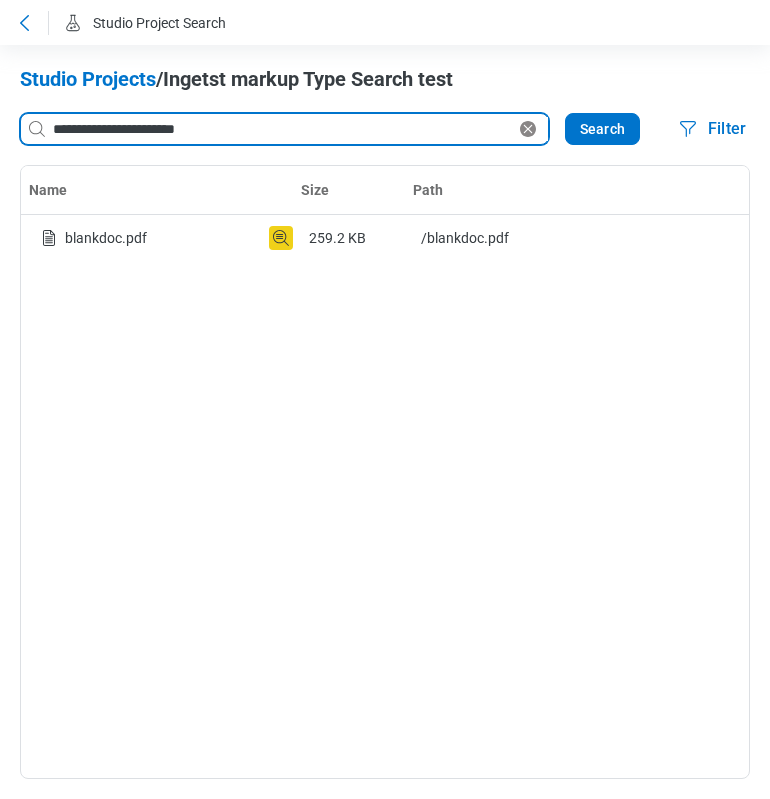 click on "**********" at bounding box center (282, 129) 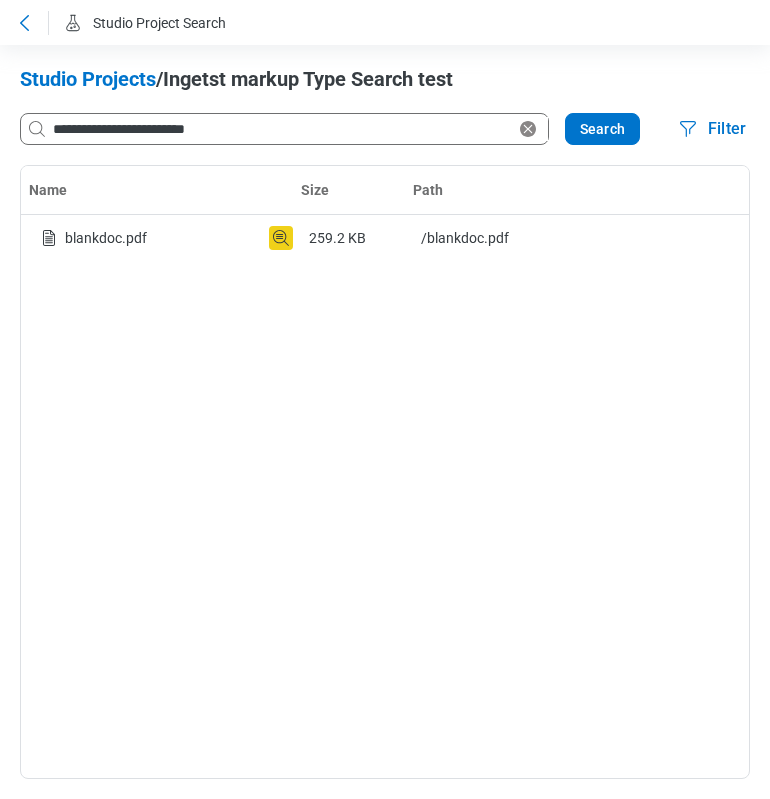 drag, startPoint x: 603, startPoint y: 116, endPoint x: 637, endPoint y: 160, distance: 55.605755 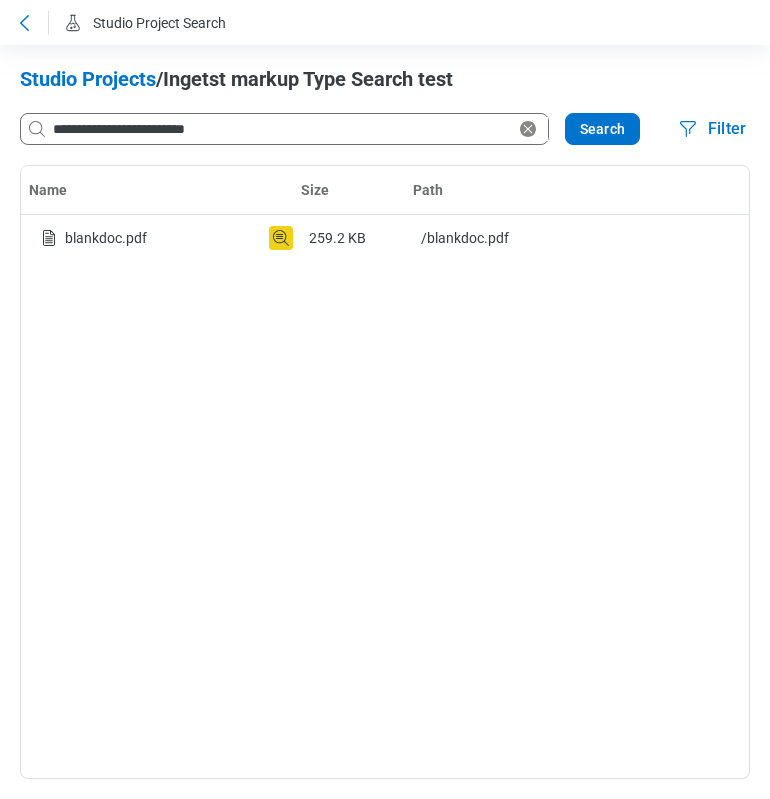 click on "Name Size Path blankdoc.pdf 259.2 KB /blankdoc.pdf" at bounding box center (385, 472) 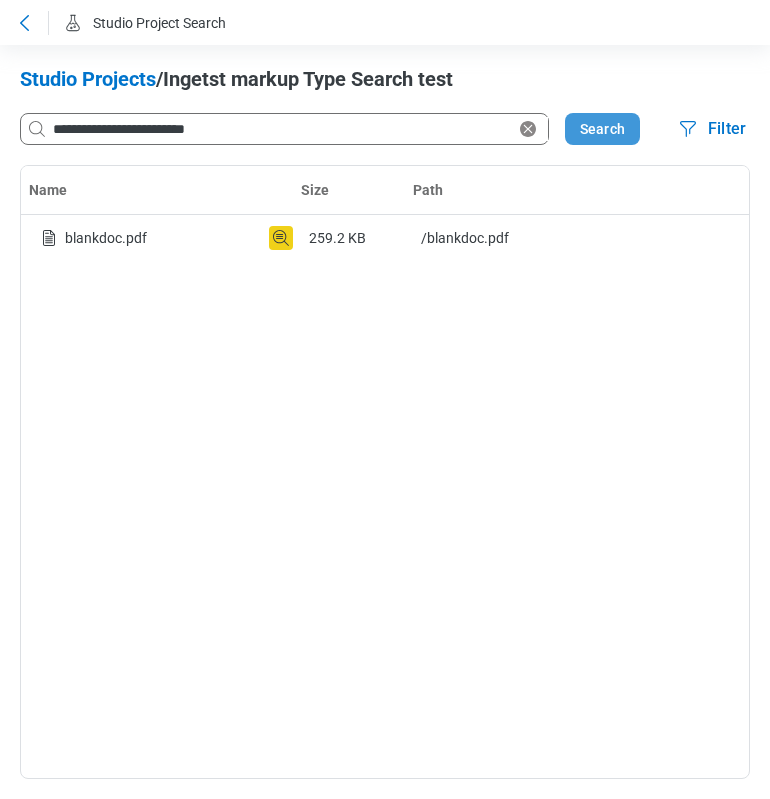 click on "Search" at bounding box center [602, 129] 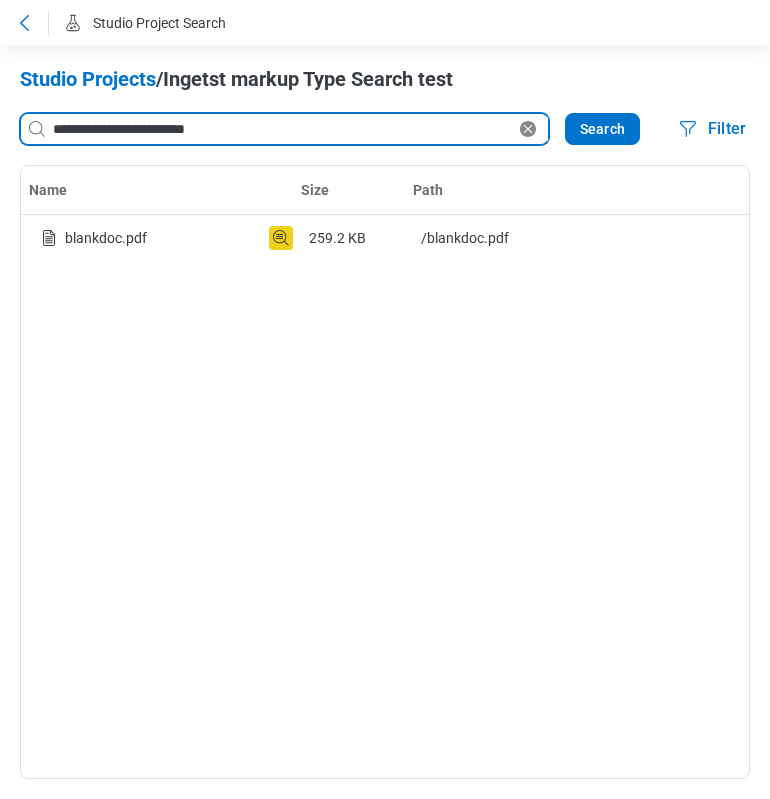 click on "**********" at bounding box center [282, 129] 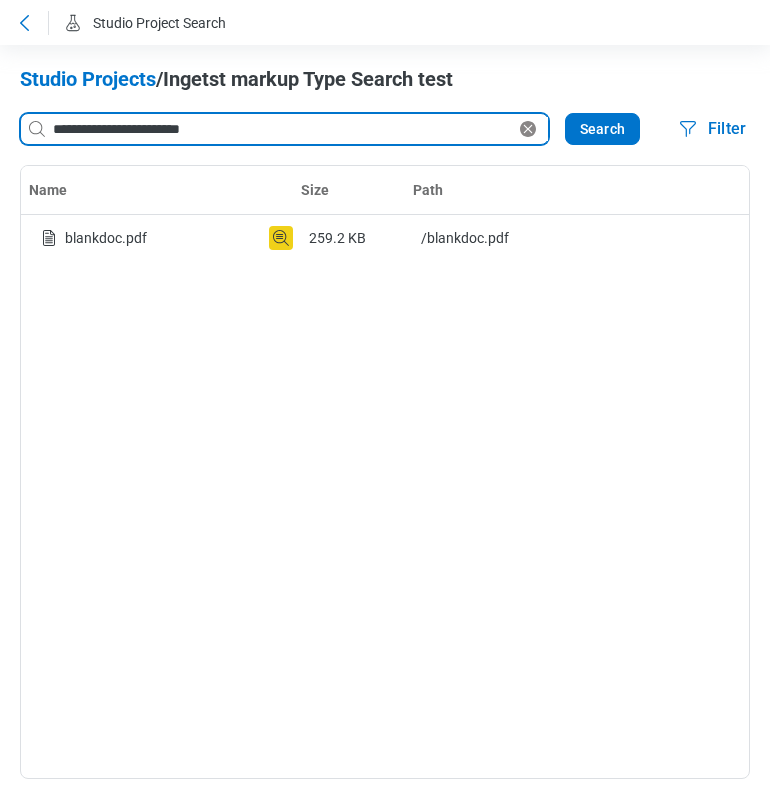 click on "**********" at bounding box center (282, 129) 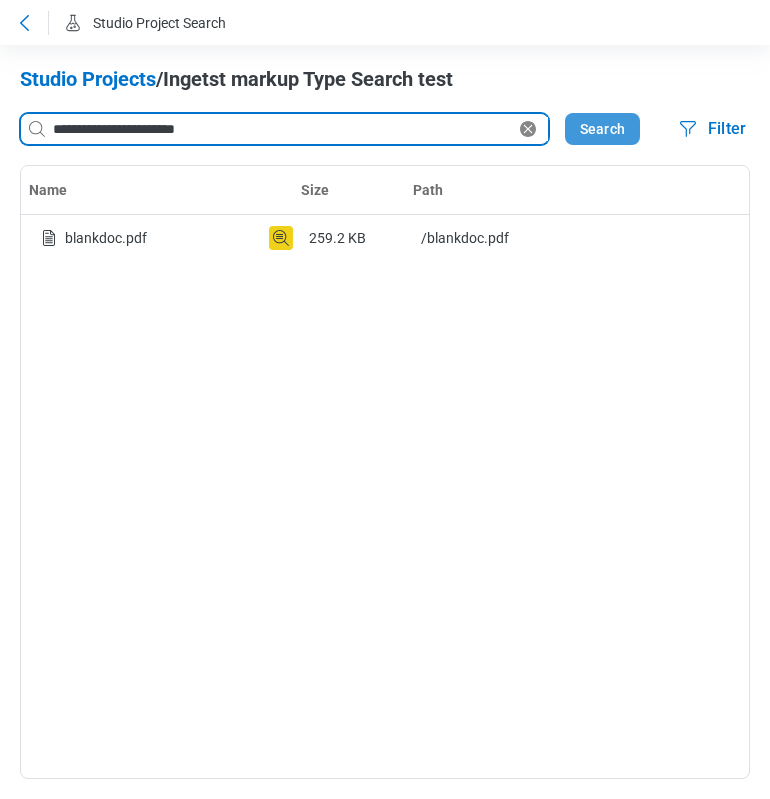 type on "**********" 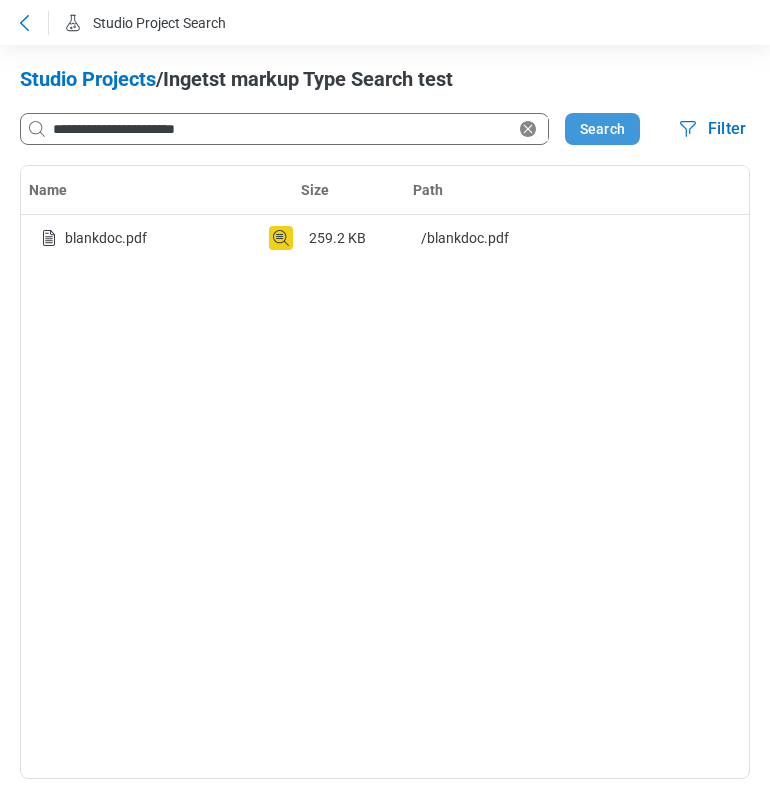 click on "Search" at bounding box center [602, 129] 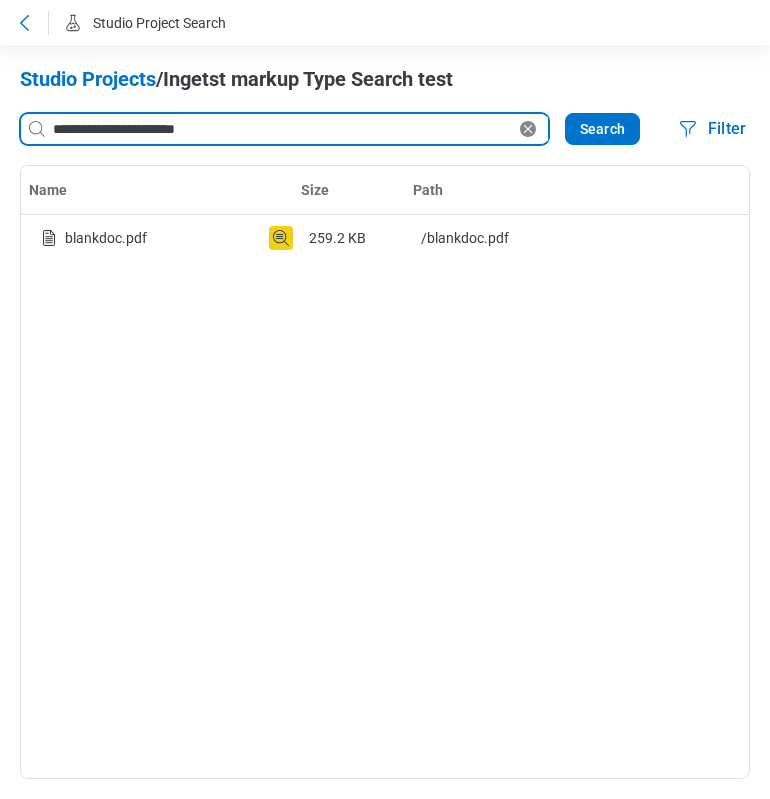 click on "**********" at bounding box center [282, 129] 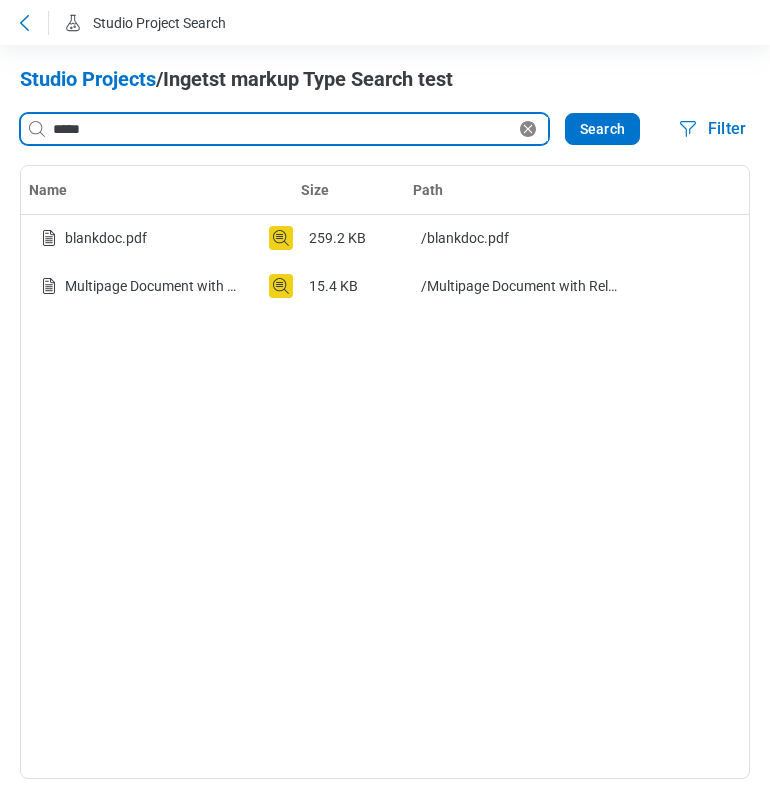 click on "*****" at bounding box center (282, 129) 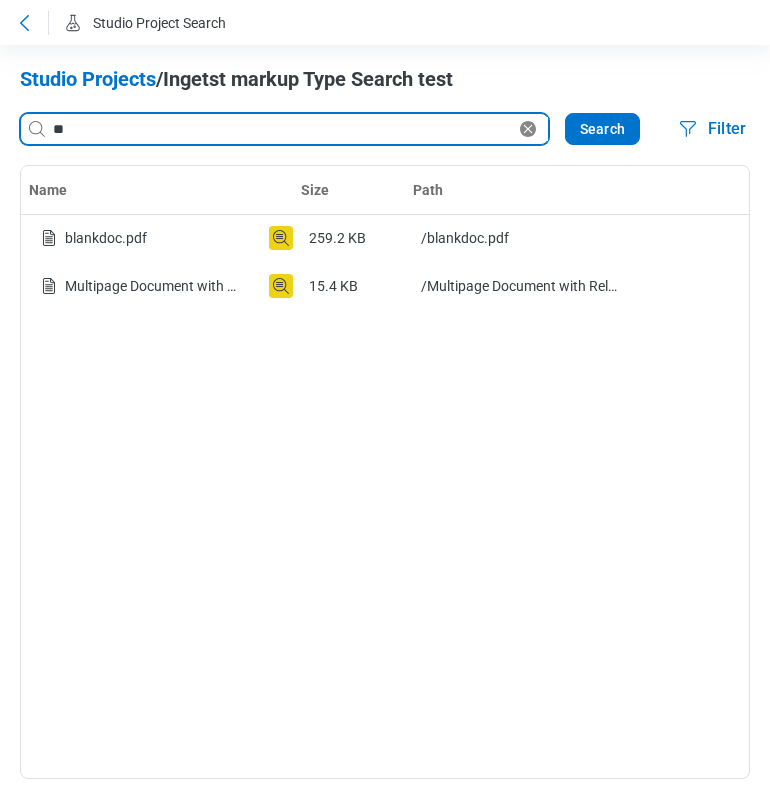 type on "*" 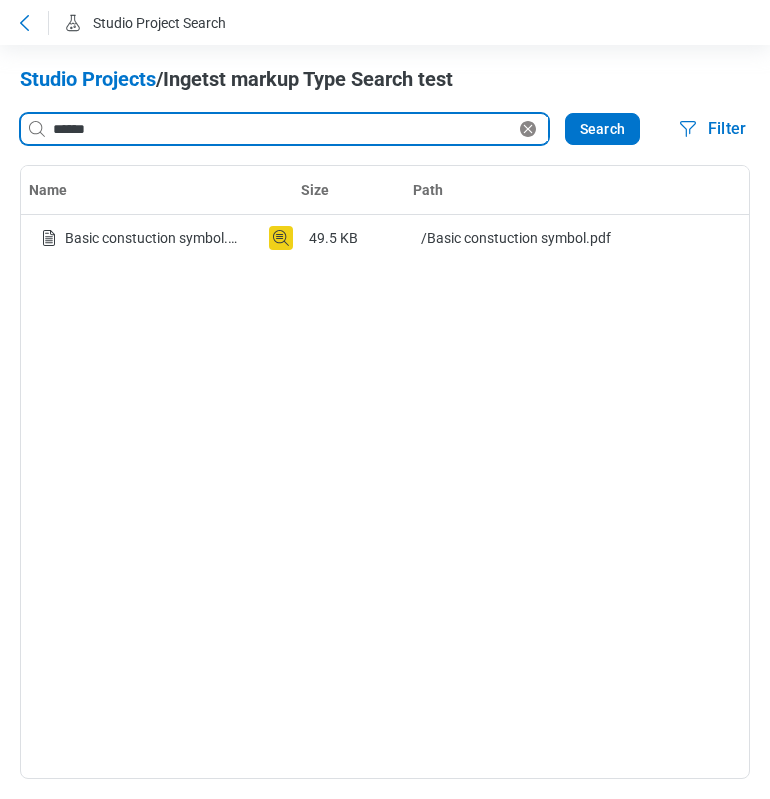 click on "******" at bounding box center (282, 129) 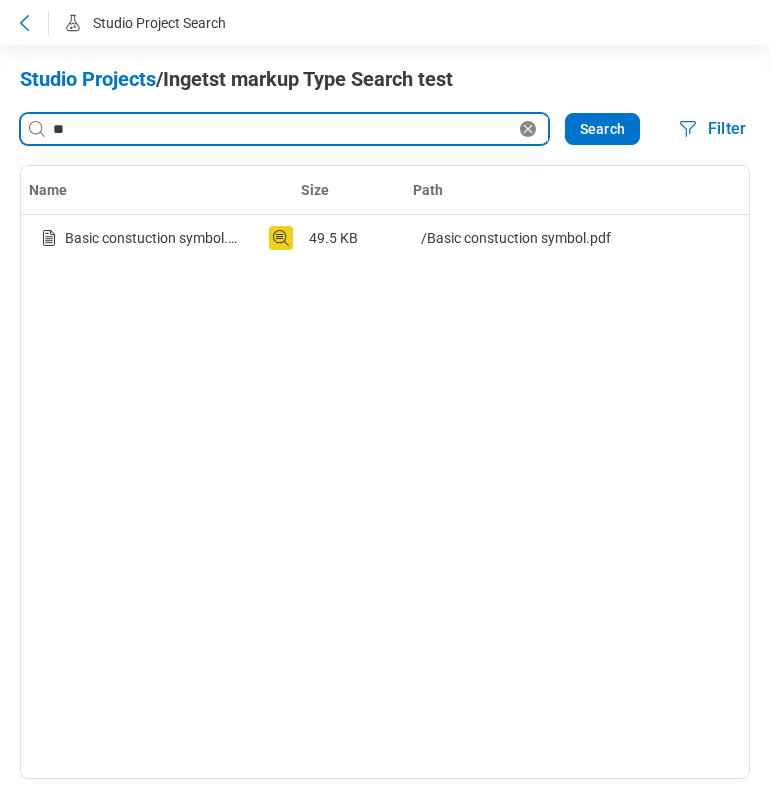 type on "*" 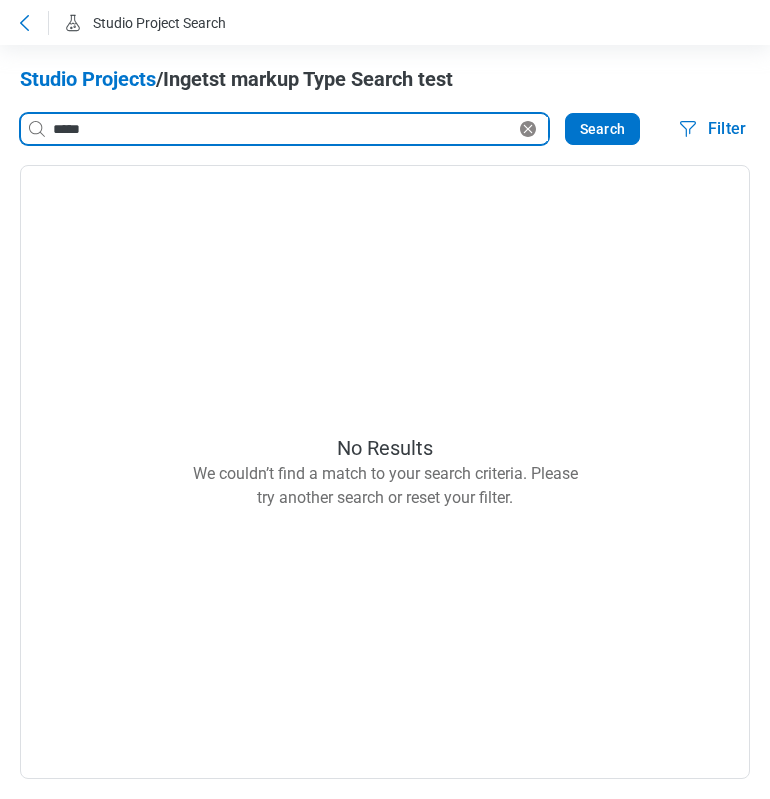 type on "*****" 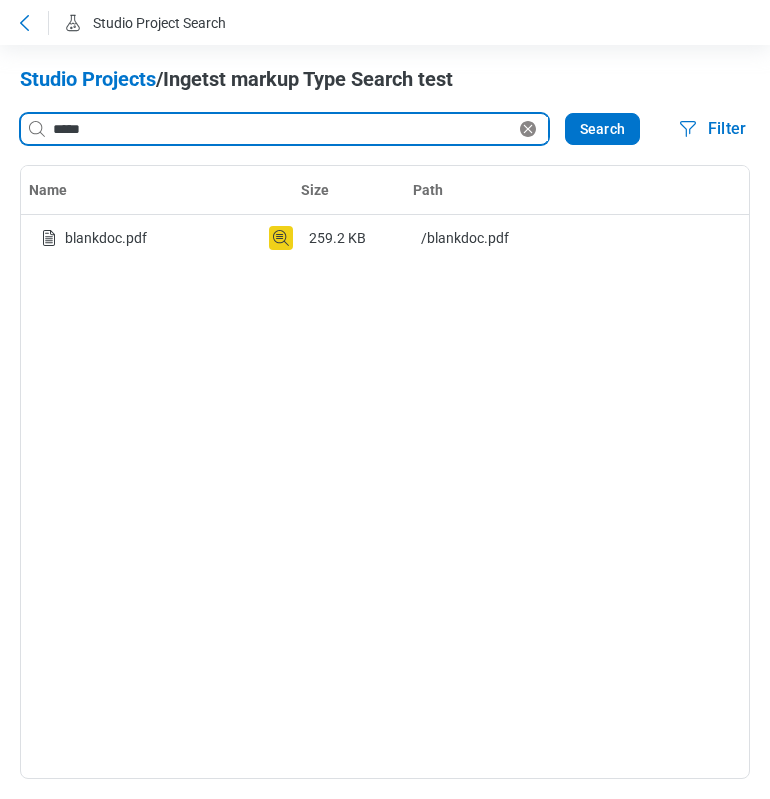 click on "*****" at bounding box center (282, 129) 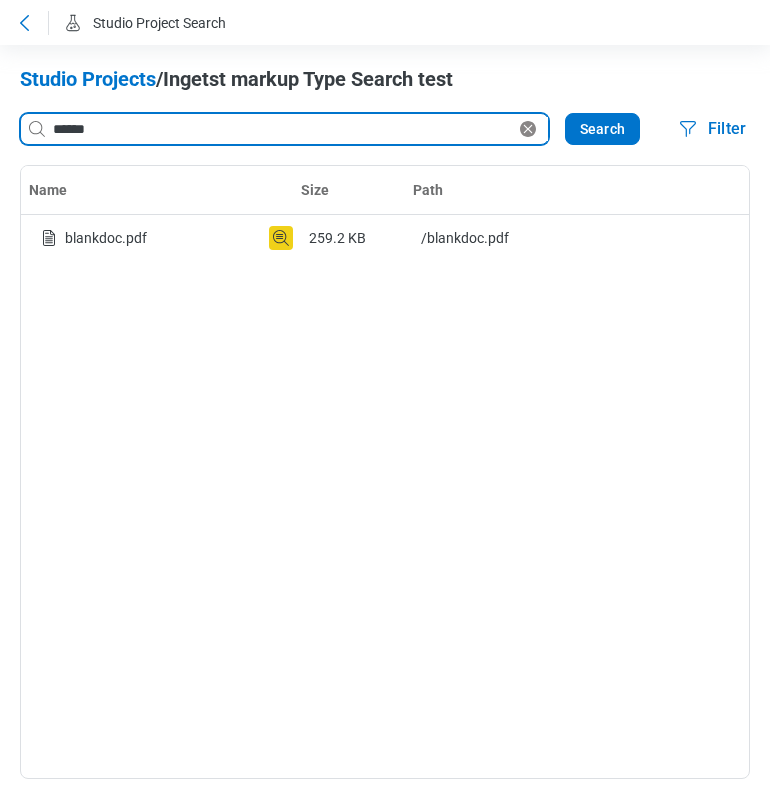 type on "******" 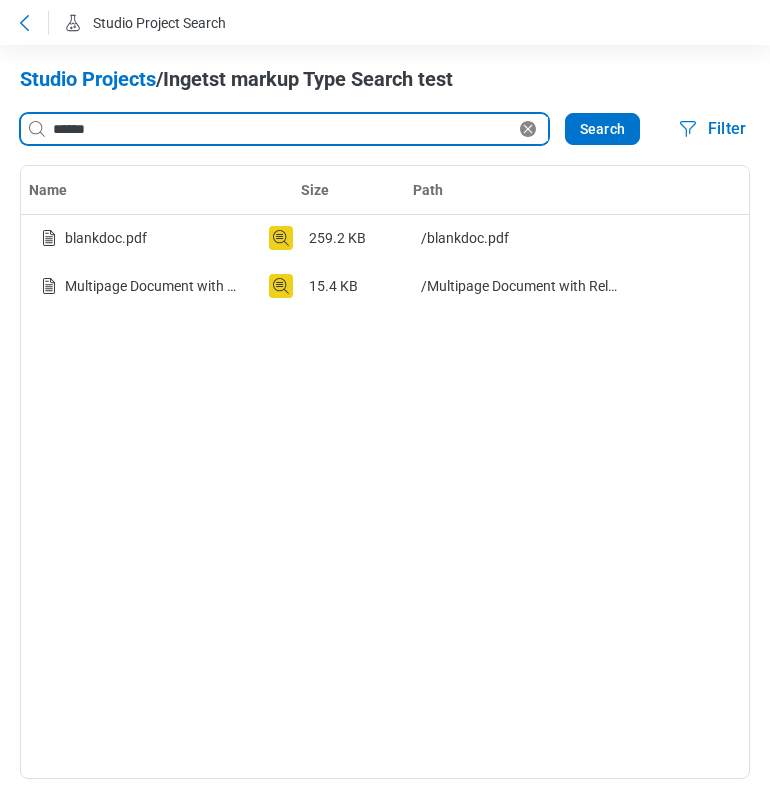 drag, startPoint x: 151, startPoint y: 133, endPoint x: 7, endPoint y: 129, distance: 144.05554 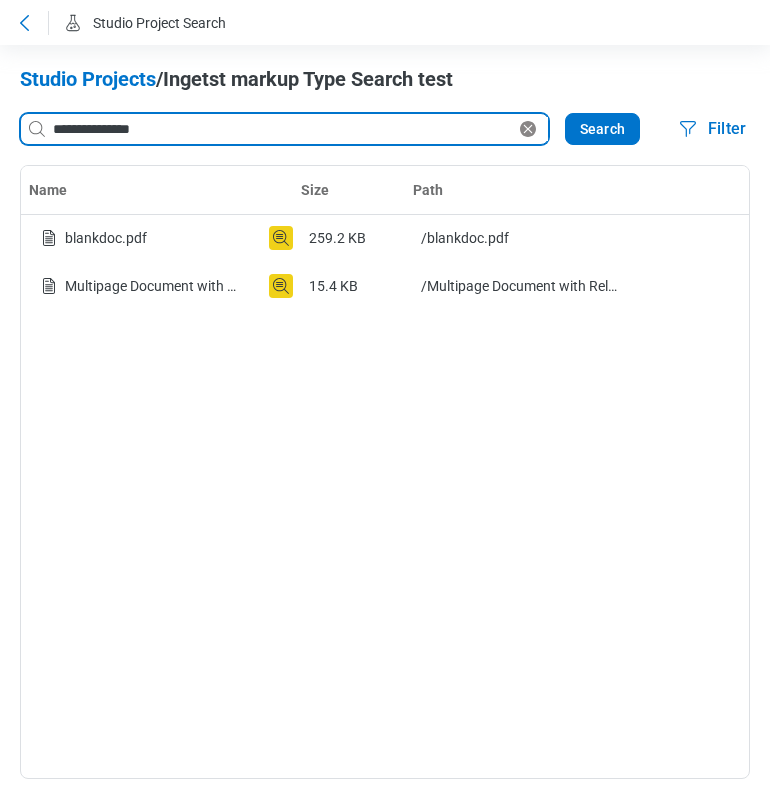 type on "**********" 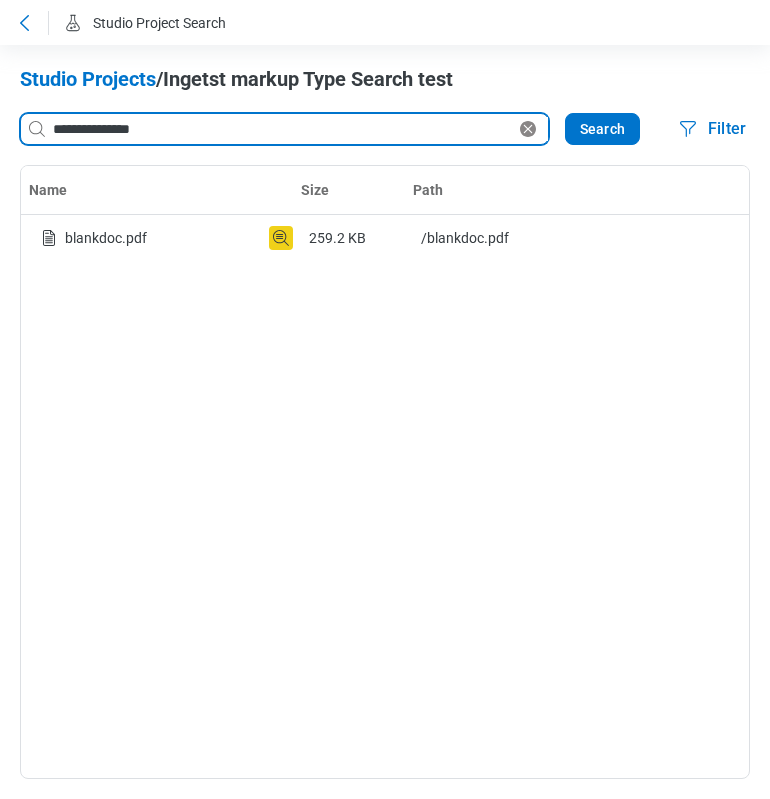 drag, startPoint x: 172, startPoint y: 128, endPoint x: 10, endPoint y: 125, distance: 162.02777 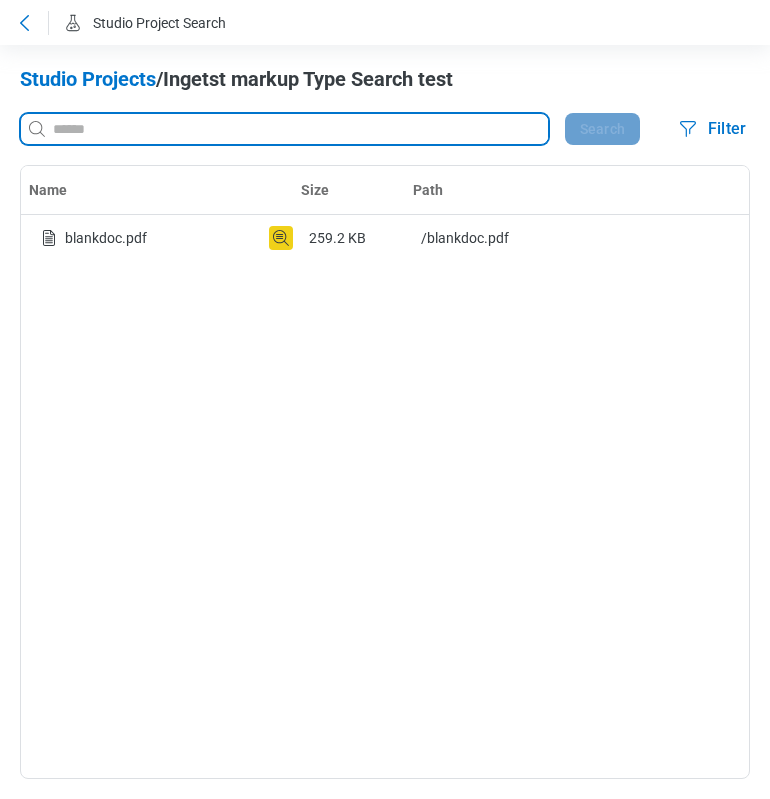 click at bounding box center [298, 129] 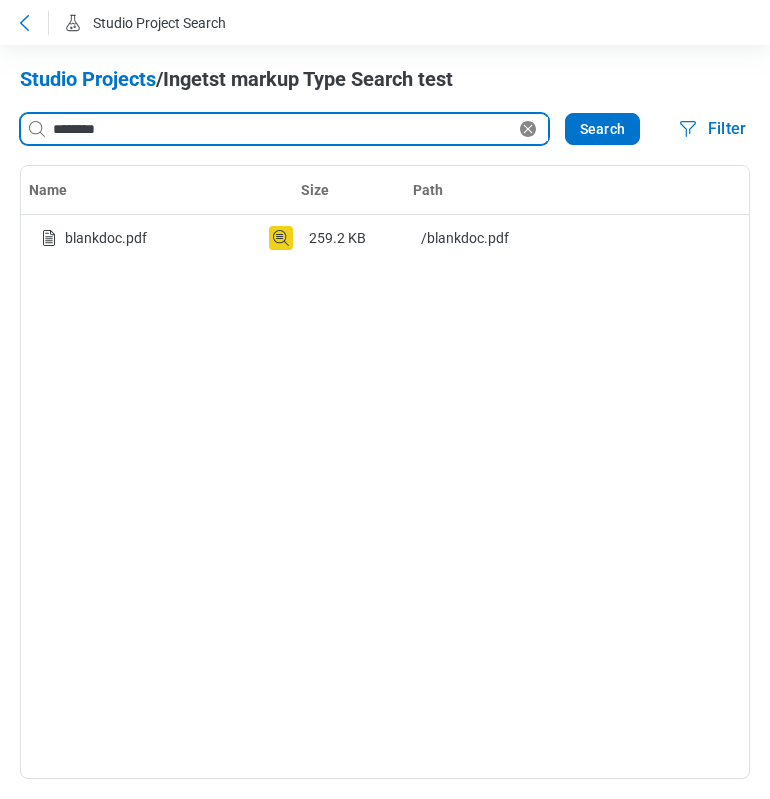 type on "********" 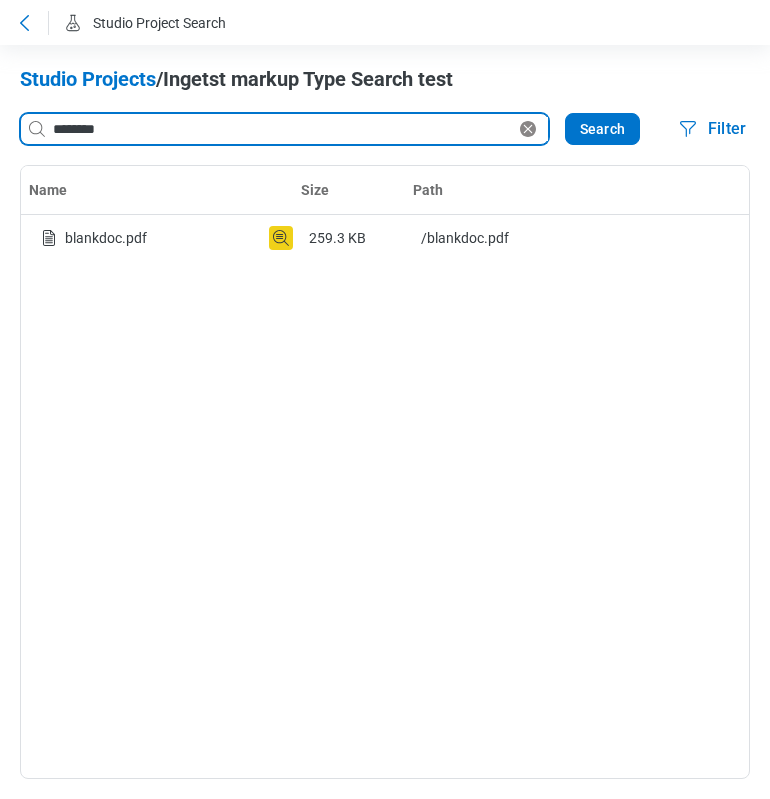 drag, startPoint x: 141, startPoint y: 139, endPoint x: 26, endPoint y: 133, distance: 115.15642 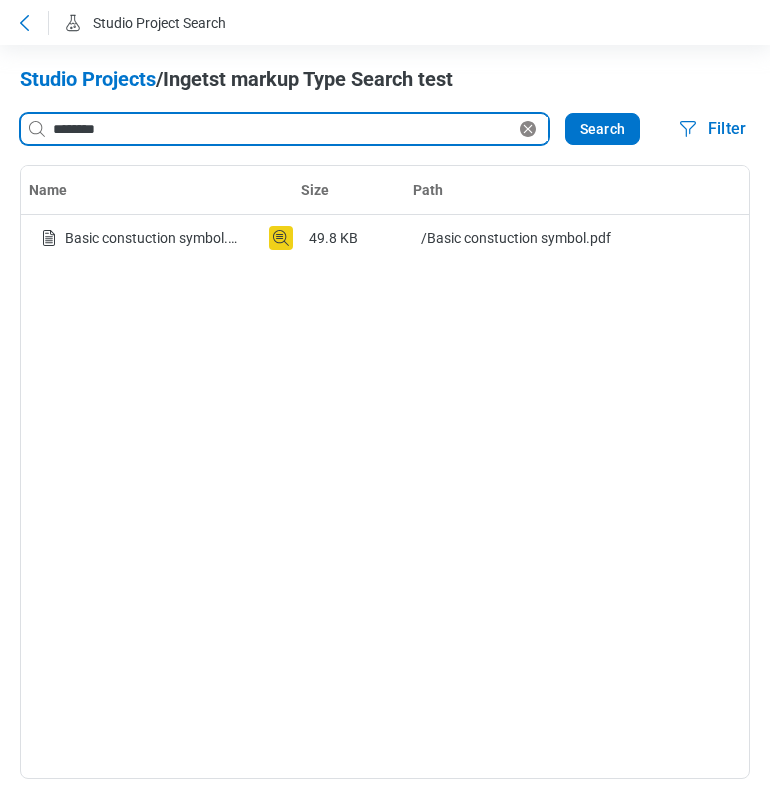 drag, startPoint x: 116, startPoint y: 129, endPoint x: 46, endPoint y: 126, distance: 70.064255 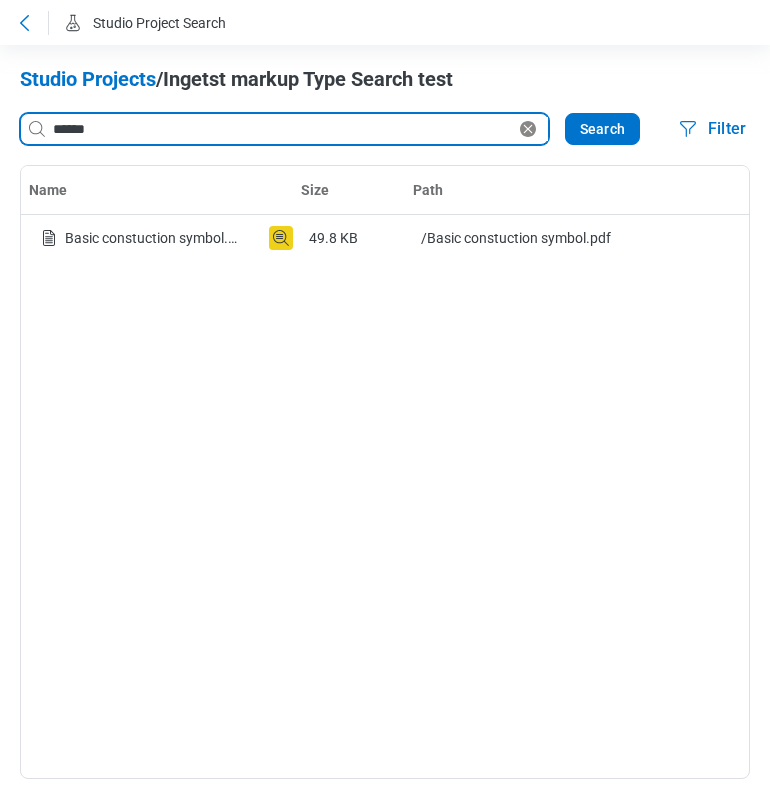 type on "******" 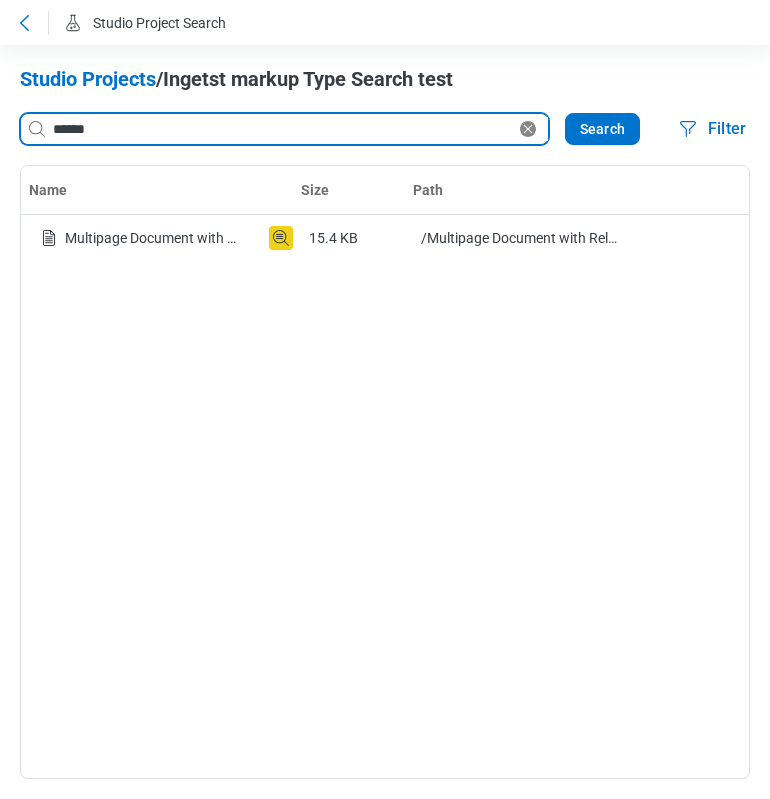 drag, startPoint x: 127, startPoint y: 135, endPoint x: 2, endPoint y: 124, distance: 125.48307 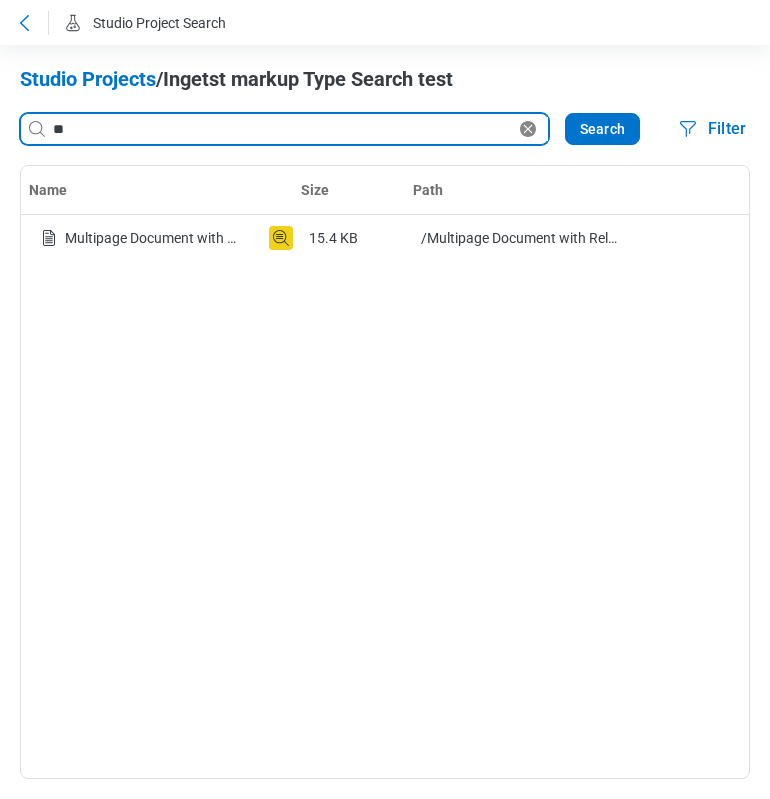 type on "*" 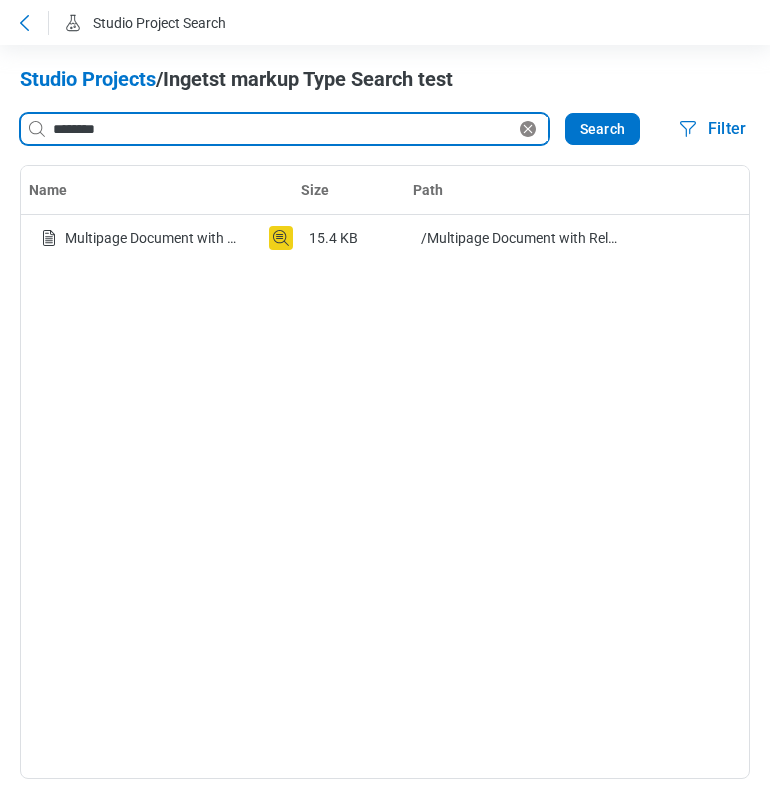 type on "********" 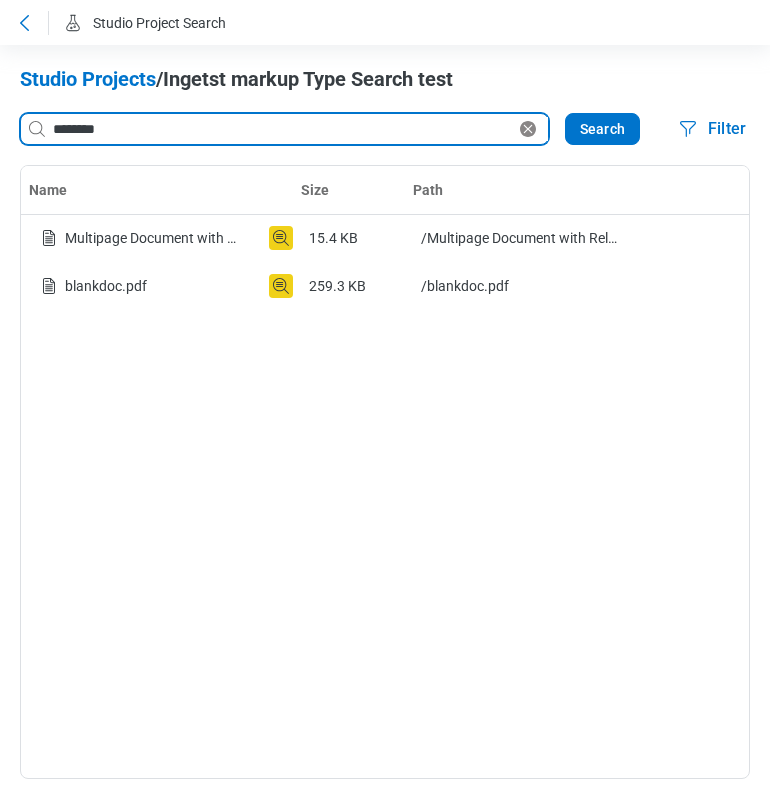 drag, startPoint x: 131, startPoint y: 129, endPoint x: 44, endPoint y: 129, distance: 87 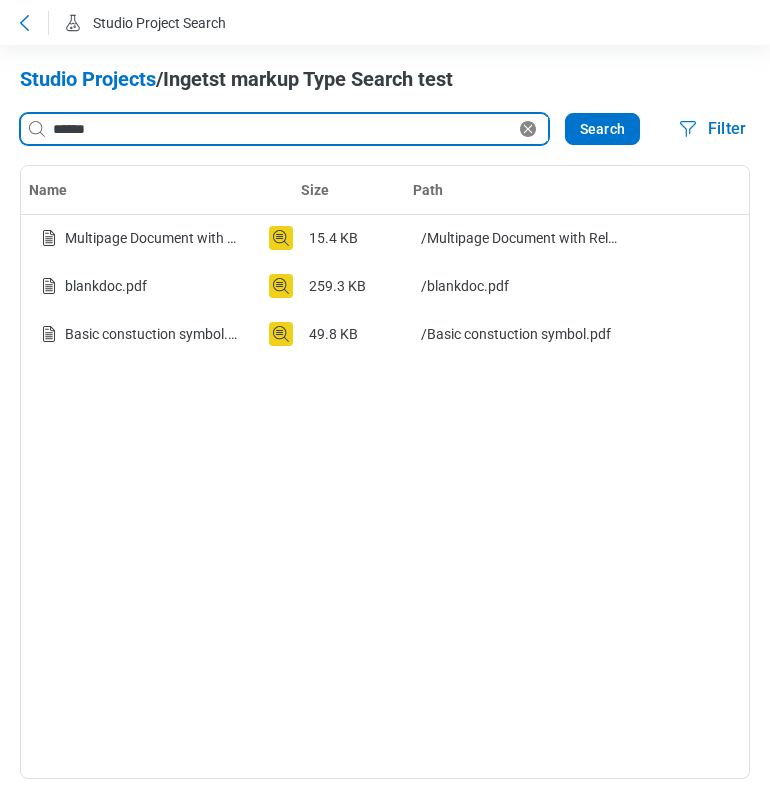 click on "******" at bounding box center (282, 129) 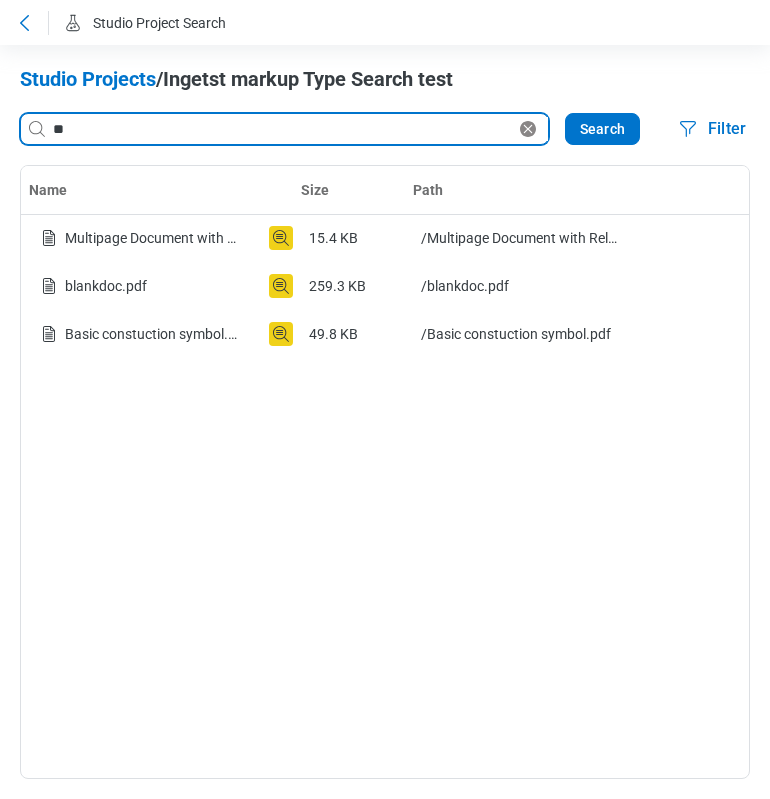 type on "*" 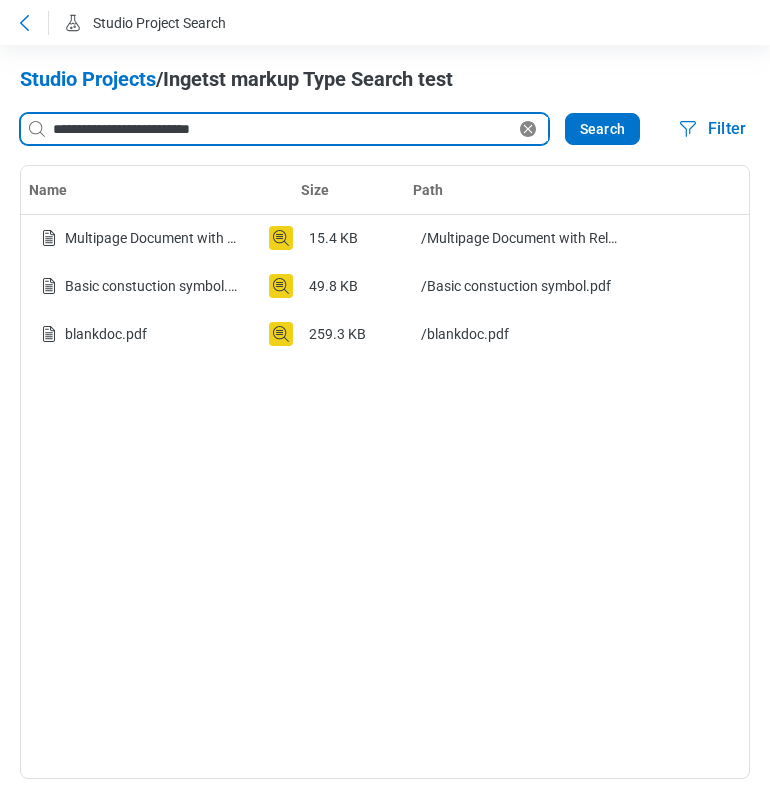 click on "**********" at bounding box center (282, 129) 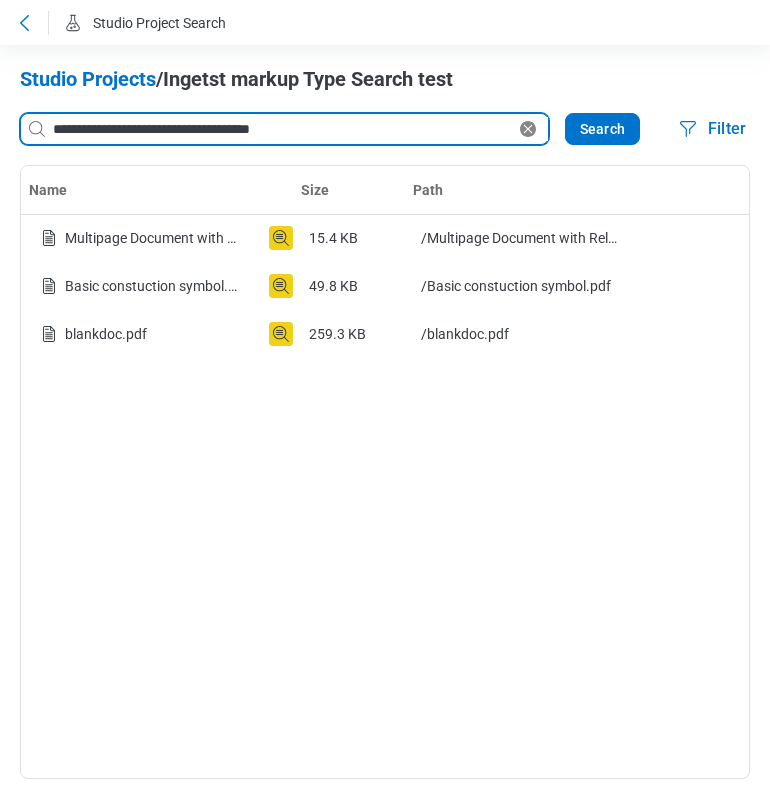 click on "**********" at bounding box center (282, 129) 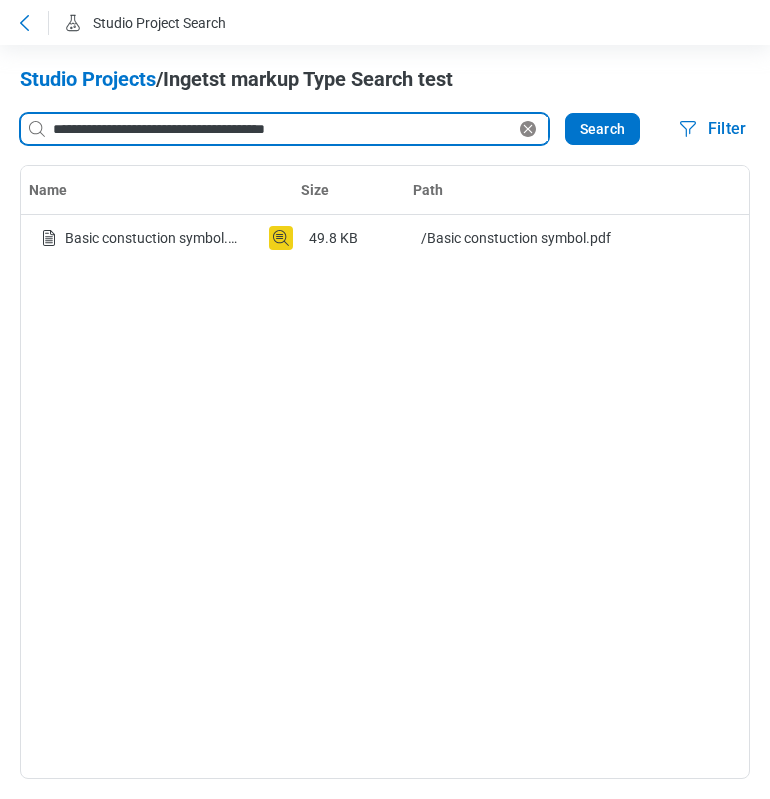 click on "**********" at bounding box center (282, 129) 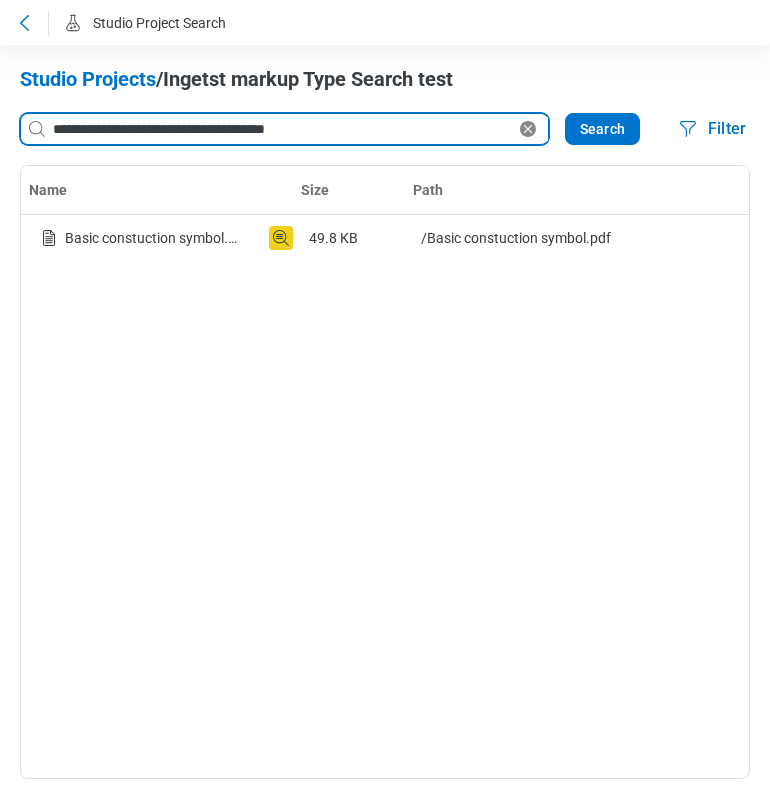 drag, startPoint x: 358, startPoint y: 125, endPoint x: 231, endPoint y: 121, distance: 127.06297 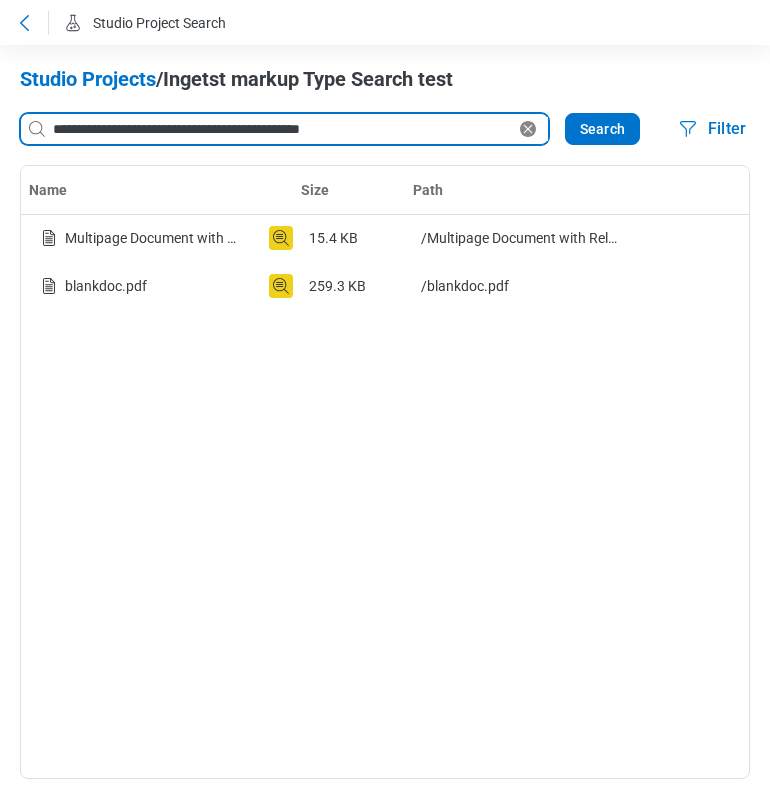 drag, startPoint x: 309, startPoint y: 131, endPoint x: 294, endPoint y: 135, distance: 15.524175 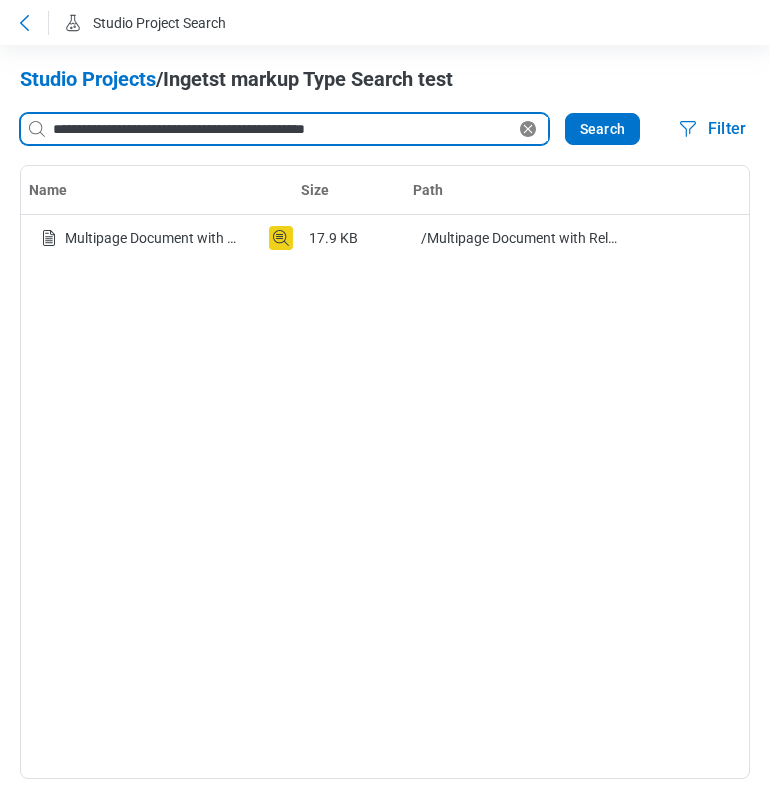 click on "**********" at bounding box center (282, 129) 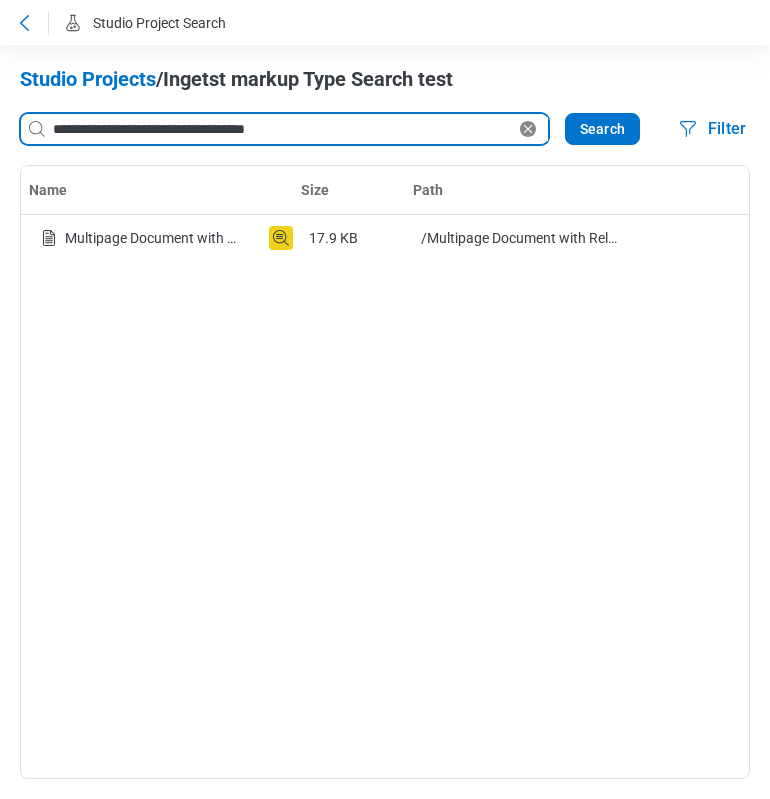click on "**********" at bounding box center [282, 129] 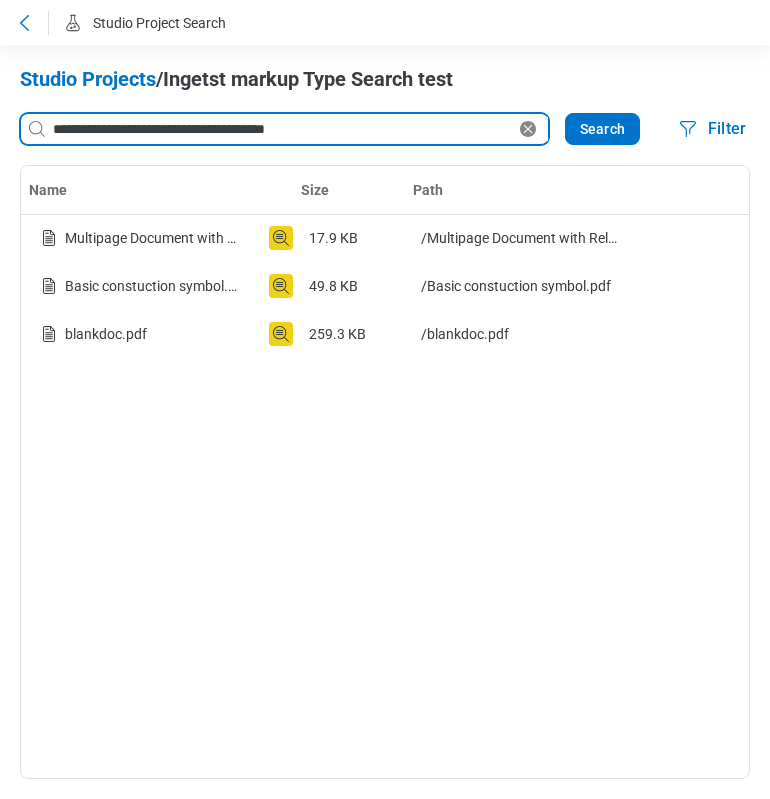 click on "**********" at bounding box center (282, 129) 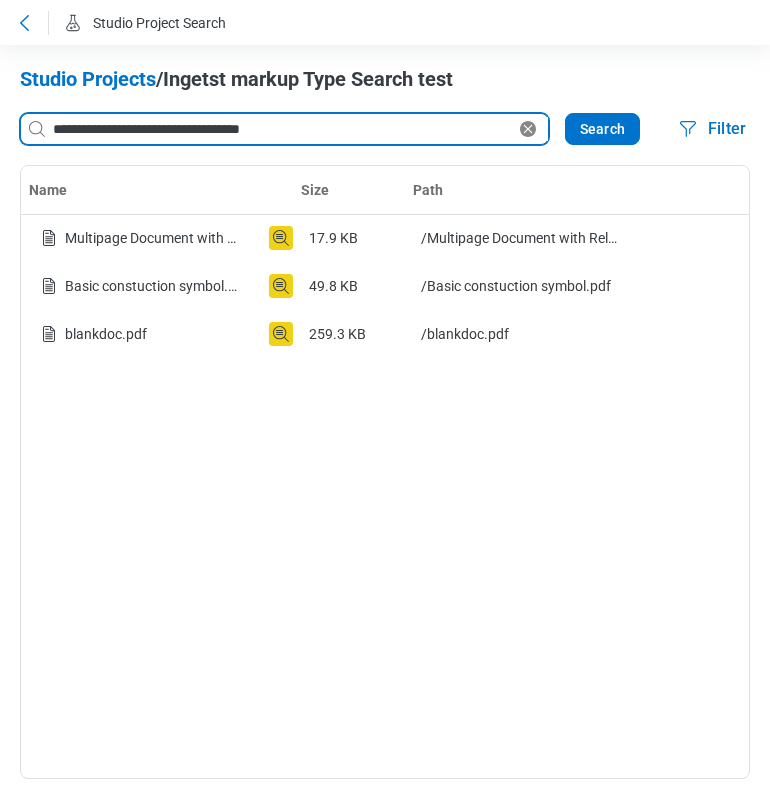 click on "**********" at bounding box center [282, 129] 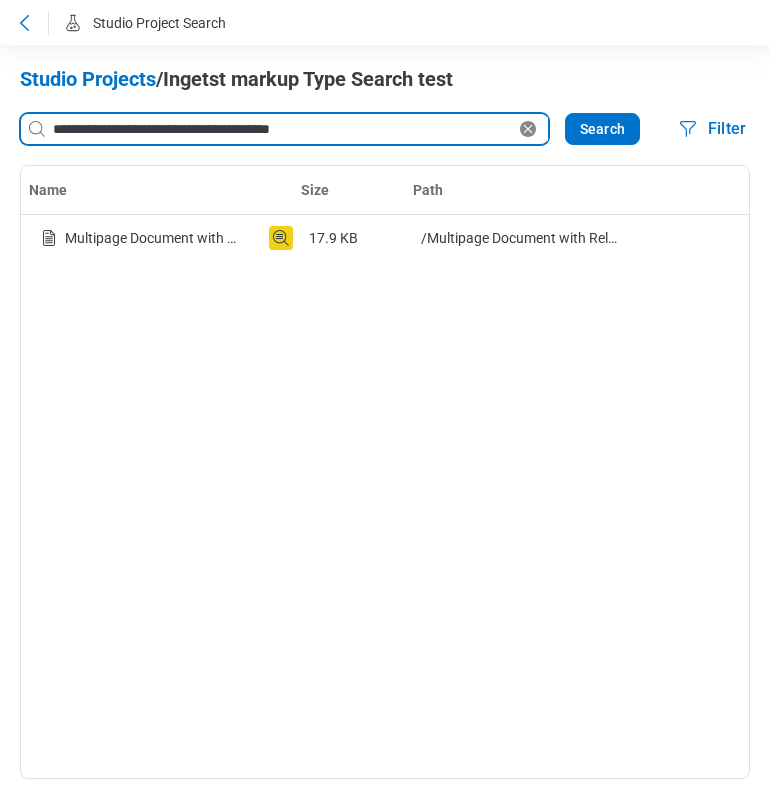 click on "**********" at bounding box center (282, 129) 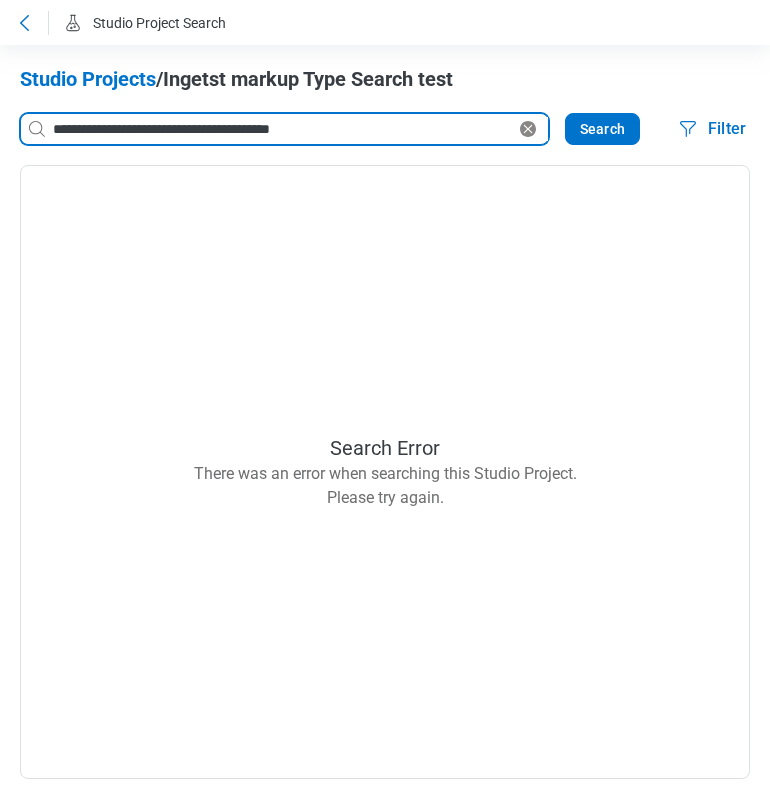 click on "**********" at bounding box center [282, 129] 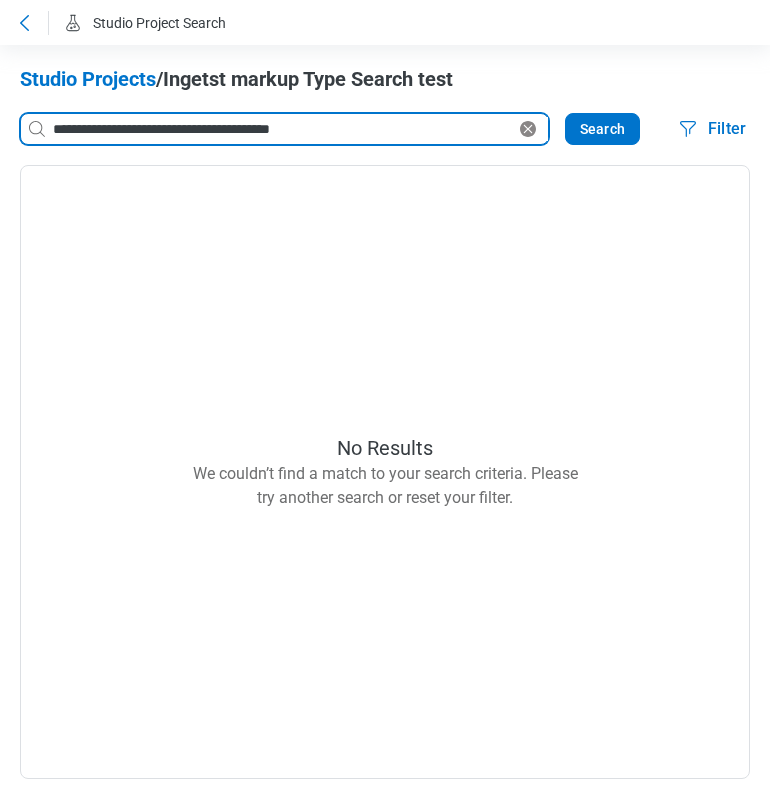 click on "**********" at bounding box center [282, 129] 